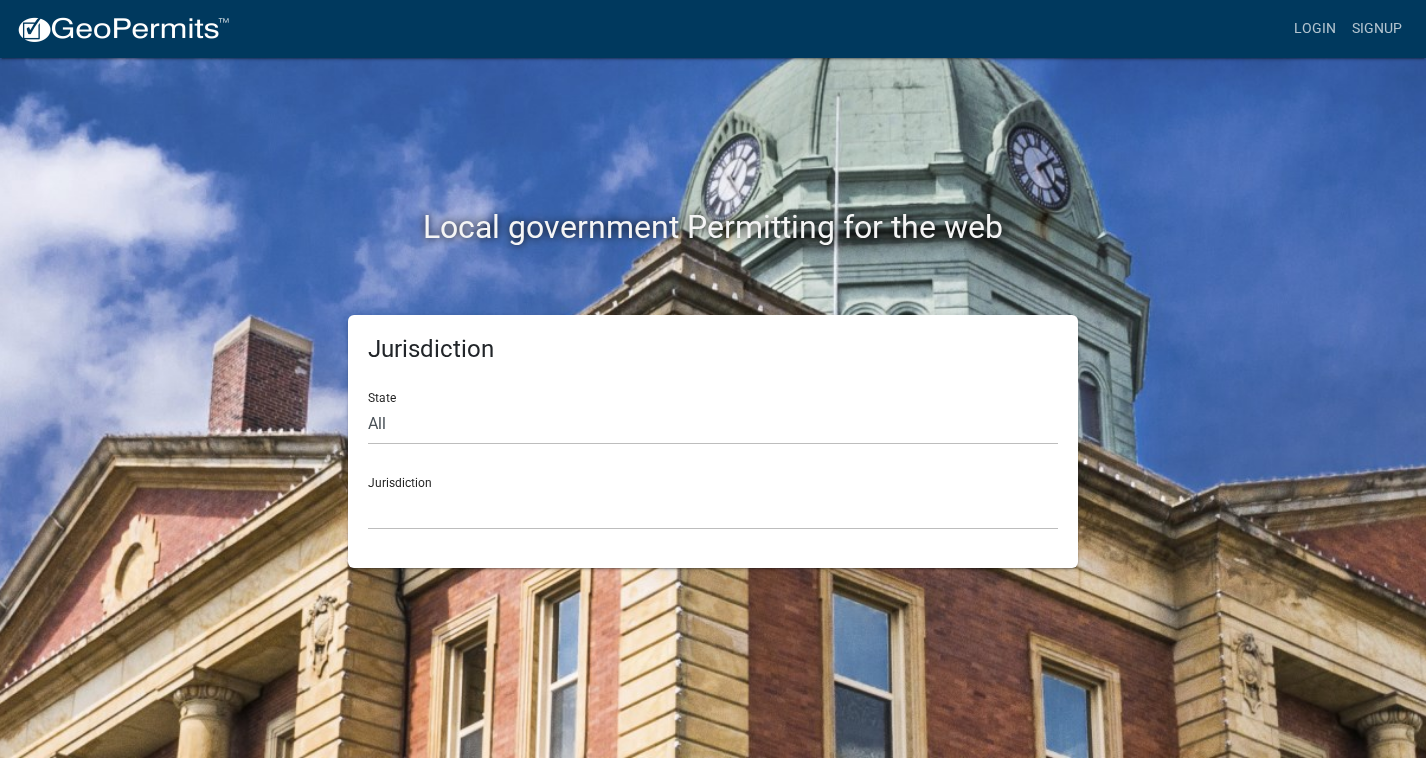 scroll, scrollTop: 0, scrollLeft: 0, axis: both 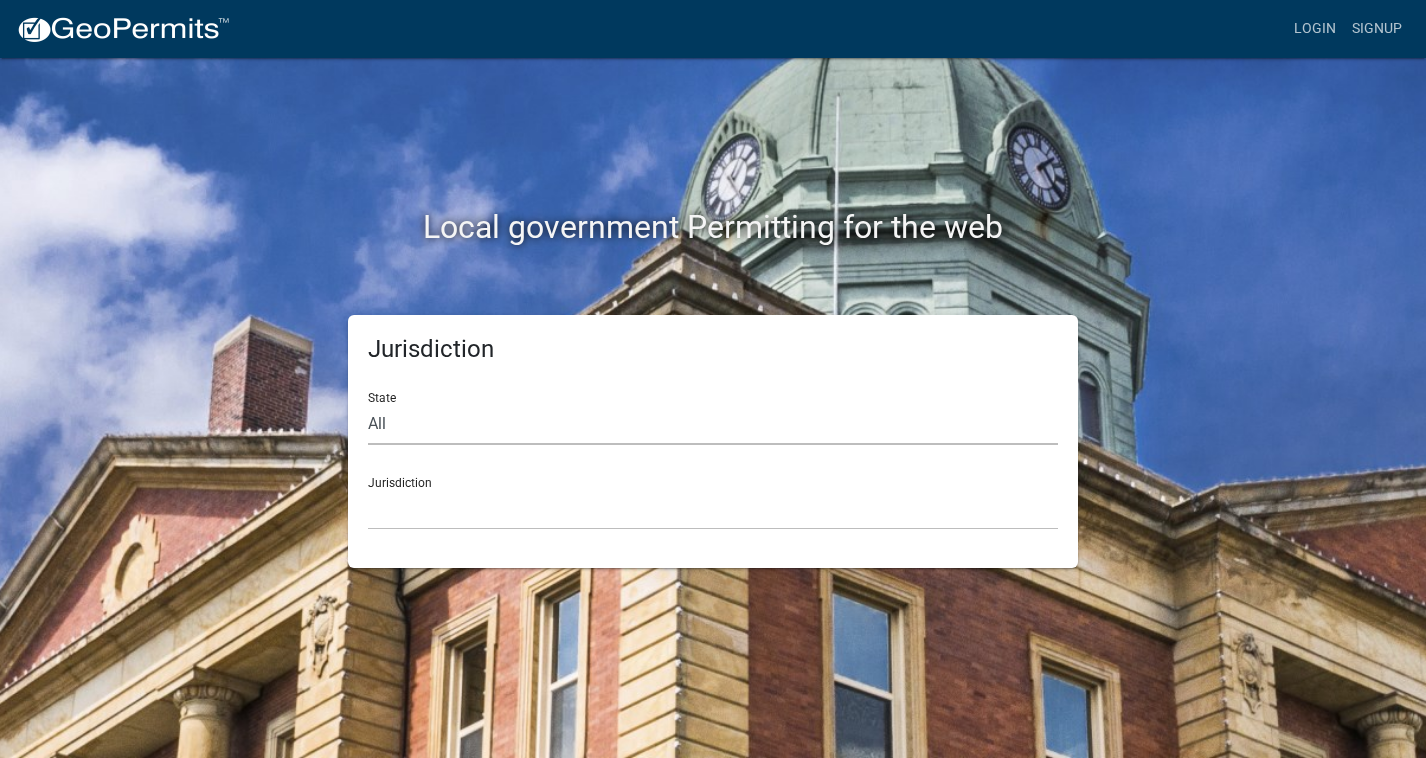click on "All  [US_STATE]   [US_STATE]   [US_STATE]   [US_STATE]   [US_STATE]   [US_STATE]   [US_STATE]   [US_STATE]   [US_STATE]" 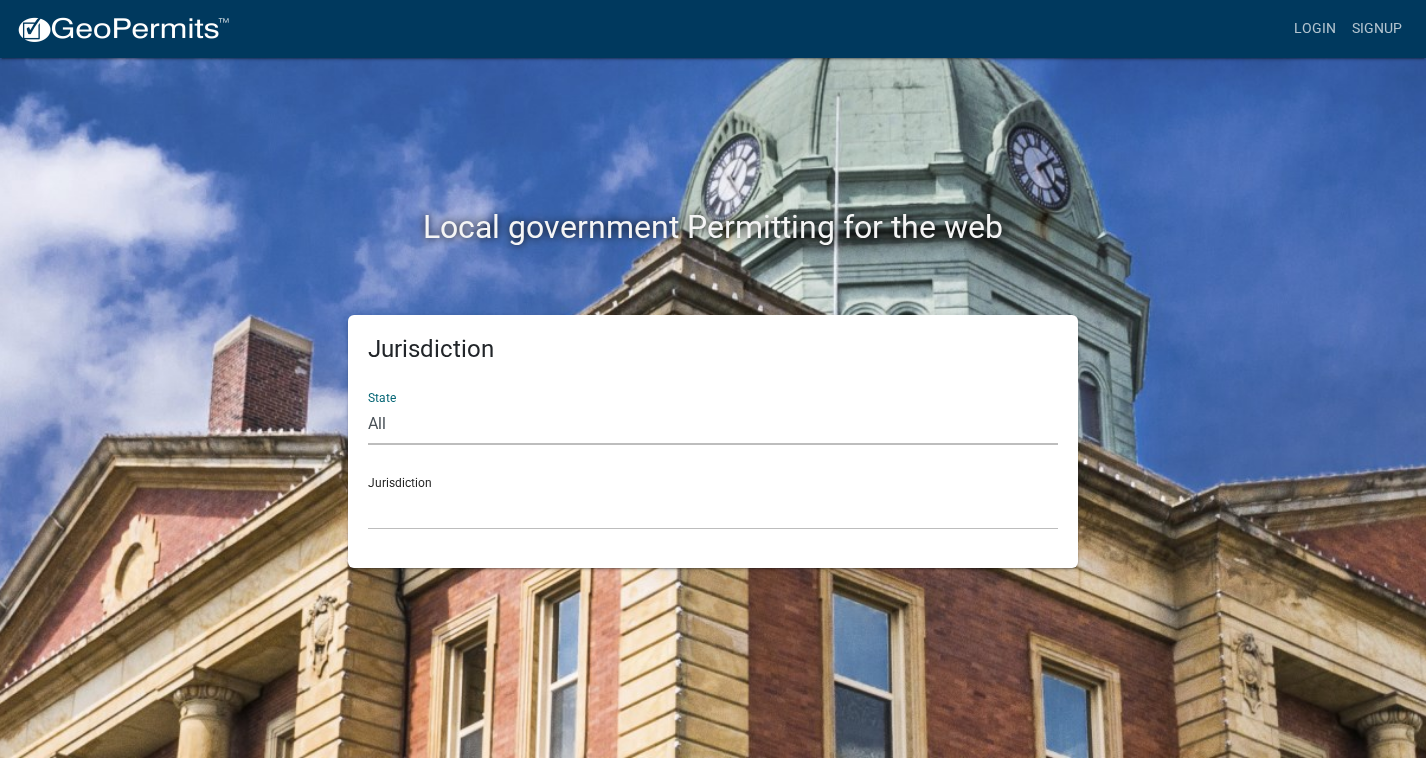 select on "[US_STATE]" 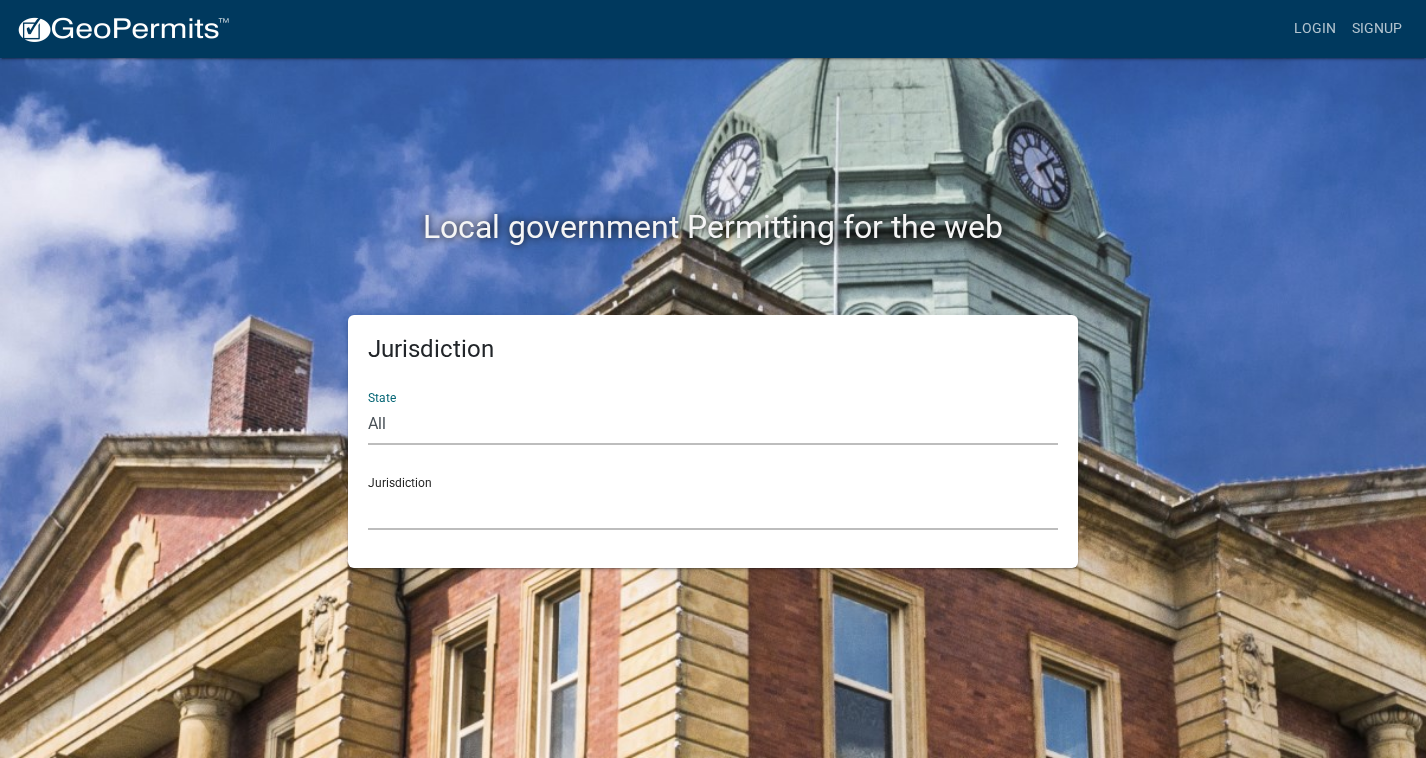 click on "City of [GEOGRAPHIC_DATA], [US_STATE] City of [GEOGRAPHIC_DATA], [US_STATE] City of [GEOGRAPHIC_DATA], [US_STATE] [GEOGRAPHIC_DATA], [US_STATE] [GEOGRAPHIC_DATA], [US_STATE] [GEOGRAPHIC_DATA], [US_STATE] [GEOGRAPHIC_DATA], [US_STATE] [GEOGRAPHIC_DATA], [US_STATE] [GEOGRAPHIC_DATA], [US_STATE] [GEOGRAPHIC_DATA], [US_STATE] [GEOGRAPHIC_DATA], [US_STATE] [GEOGRAPHIC_DATA], [US_STATE] [GEOGRAPHIC_DATA], [US_STATE] [GEOGRAPHIC_DATA], [US_STATE] [GEOGRAPHIC_DATA], [US_STATE] River Ridge Development Authority, [US_STATE] [GEOGRAPHIC_DATA], [US_STATE] [GEOGRAPHIC_DATA], [US_STATE][GEOGRAPHIC_DATA], [US_STATE] [GEOGRAPHIC_DATA], [US_STATE]" 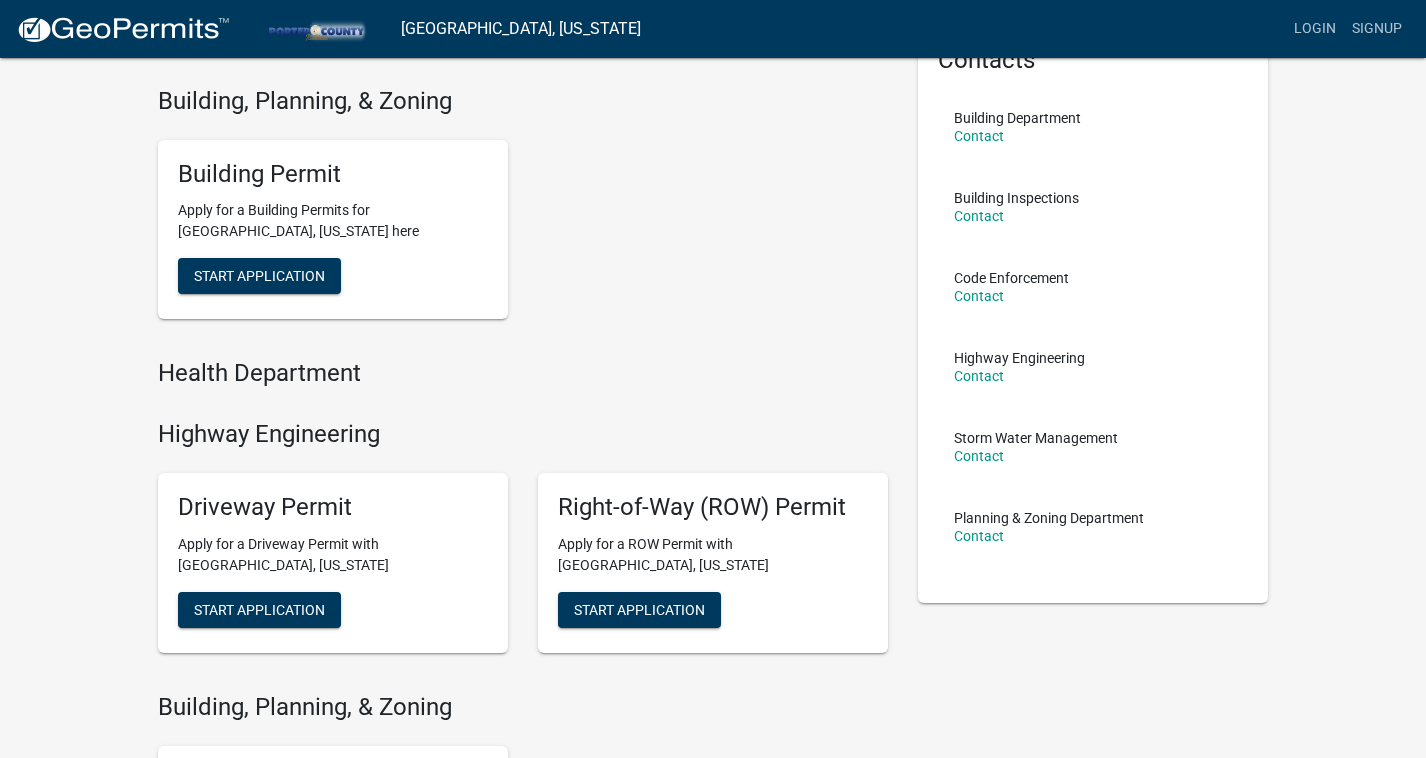 scroll, scrollTop: 0, scrollLeft: 0, axis: both 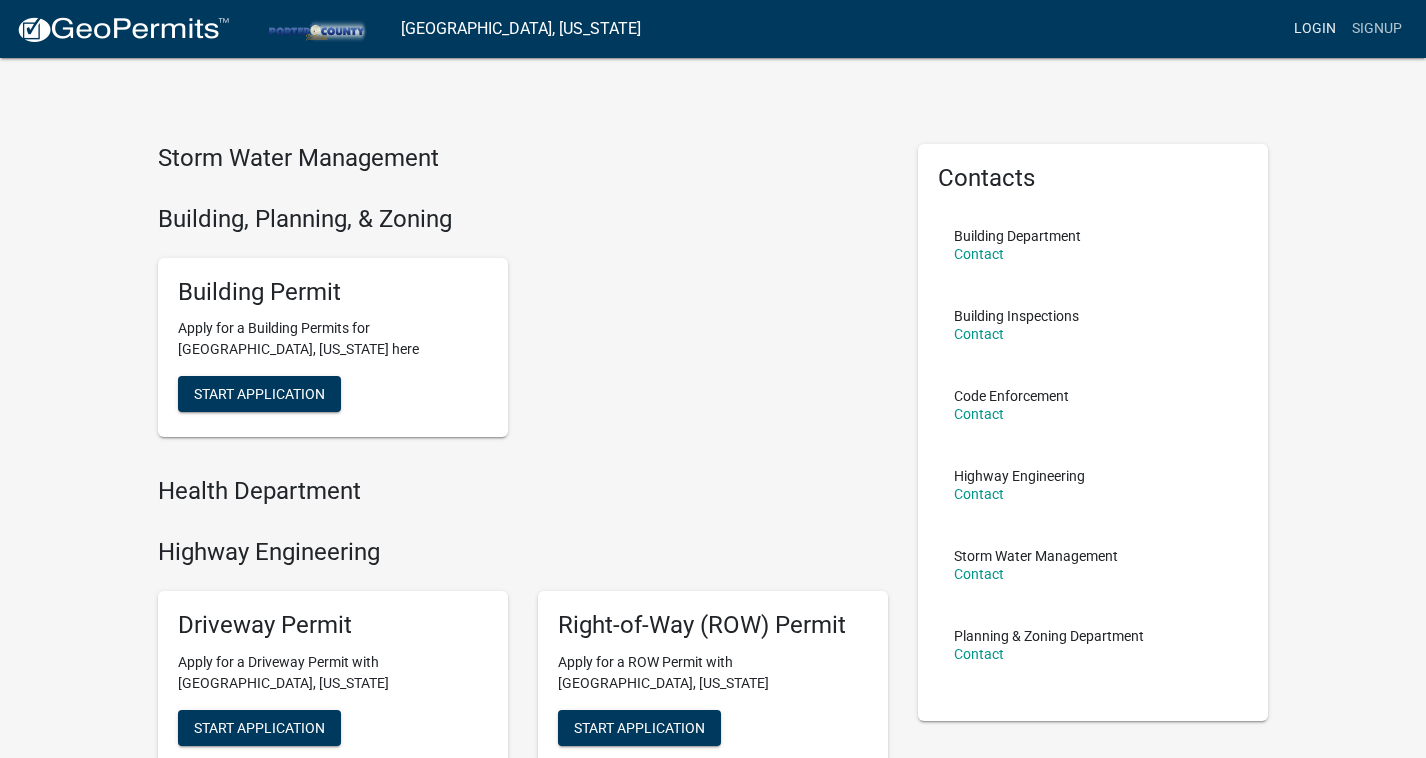 click on "Login" at bounding box center [1315, 29] 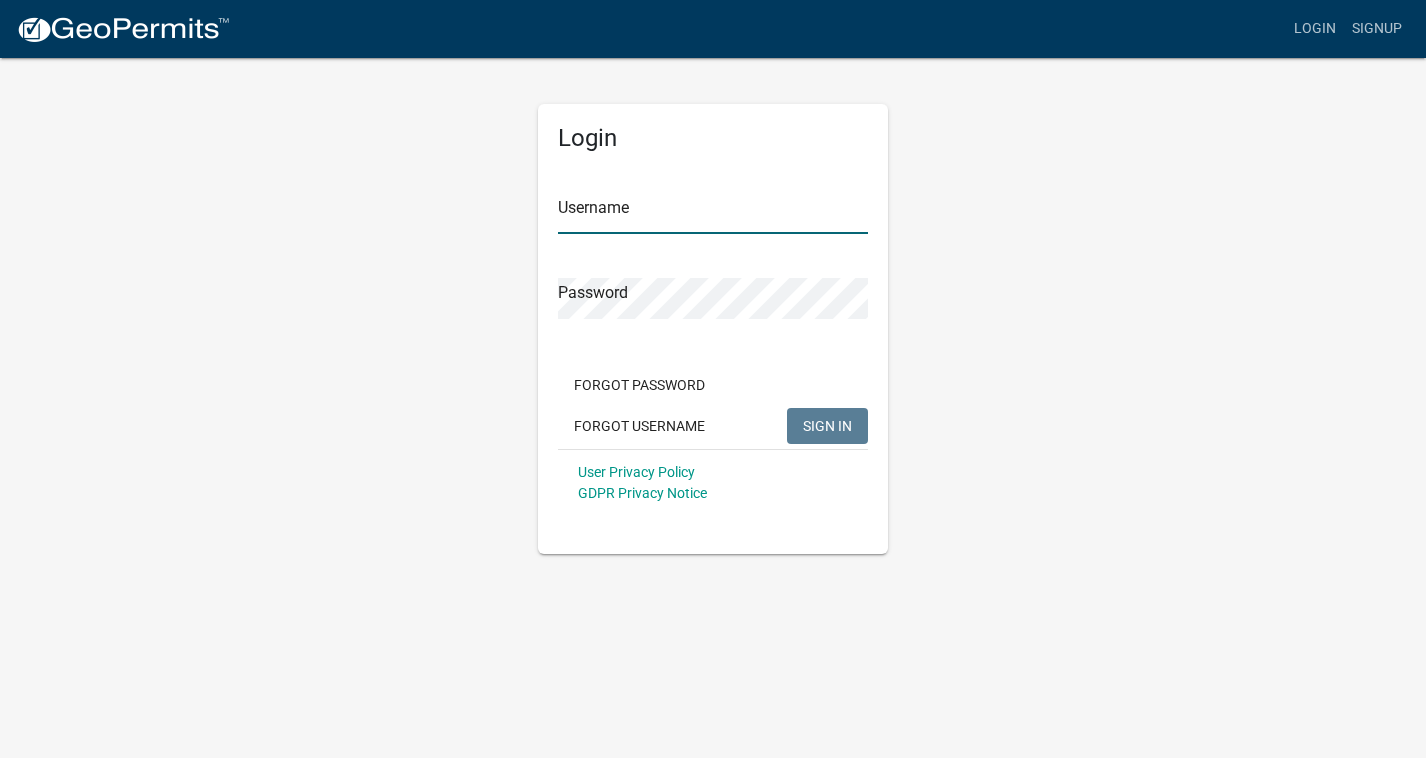 type on "[PERSON_NAME][EMAIL_ADDRESS][DOMAIN_NAME]" 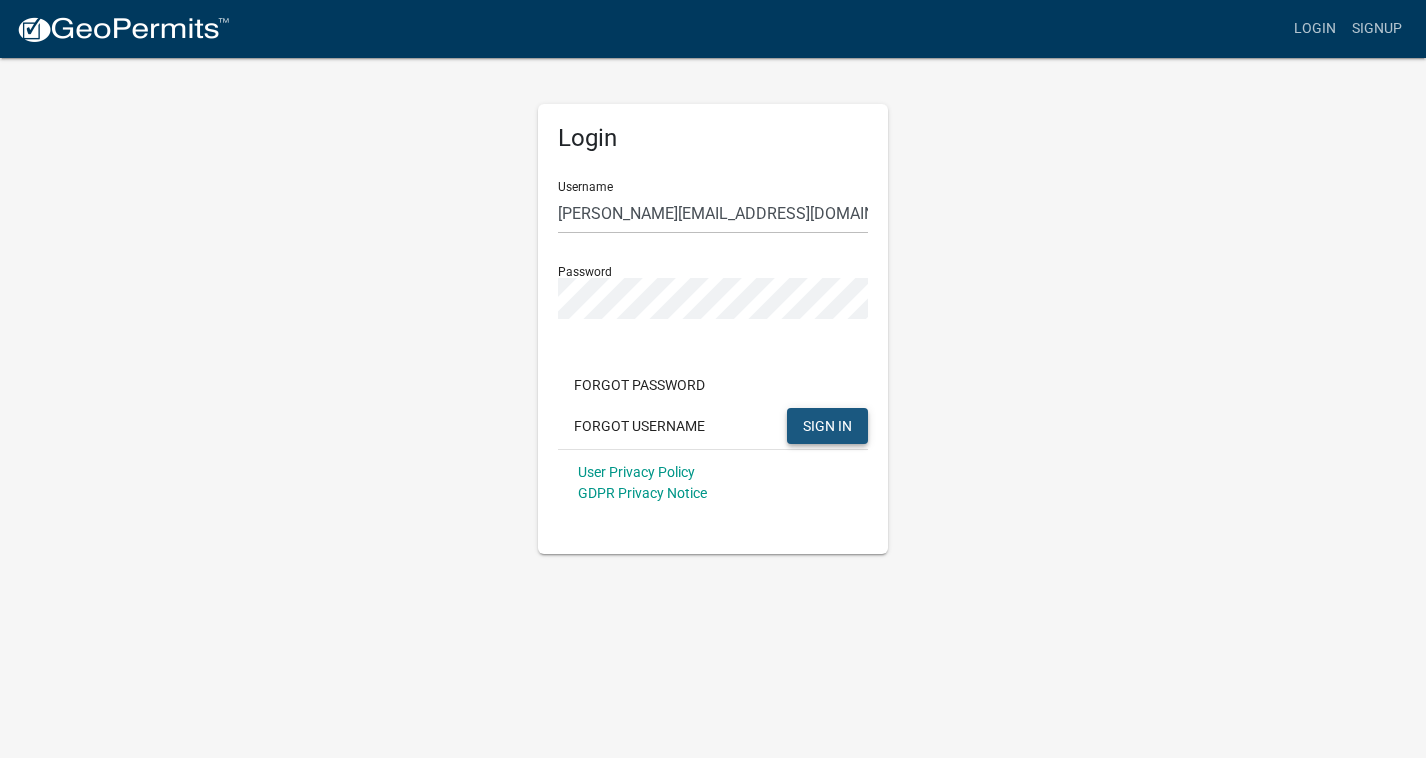 click on "SIGN IN" 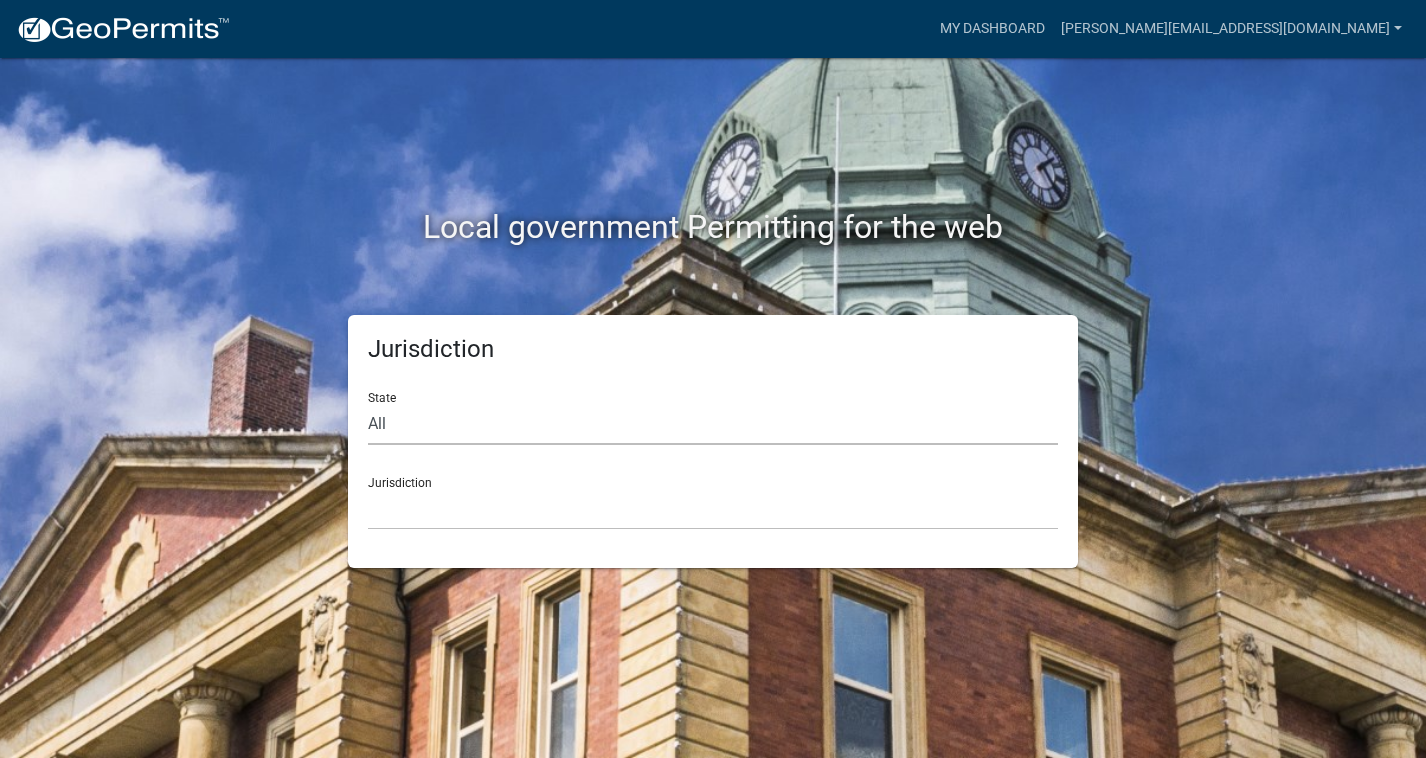 click on "All  [US_STATE]   [US_STATE]   [US_STATE]   [US_STATE]   [US_STATE]   [US_STATE]   [US_STATE]   [US_STATE]   [US_STATE]" 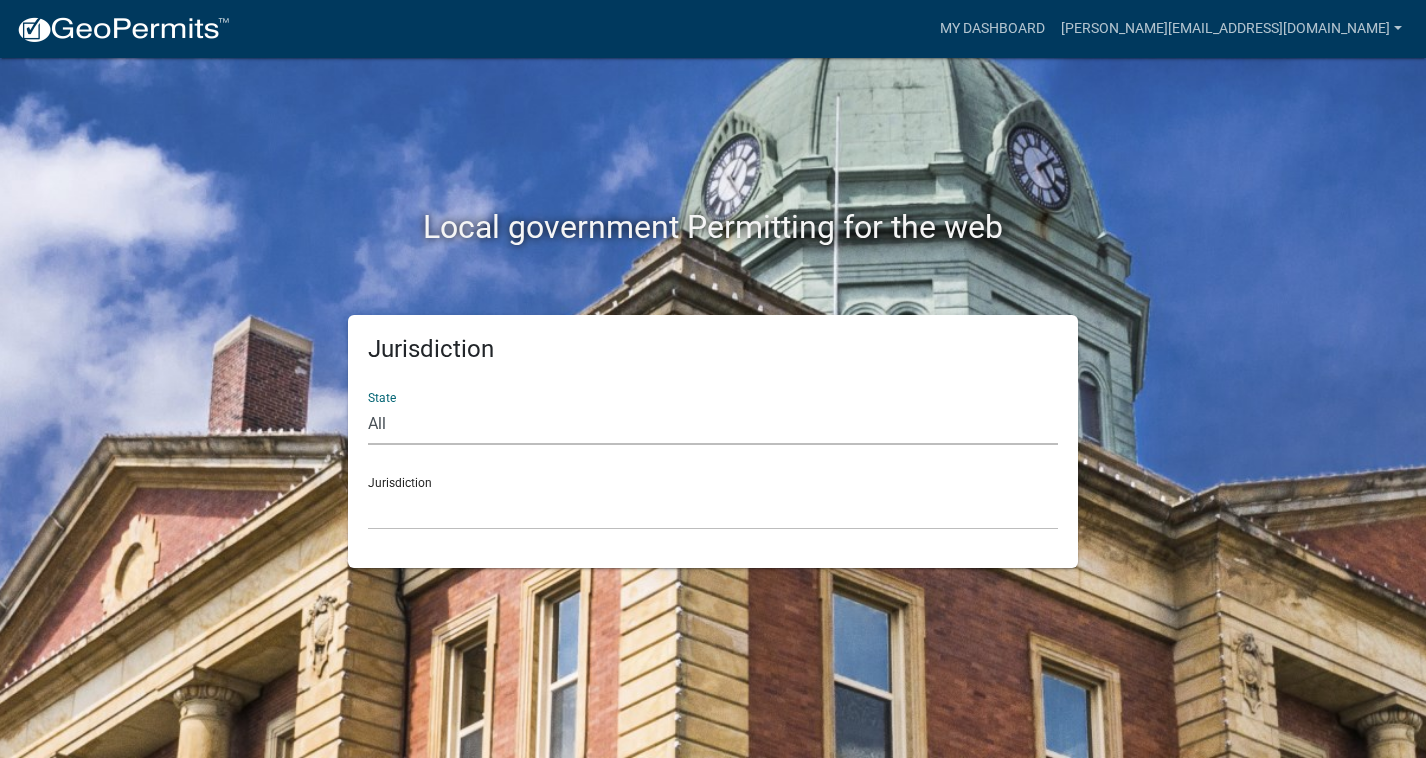 click on "All  [US_STATE]   [US_STATE]   [US_STATE]   [US_STATE]   [US_STATE]   [US_STATE]   [US_STATE]   [US_STATE]   [US_STATE]" 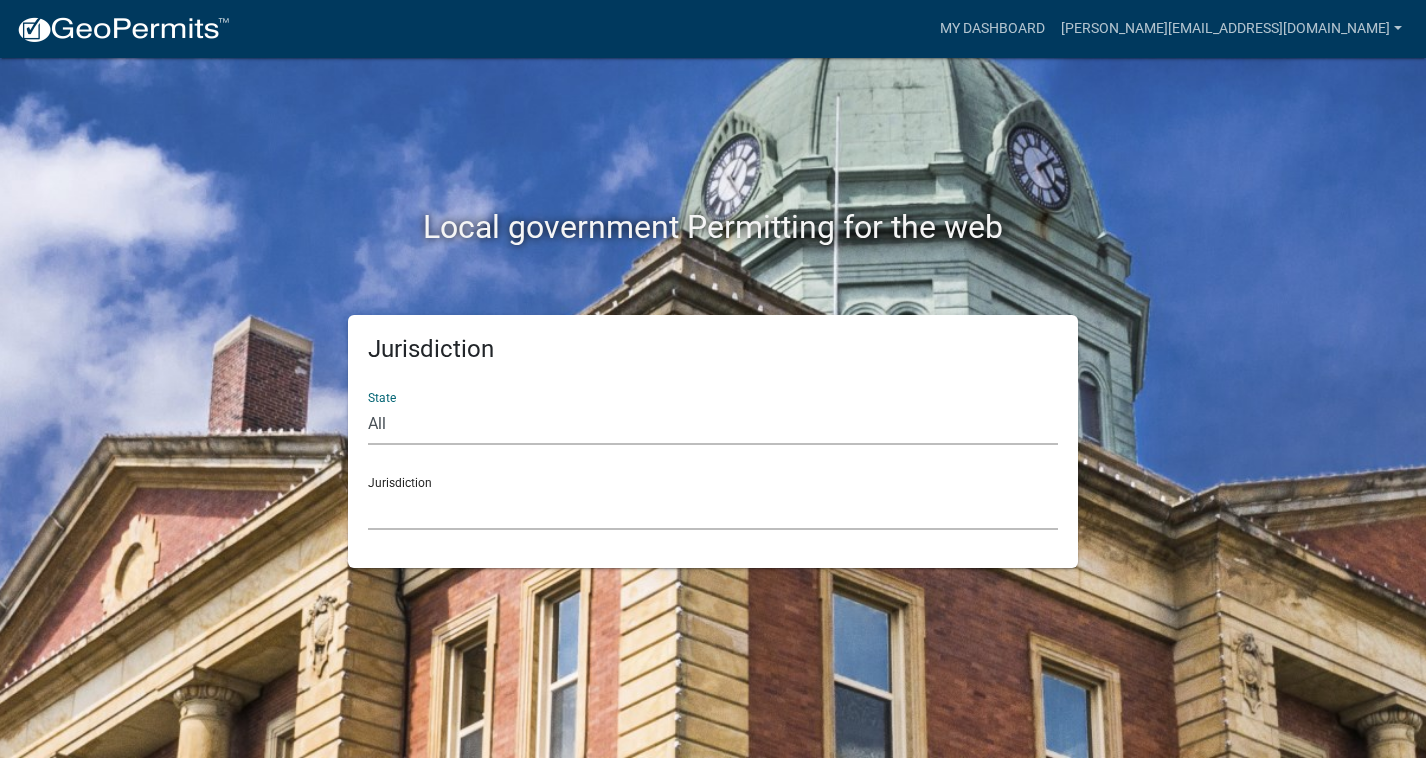 click on "City of [GEOGRAPHIC_DATA], [US_STATE] City of [GEOGRAPHIC_DATA], [US_STATE] City of [GEOGRAPHIC_DATA], [US_STATE] [GEOGRAPHIC_DATA], [US_STATE] [GEOGRAPHIC_DATA], [US_STATE] [GEOGRAPHIC_DATA], [US_STATE] [GEOGRAPHIC_DATA], [US_STATE] [GEOGRAPHIC_DATA], [US_STATE] [GEOGRAPHIC_DATA], [US_STATE] [GEOGRAPHIC_DATA], [US_STATE] [GEOGRAPHIC_DATA], [US_STATE] [GEOGRAPHIC_DATA], [US_STATE] [GEOGRAPHIC_DATA], [US_STATE] [GEOGRAPHIC_DATA], [US_STATE] [GEOGRAPHIC_DATA], [US_STATE] River Ridge Development Authority, [US_STATE] [GEOGRAPHIC_DATA], [US_STATE] [GEOGRAPHIC_DATA], [US_STATE][GEOGRAPHIC_DATA], [US_STATE] [GEOGRAPHIC_DATA], [US_STATE]" 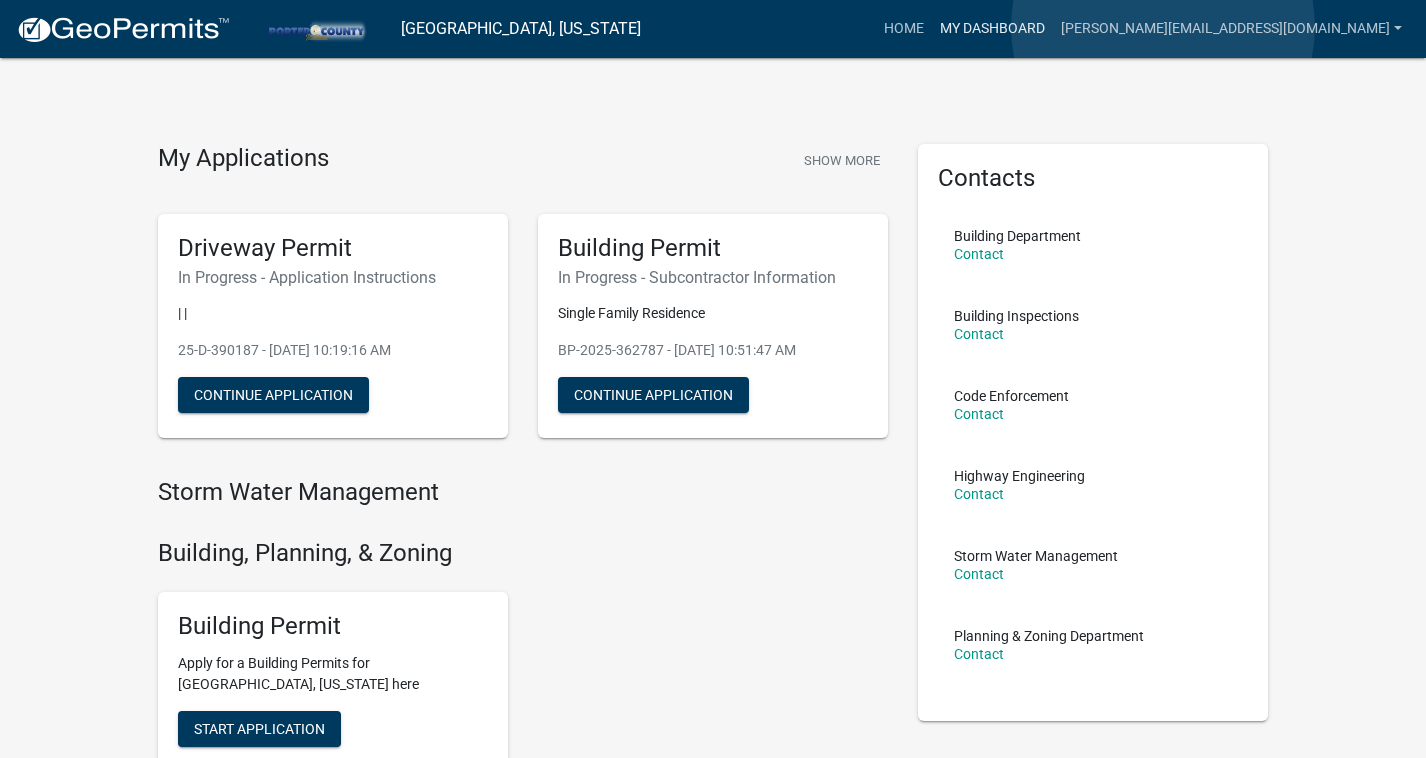 click on "My Dashboard" at bounding box center (992, 29) 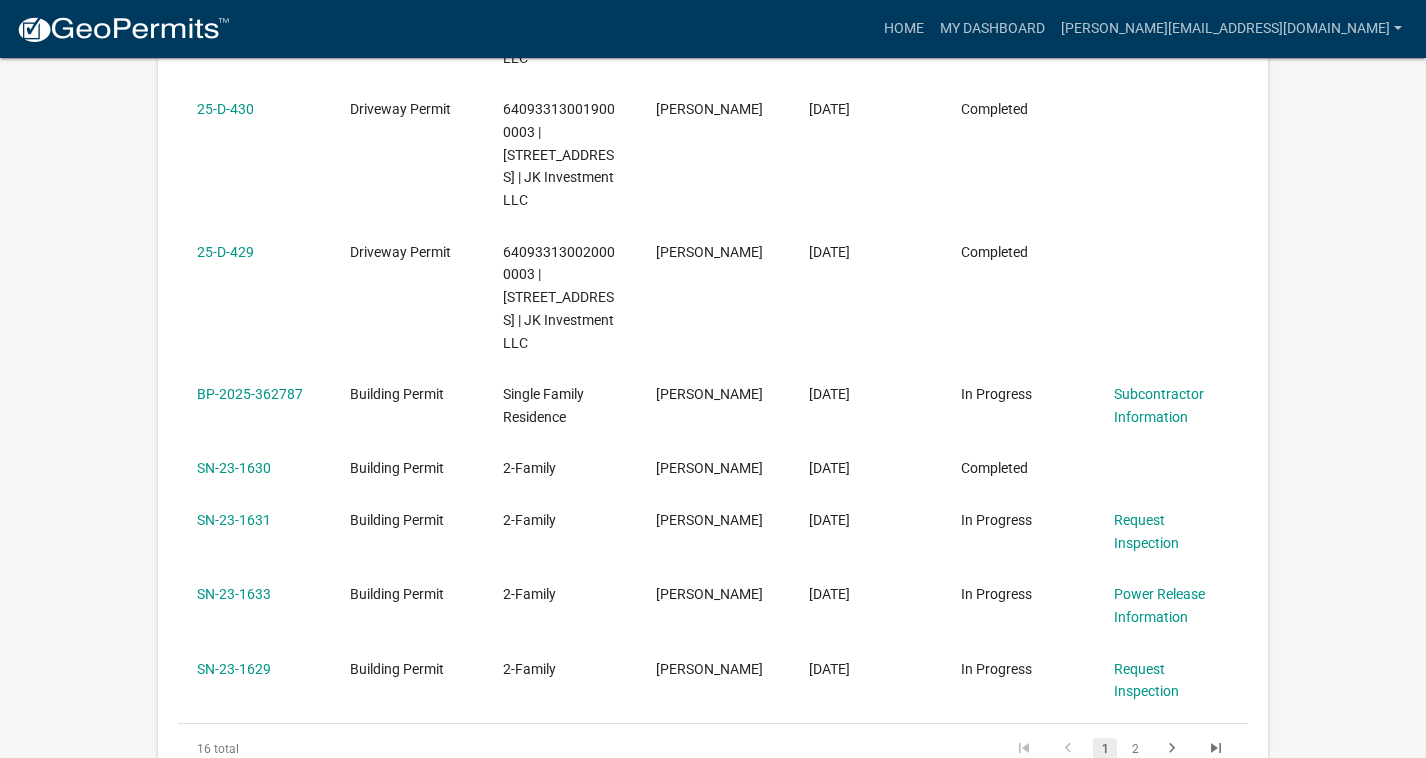scroll, scrollTop: 792, scrollLeft: 0, axis: vertical 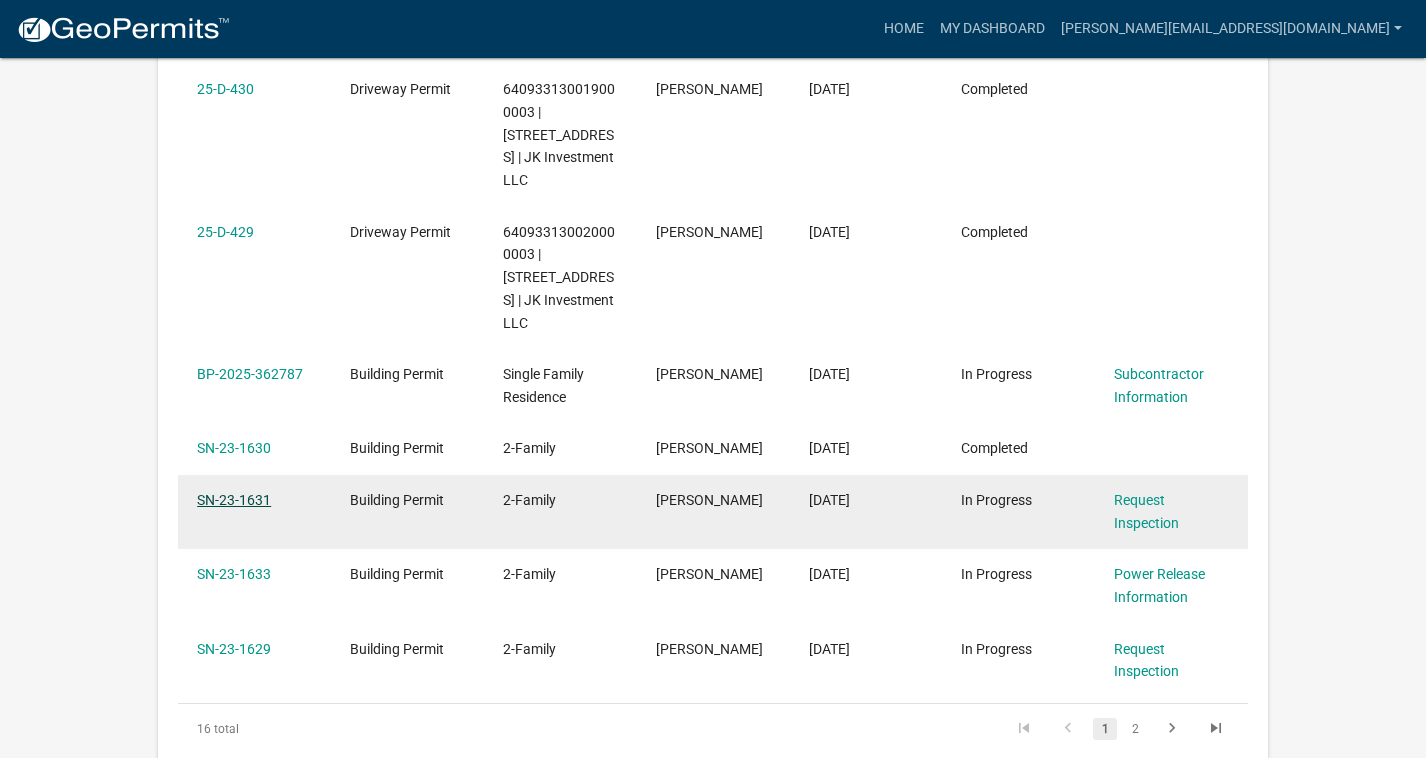 click on "SN-23-1631" 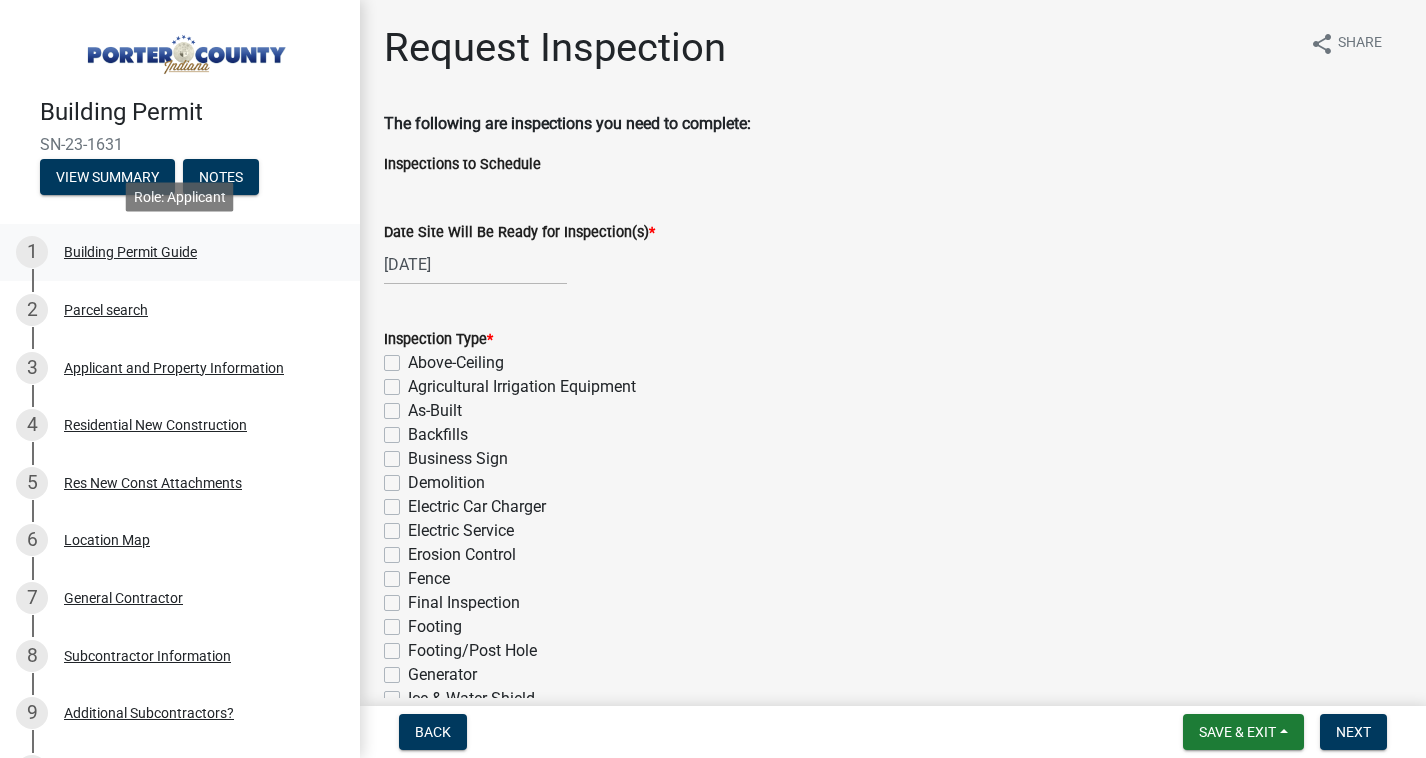 click on "Building Permit Guide" at bounding box center [130, 252] 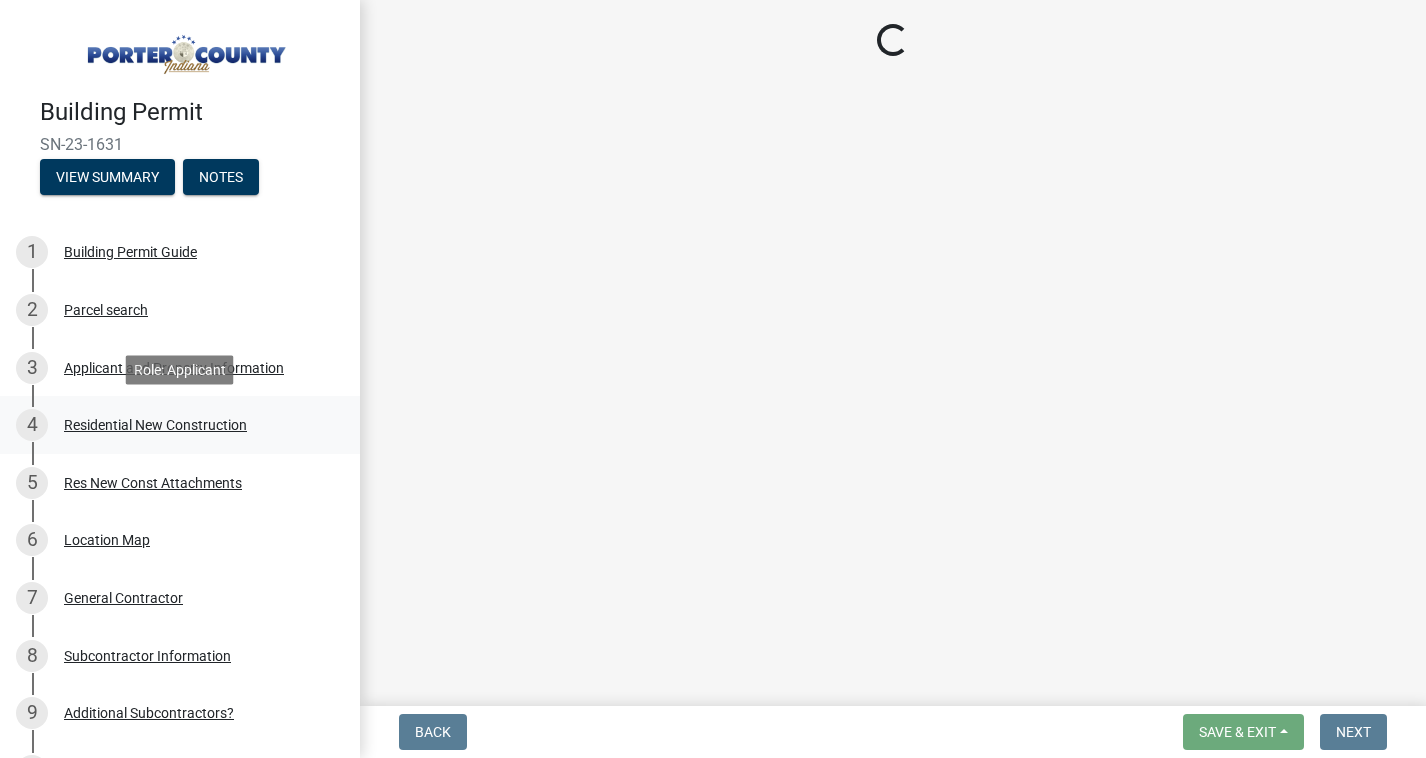 click on "Residential New Construction" at bounding box center [155, 425] 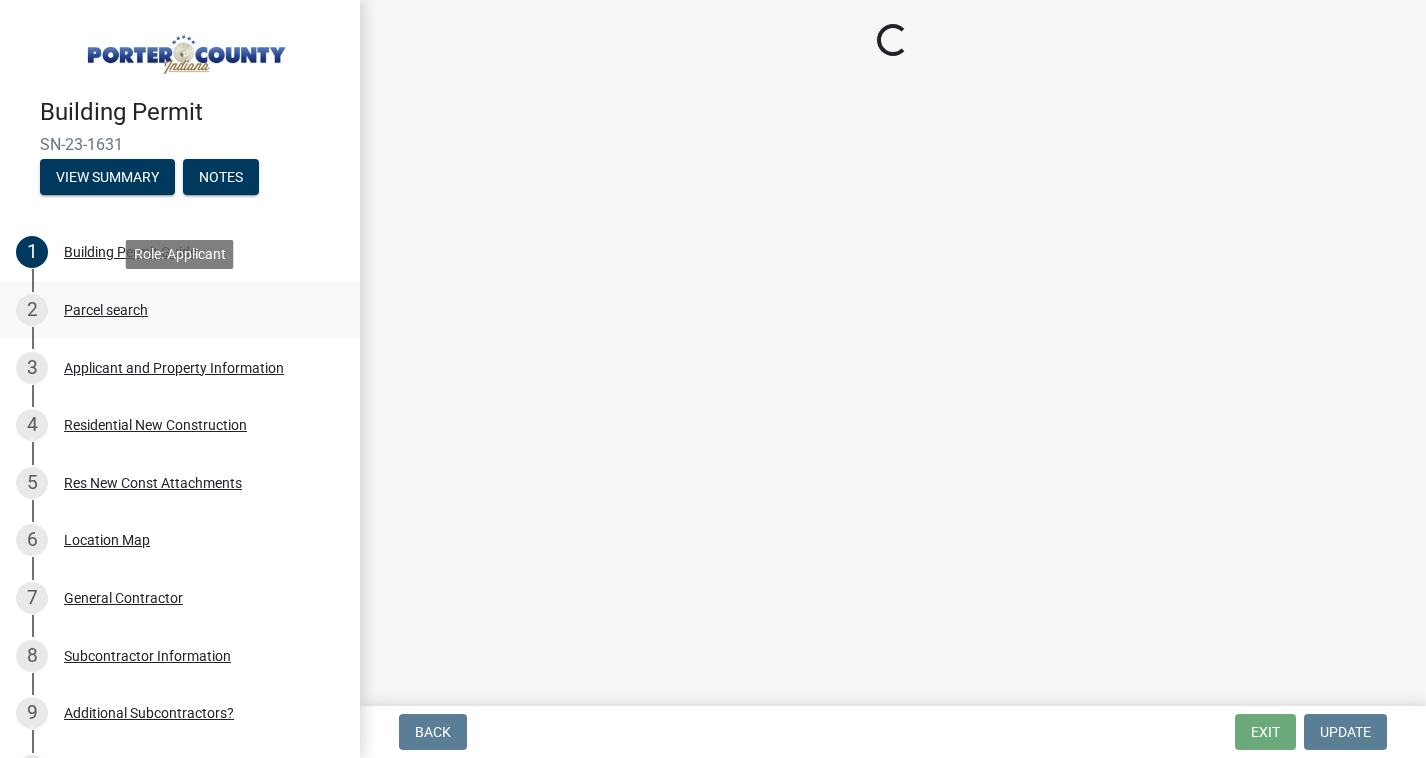 select on "9e518564-4428-4eb4-941b-0b1ac8082854" 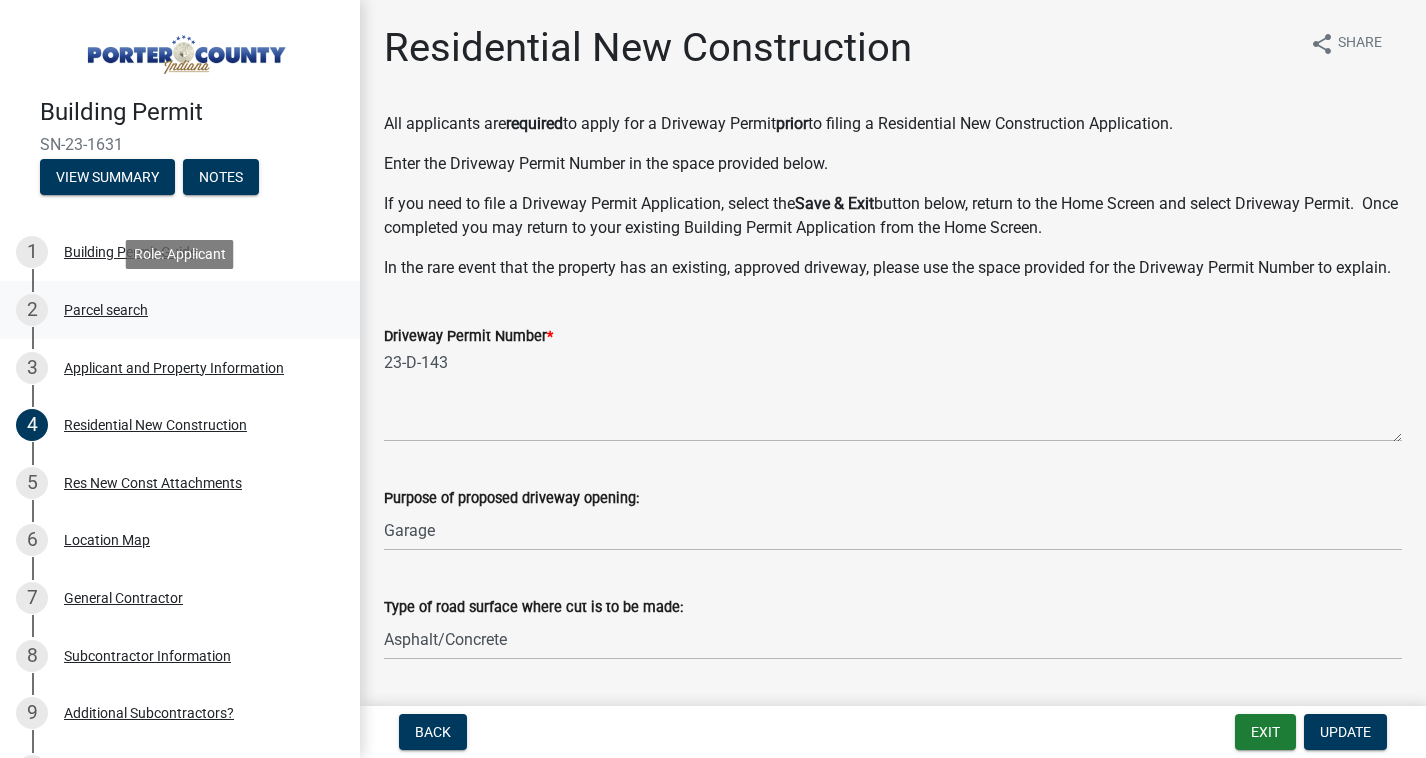 click on "Parcel search" at bounding box center (106, 310) 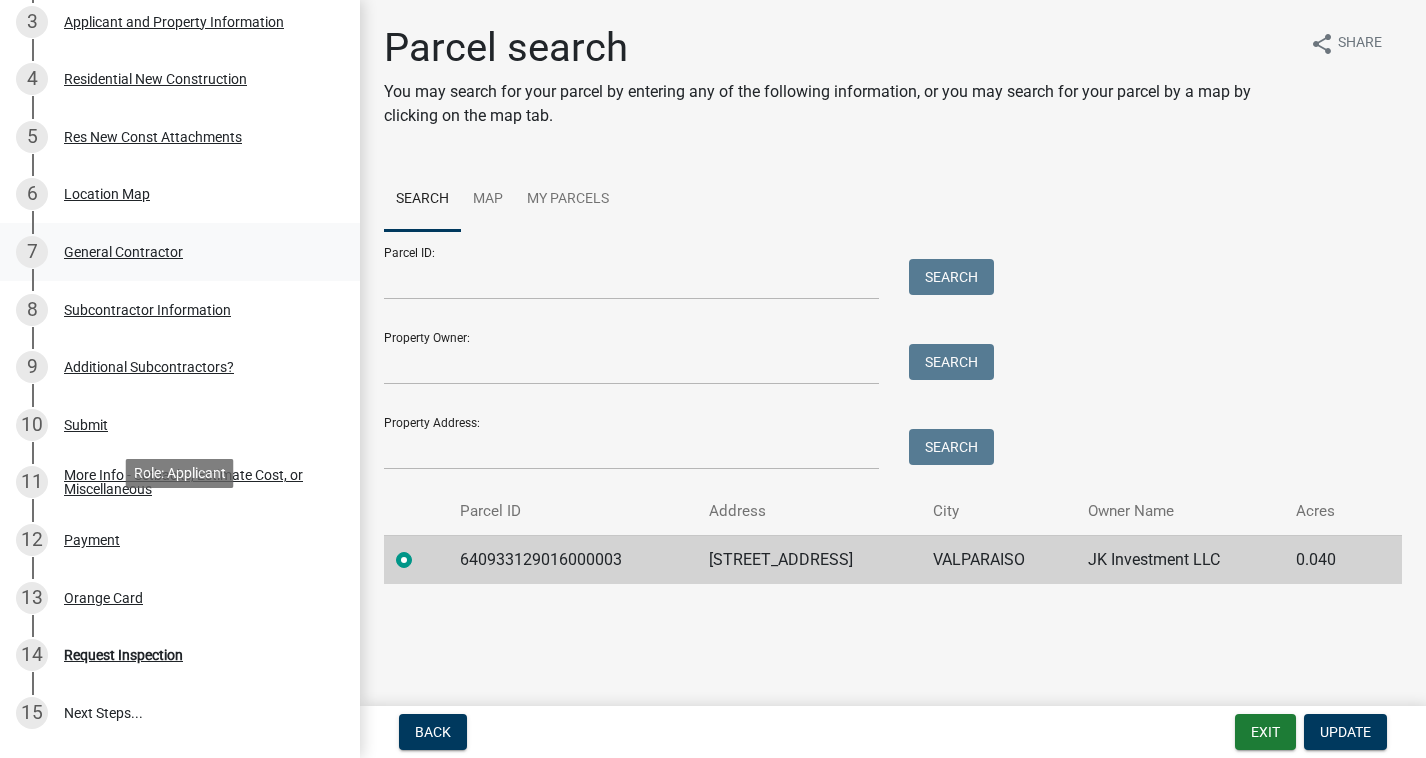 scroll, scrollTop: 515, scrollLeft: 0, axis: vertical 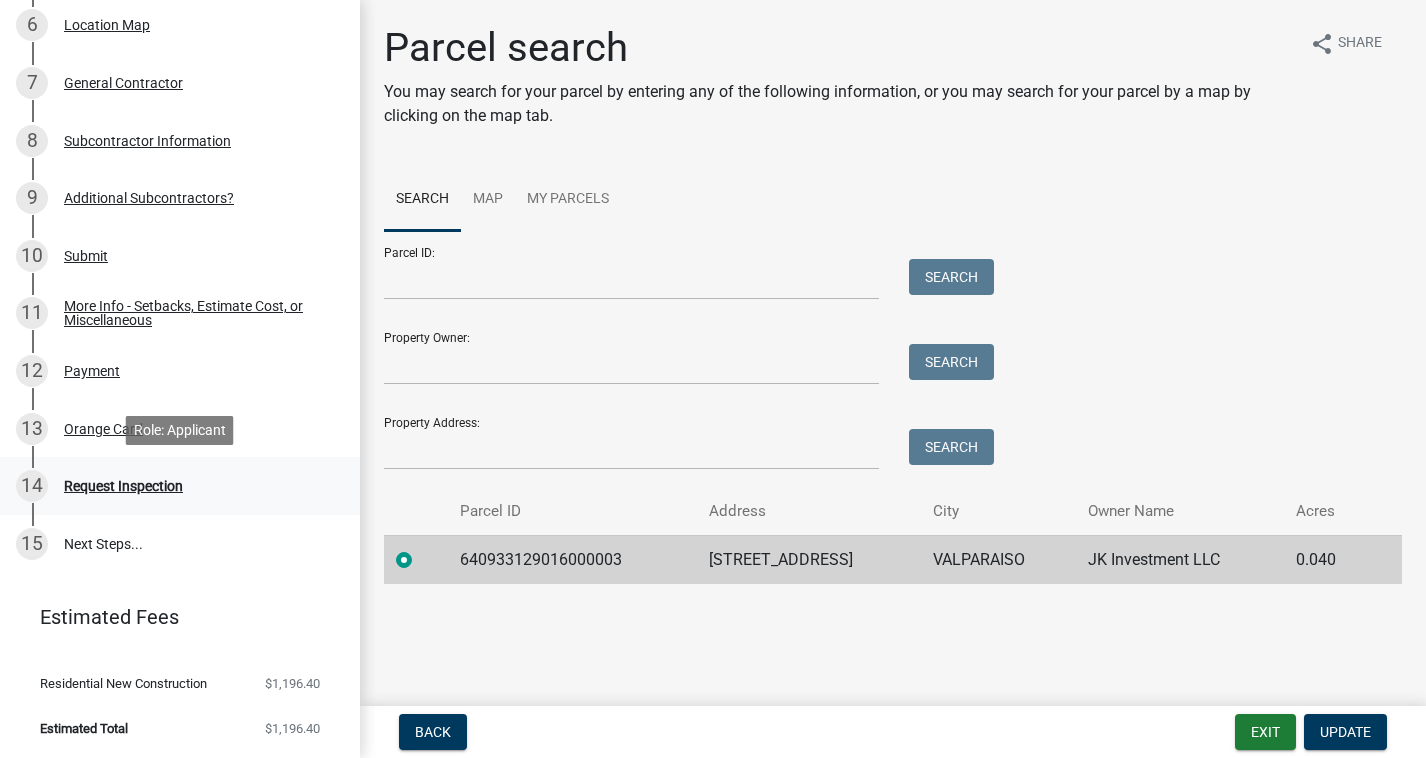 click on "Request Inspection" at bounding box center (123, 486) 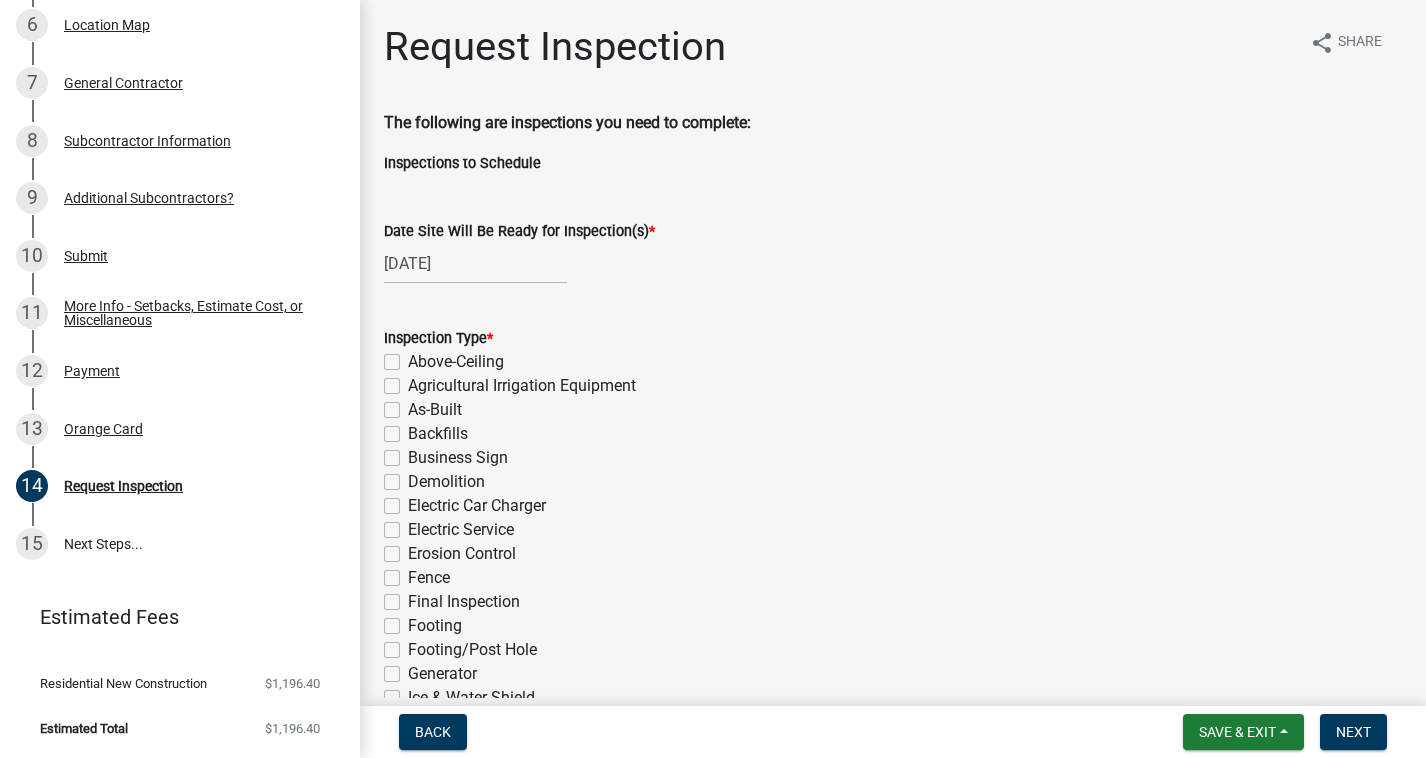 scroll, scrollTop: 0, scrollLeft: 0, axis: both 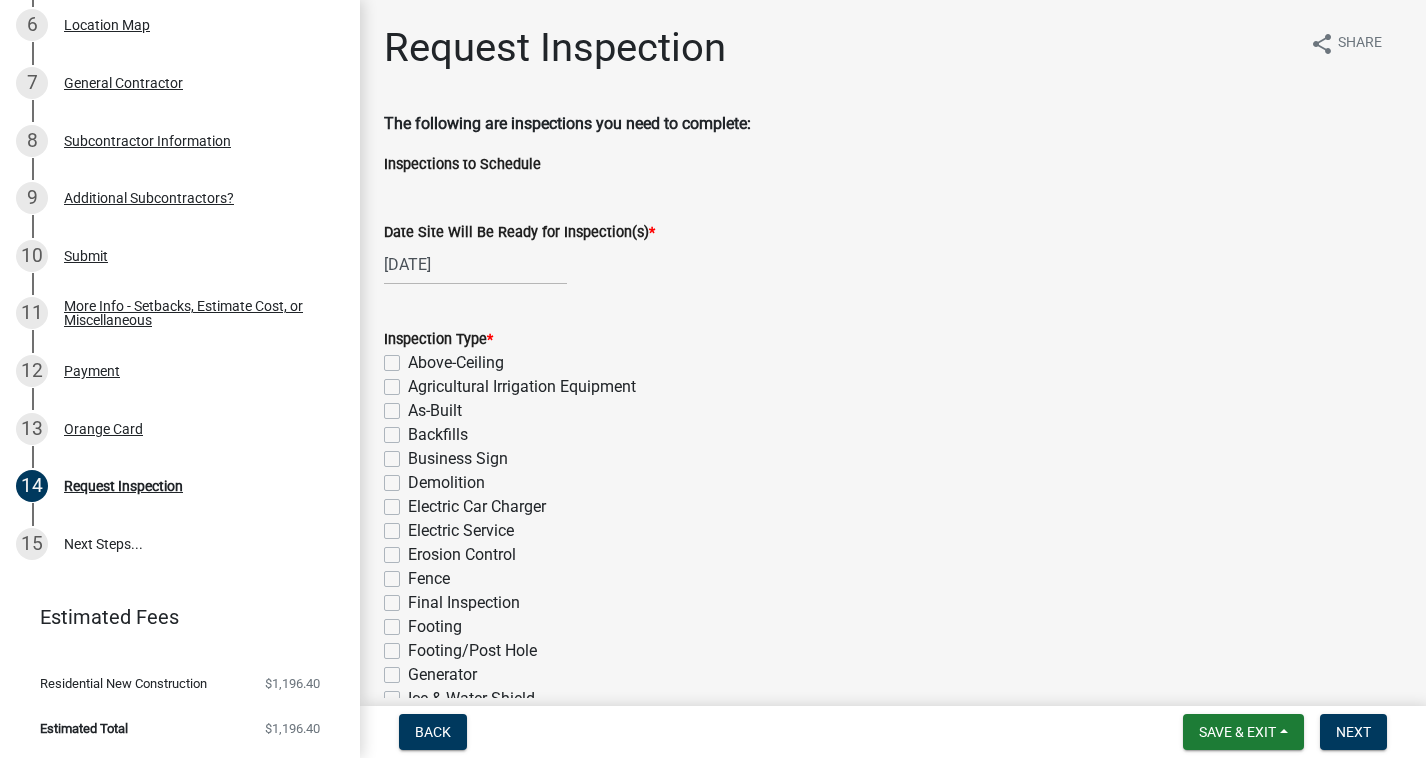 select on "7" 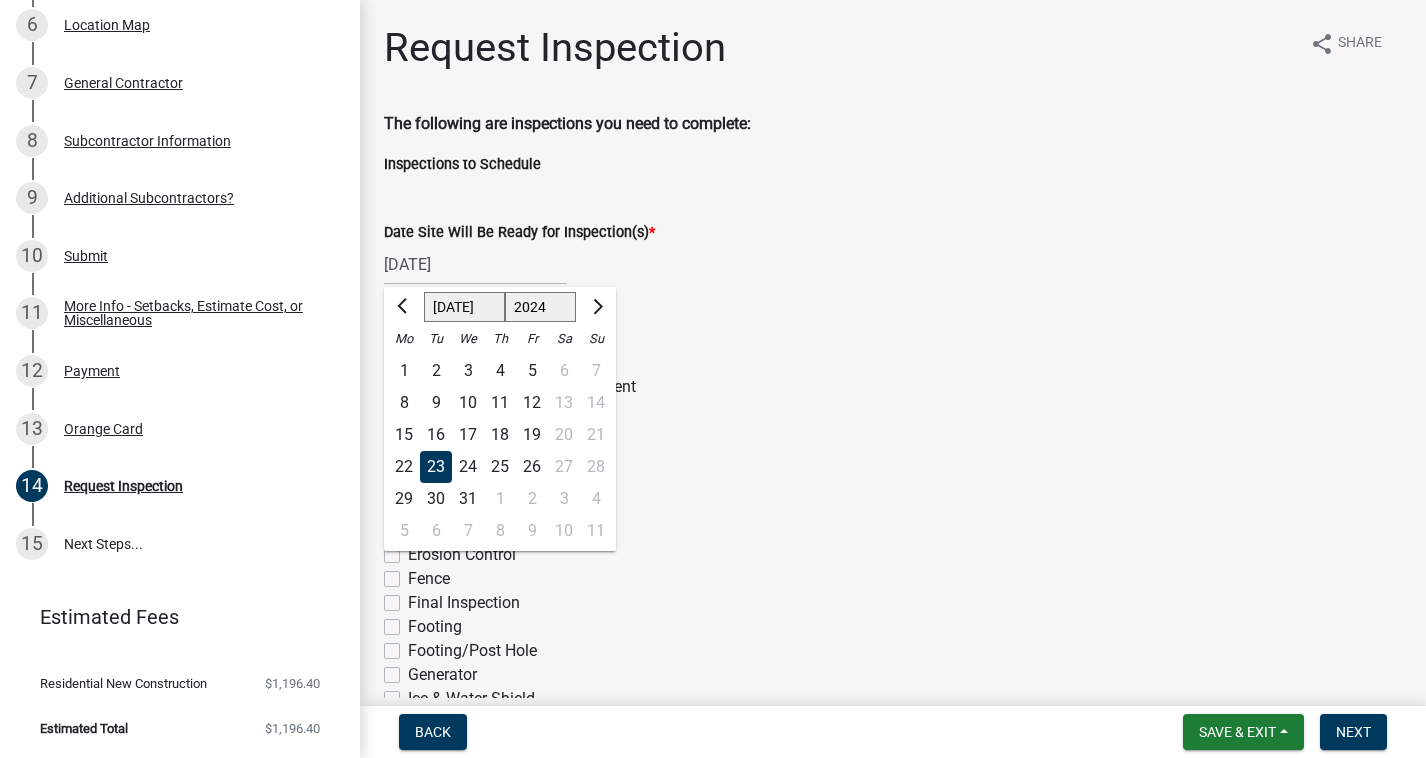 click on "[DATE] Jan Feb Mar Apr May Jun [DATE] Aug Sep Oct Nov [DATE] 1525 1526 1527 1528 1529 1530 1531 1532 1533 1534 1535 1536 1537 1538 1539 1540 1541 1542 1543 1544 1545 1546 1547 1548 1549 1550 1551 1552 1553 1554 1555 1556 1557 1558 1559 1560 1561 1562 1563 1564 1565 1566 1567 1568 1569 1570 1571 1572 1573 1574 1575 1576 1577 1578 1579 1580 1581 1582 1583 1584 1585 1586 1587 1588 1589 1590 1591 1592 1593 1594 1595 1596 1597 1598 1599 1600 1601 1602 1603 1604 1605 1606 1607 1608 1609 1610 1611 1612 1613 1614 1615 1616 1617 1618 1619 1620 1621 1622 1623 1624 1625 1626 1627 1628 1629 1630 1631 1632 1633 1634 1635 1636 1637 1638 1639 1640 1641 1642 1643 1644 1645 1646 1647 1648 1649 1650 1651 1652 1653 1654 1655 1656 1657 1658 1659 1660 1661 1662 1663 1664 1665 1666 1667 1668 1669 1670 1671 1672 1673 1674 1675 1676 1677 1678 1679 1680 1681 1682 1683 1684 1685 1686 1687 1688 1689 1690 1691 1692 1693 1694 1695 1696 1697 1698 1699 1700 1701 1702 1703 1704 1705 1706 1707 1708 1709 1710 1711 1712 1713 1714 1715 1716" 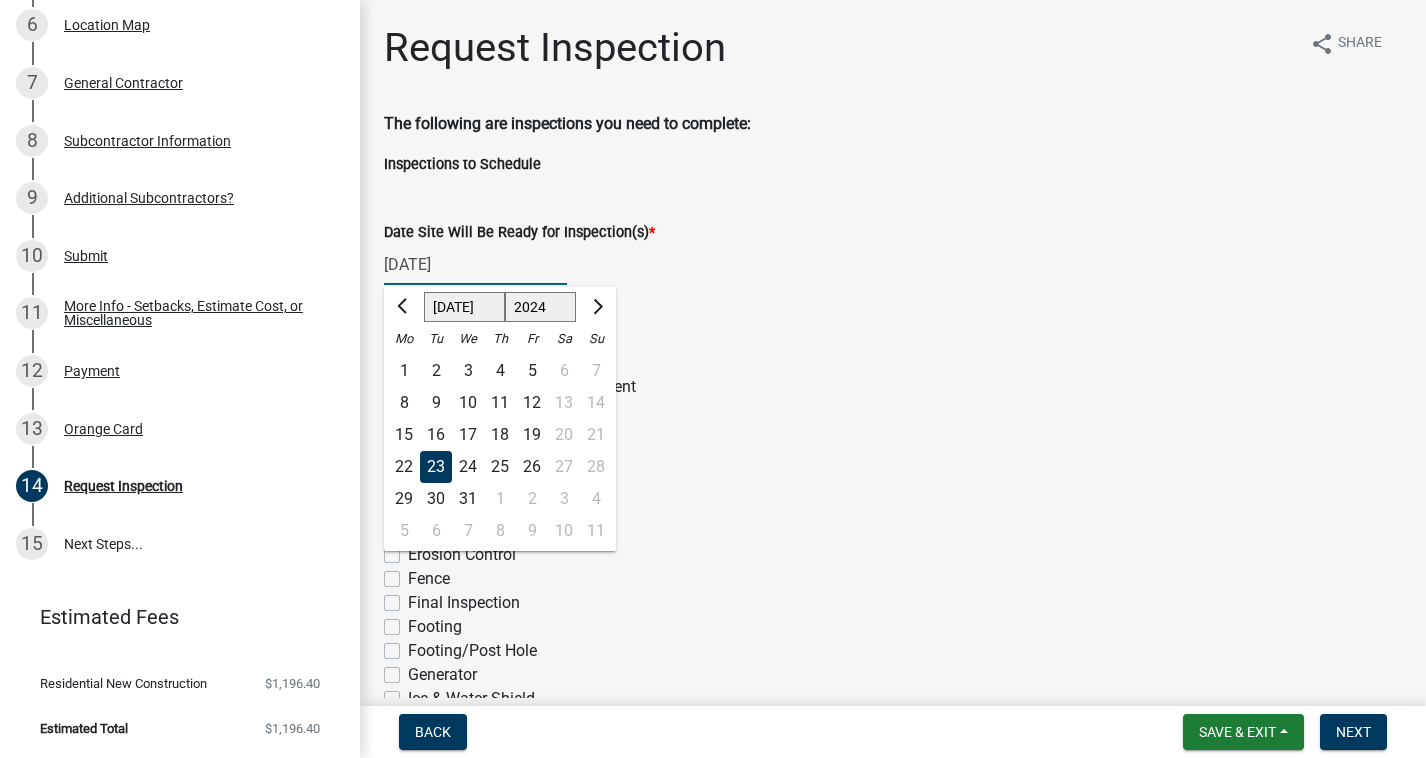 select on "2025" 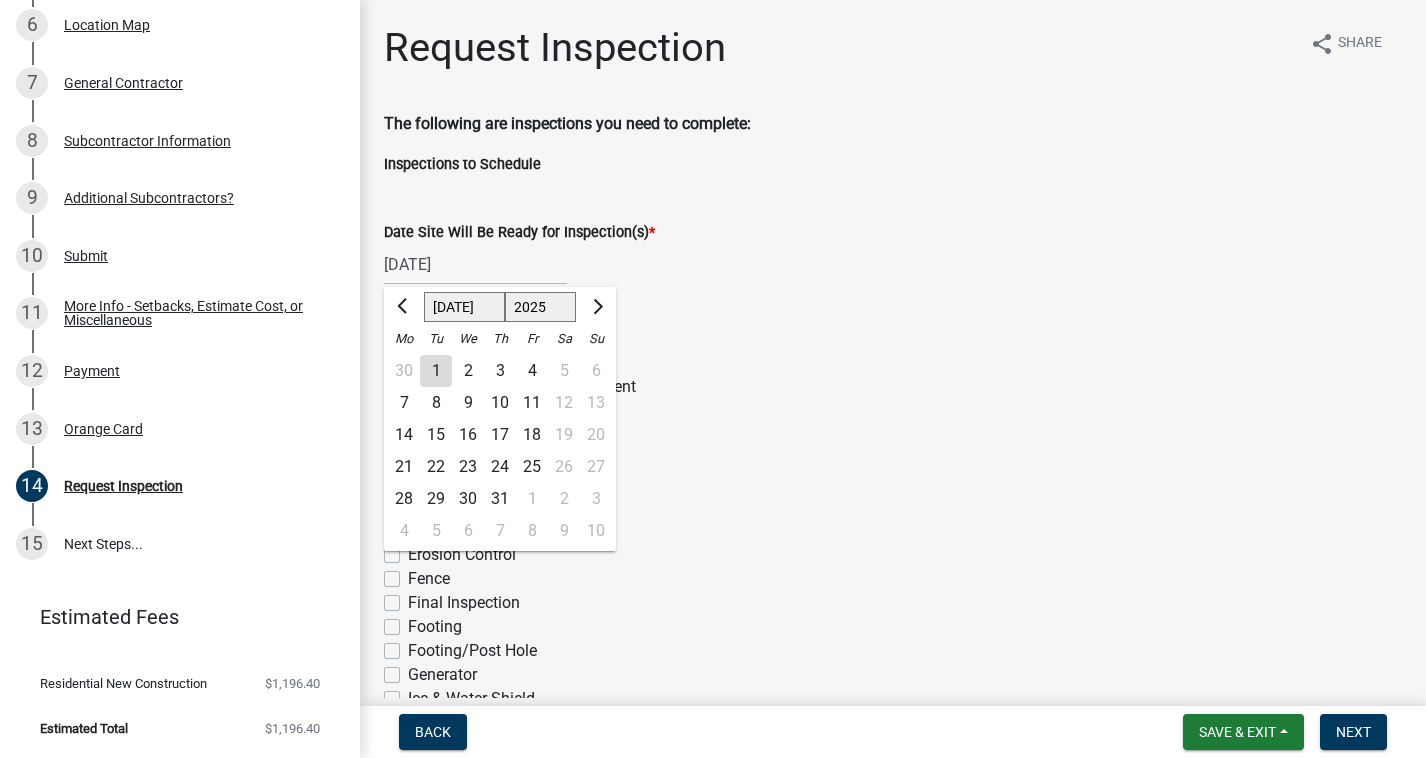 click on "15" 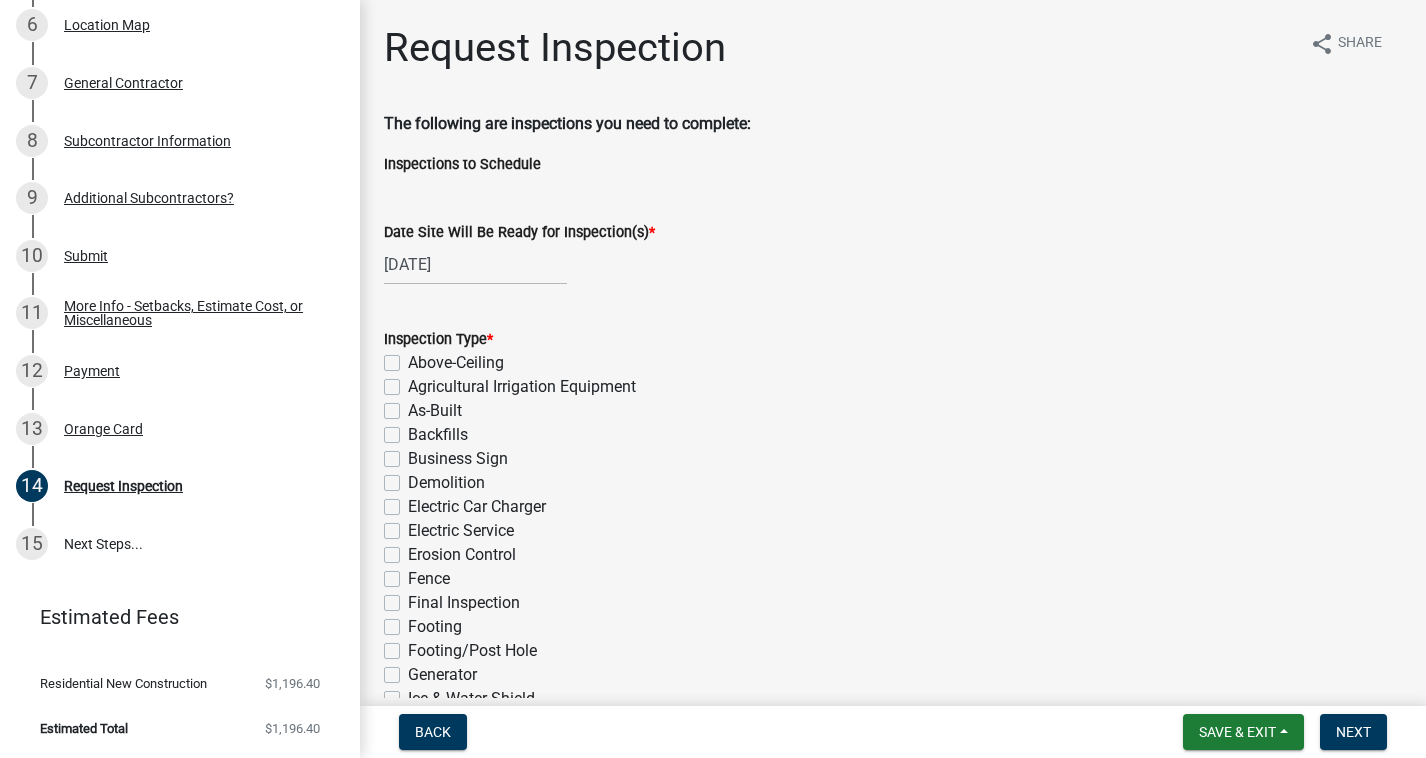 click on "[DATE]" 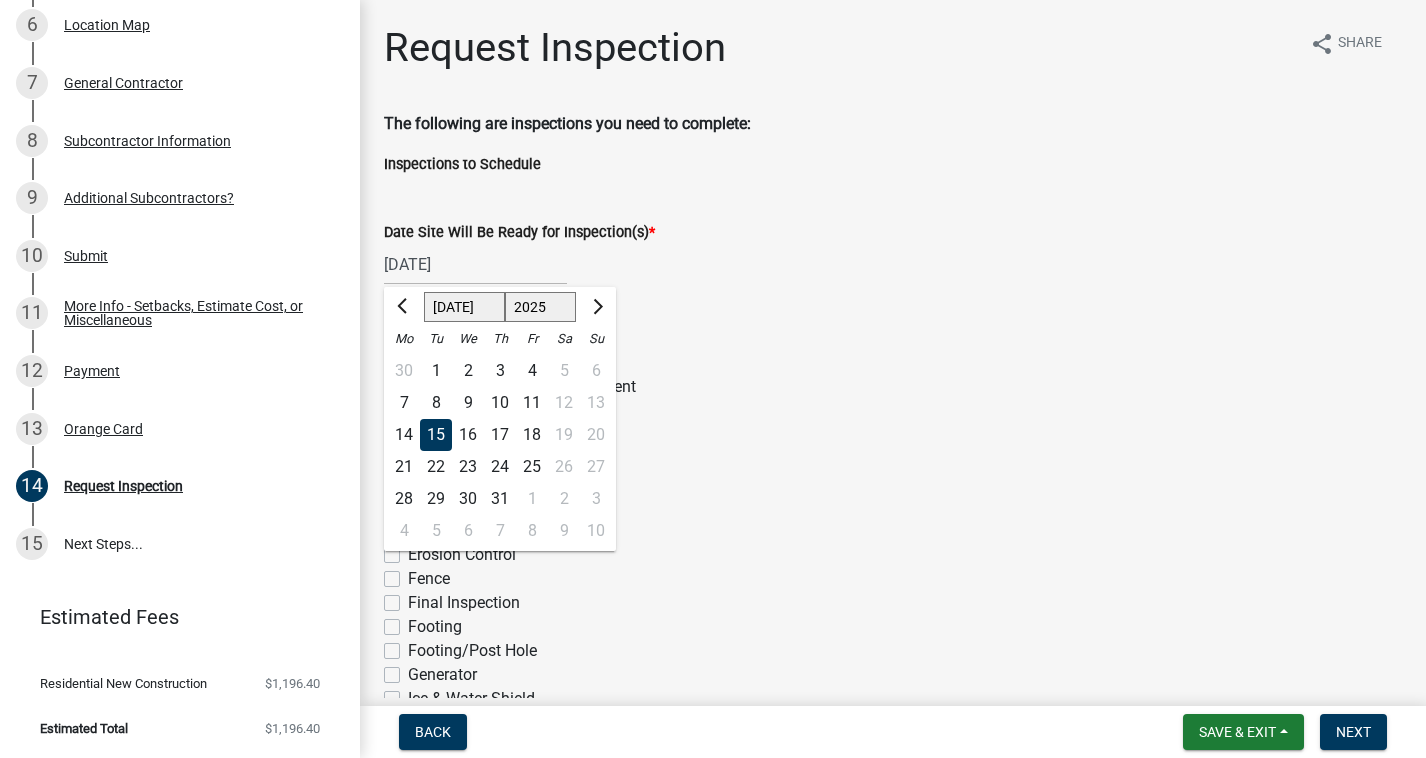 click on "14" 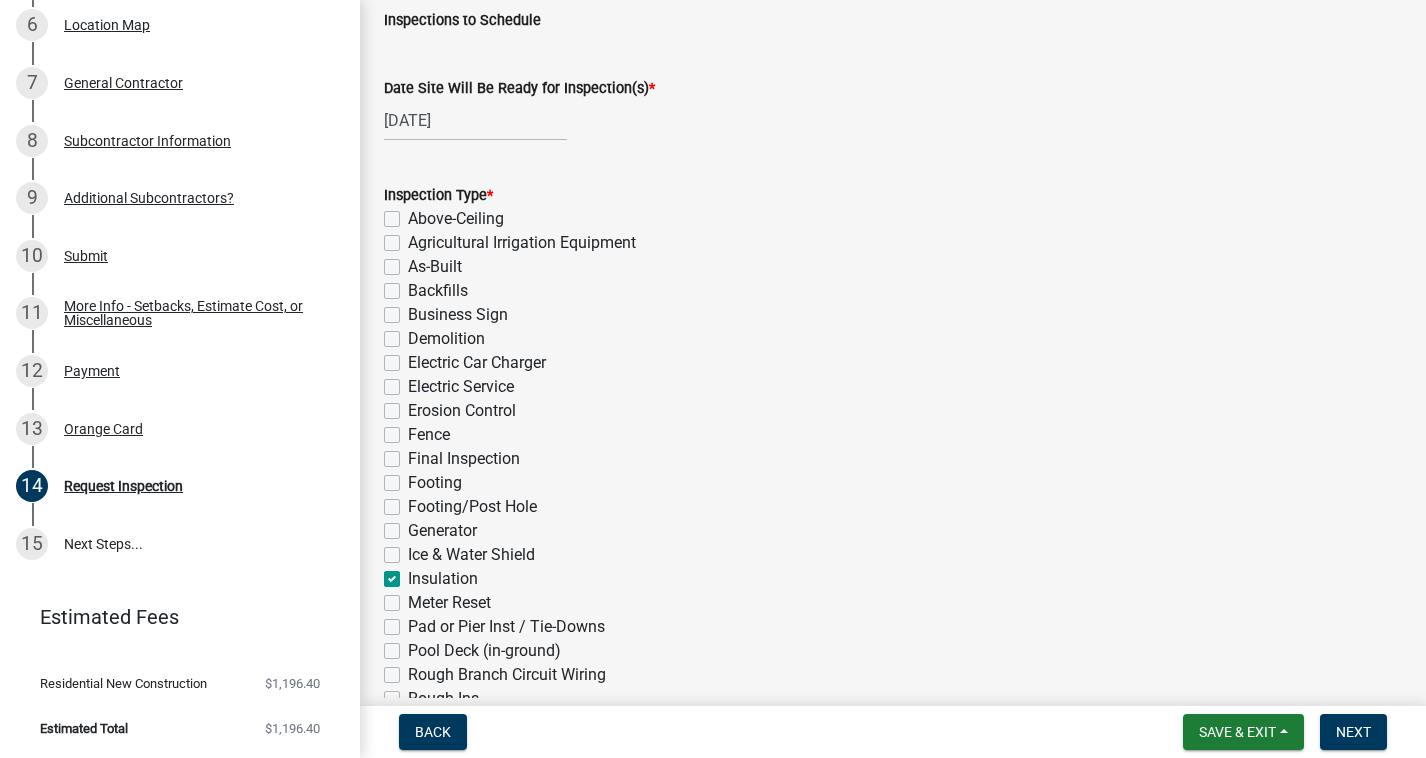 scroll, scrollTop: 148, scrollLeft: 0, axis: vertical 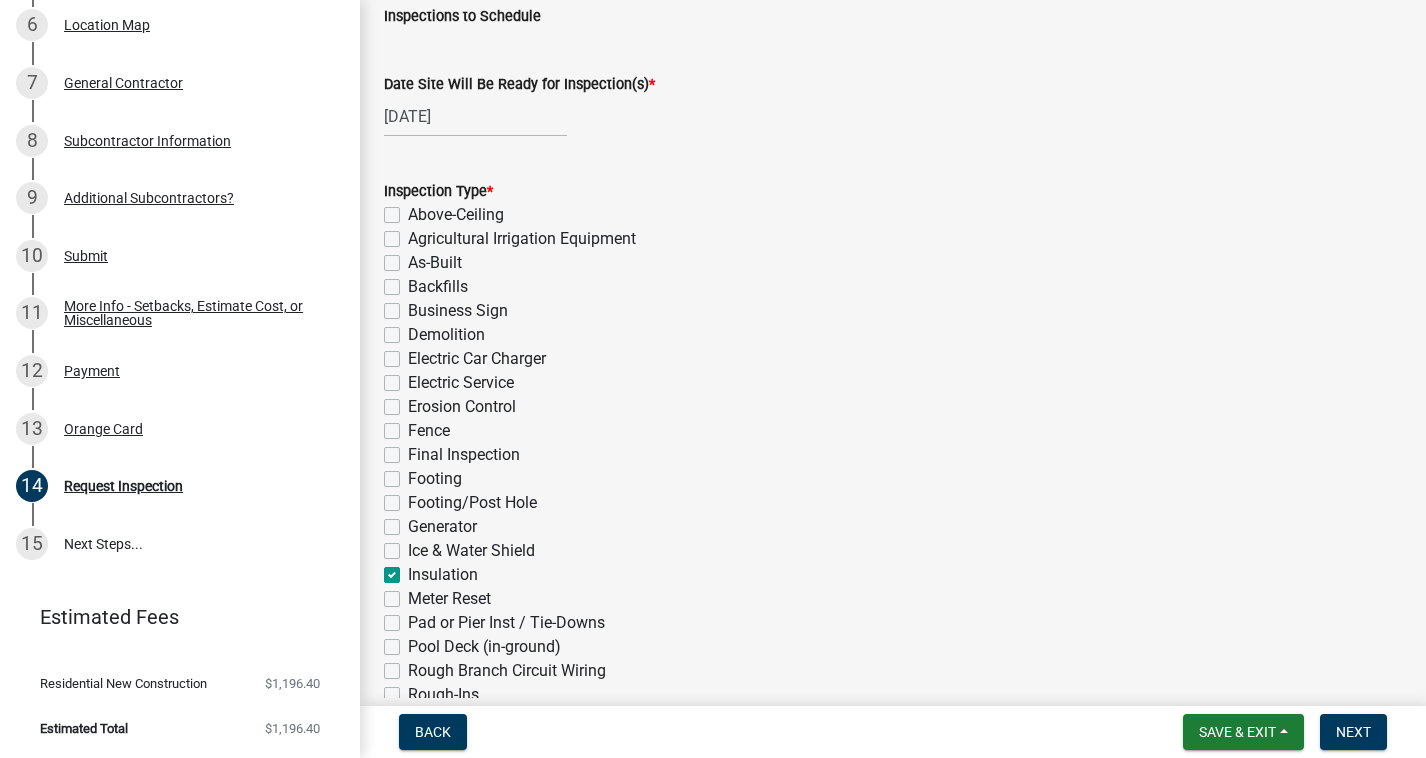 click on "Final Inspection" 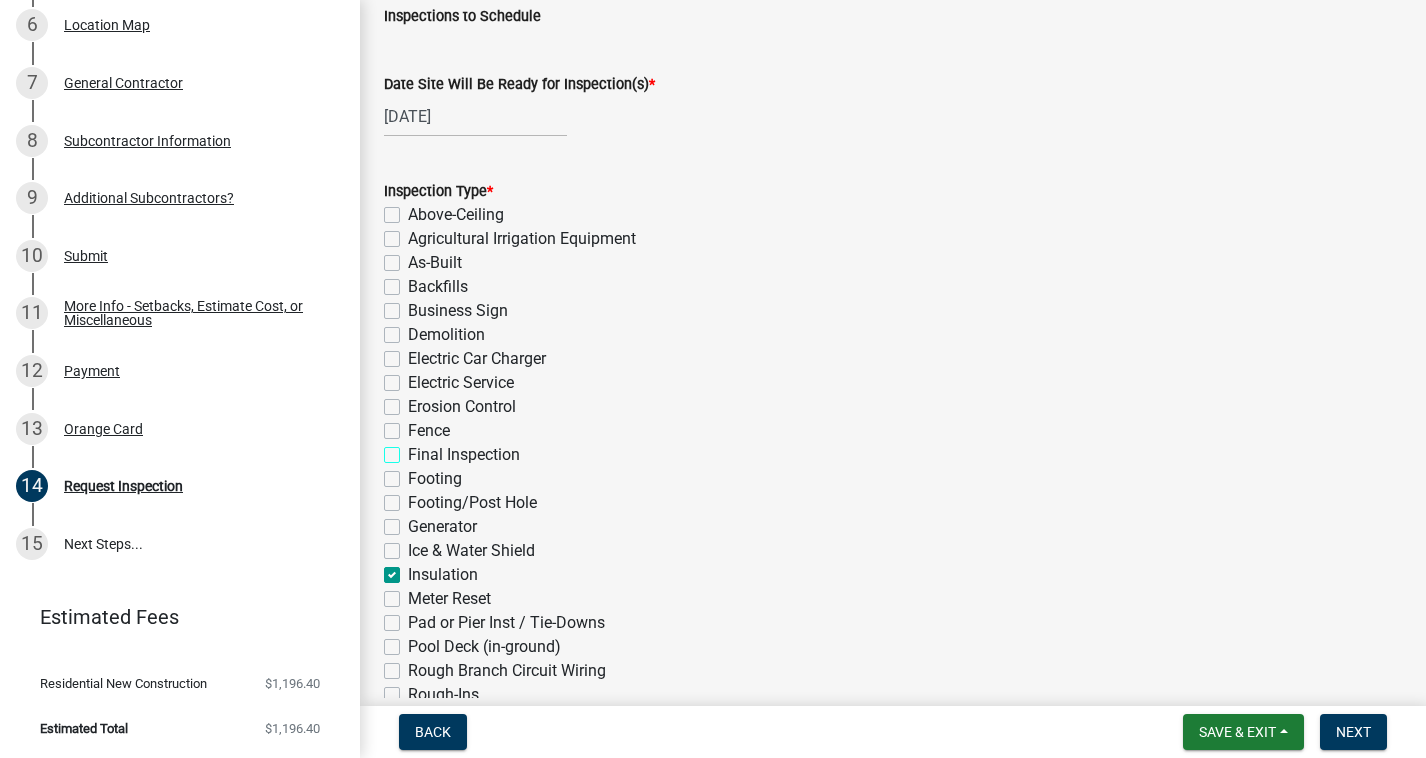 click on "Final Inspection" at bounding box center (414, 449) 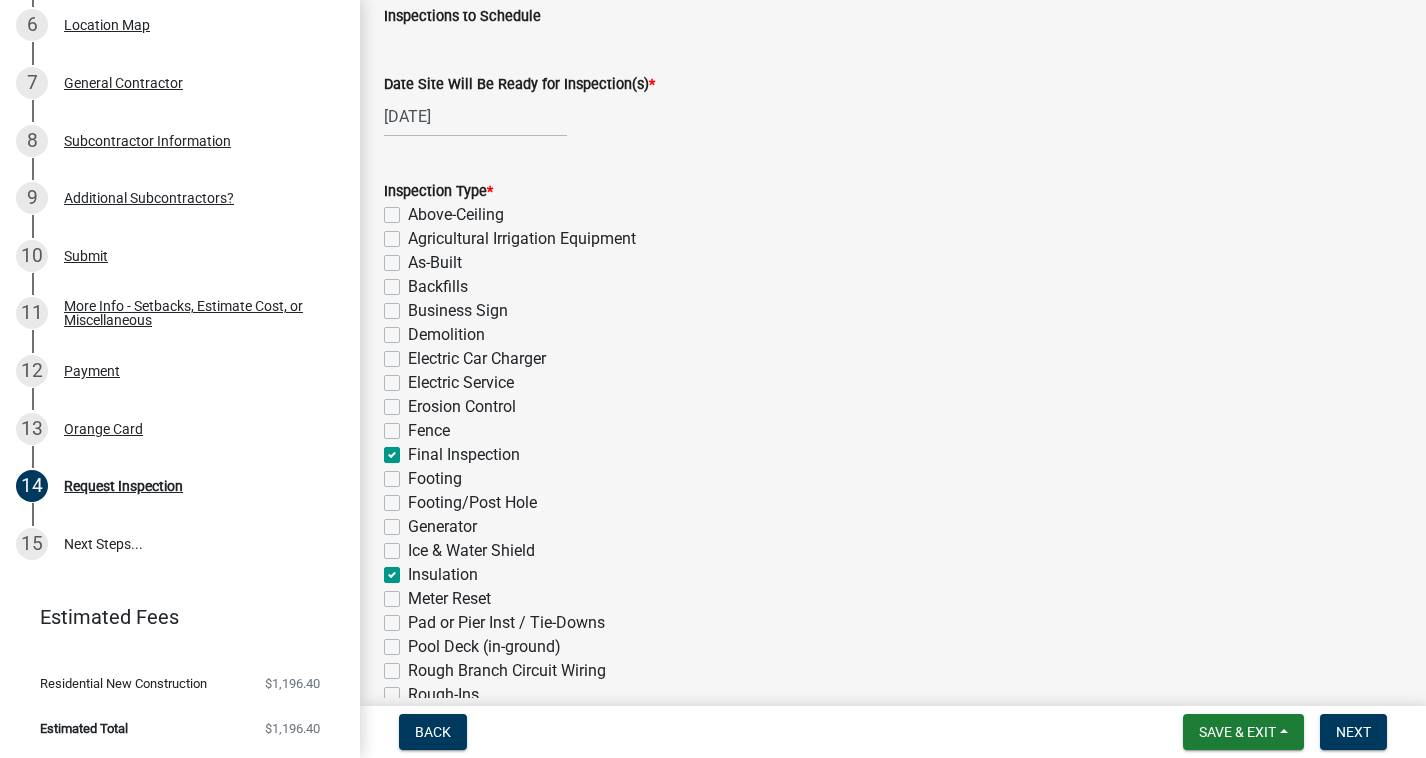 checkbox on "false" 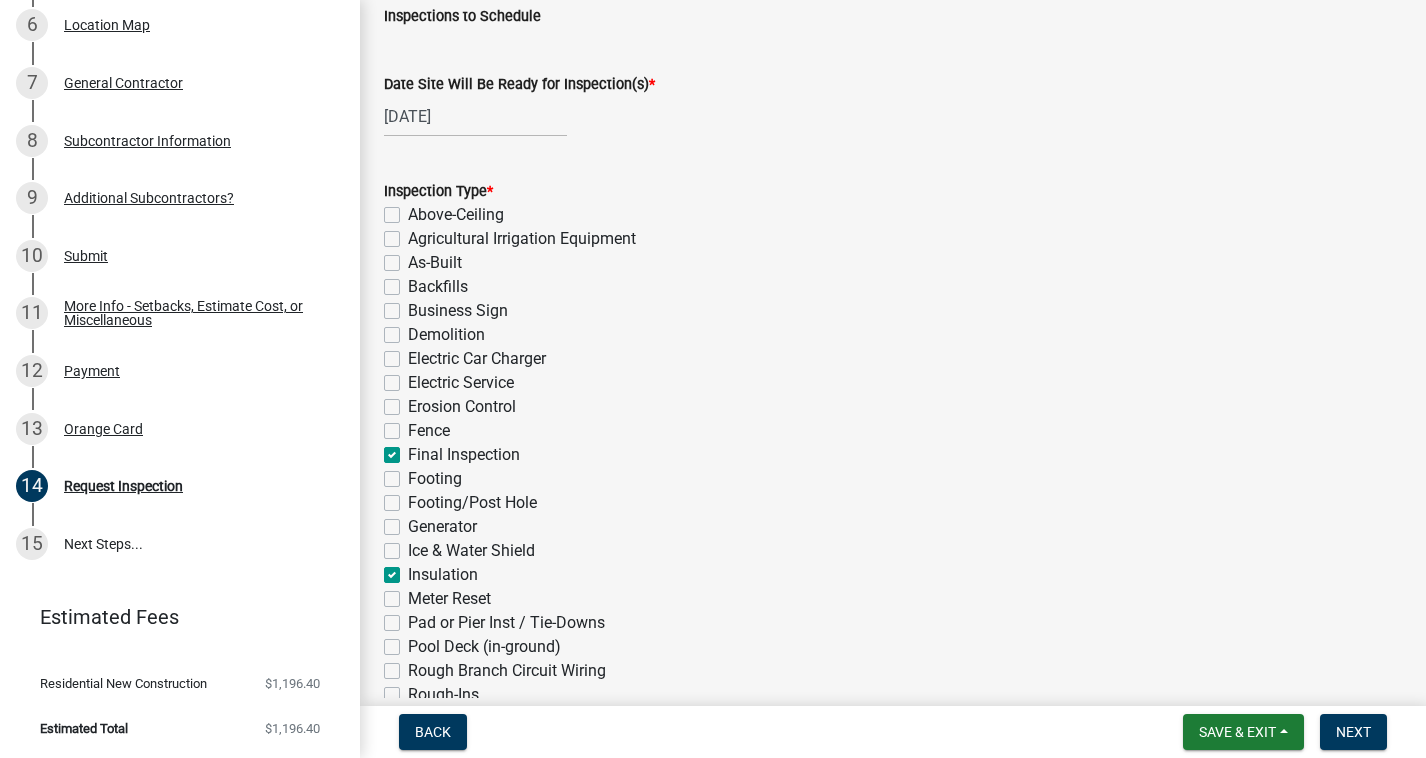click on "Insulation" 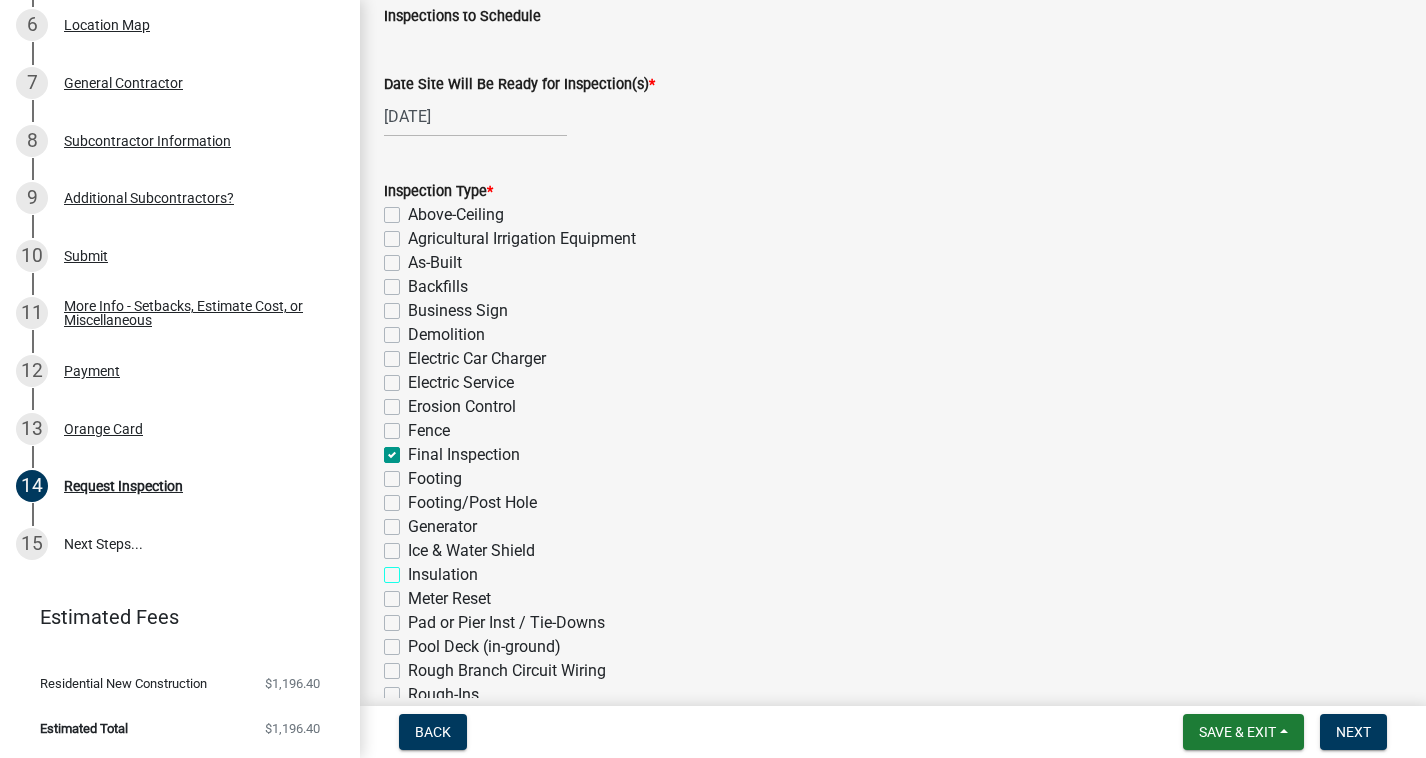 checkbox on "false" 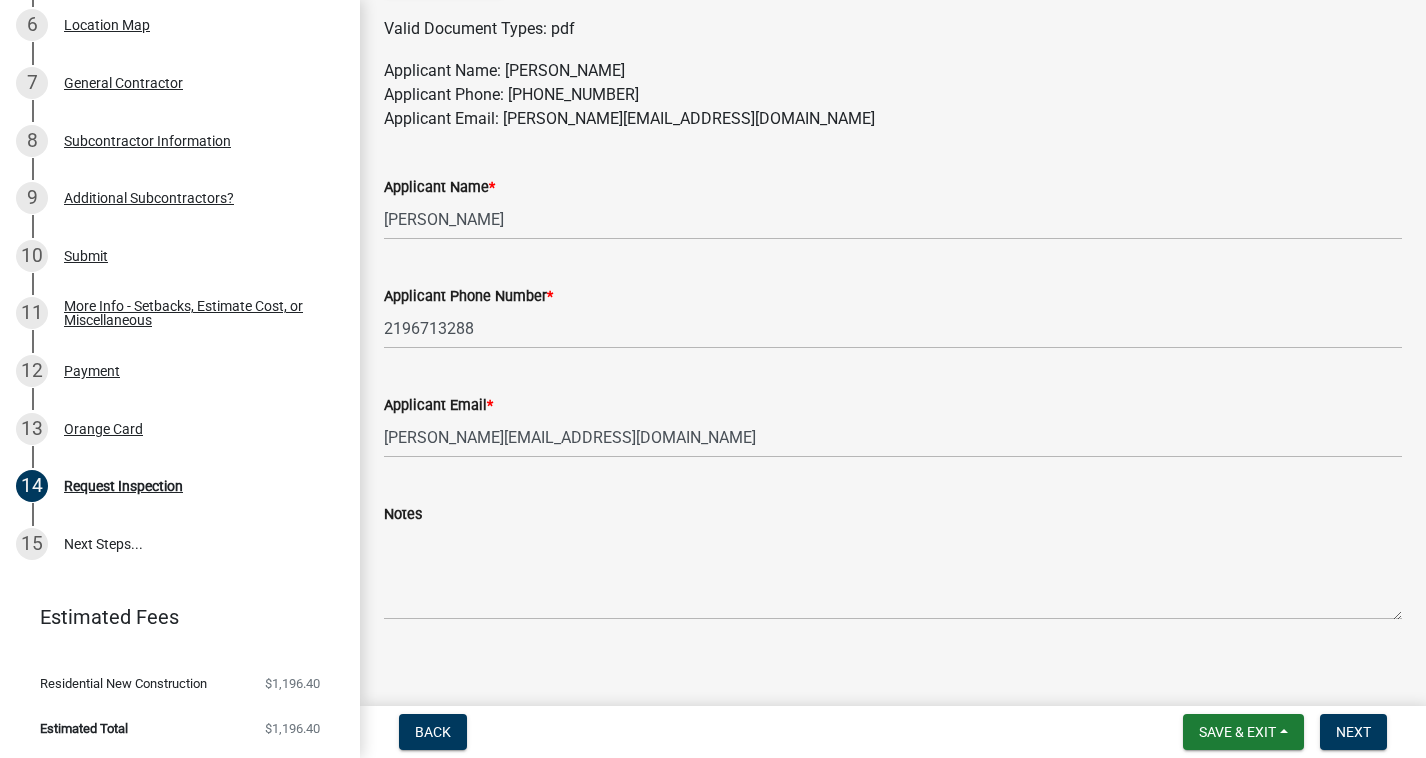 scroll, scrollTop: 1185, scrollLeft: 0, axis: vertical 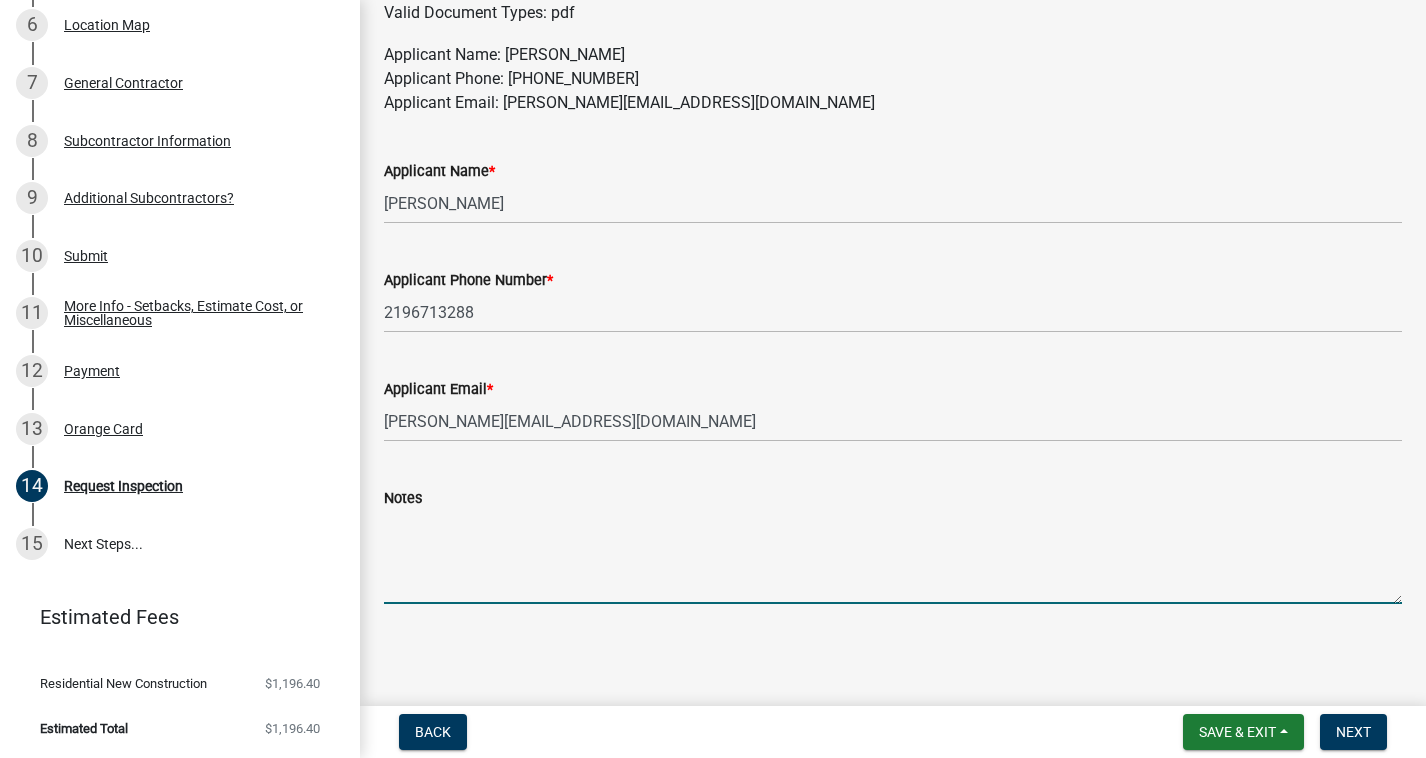 click on "Notes" at bounding box center (893, 557) 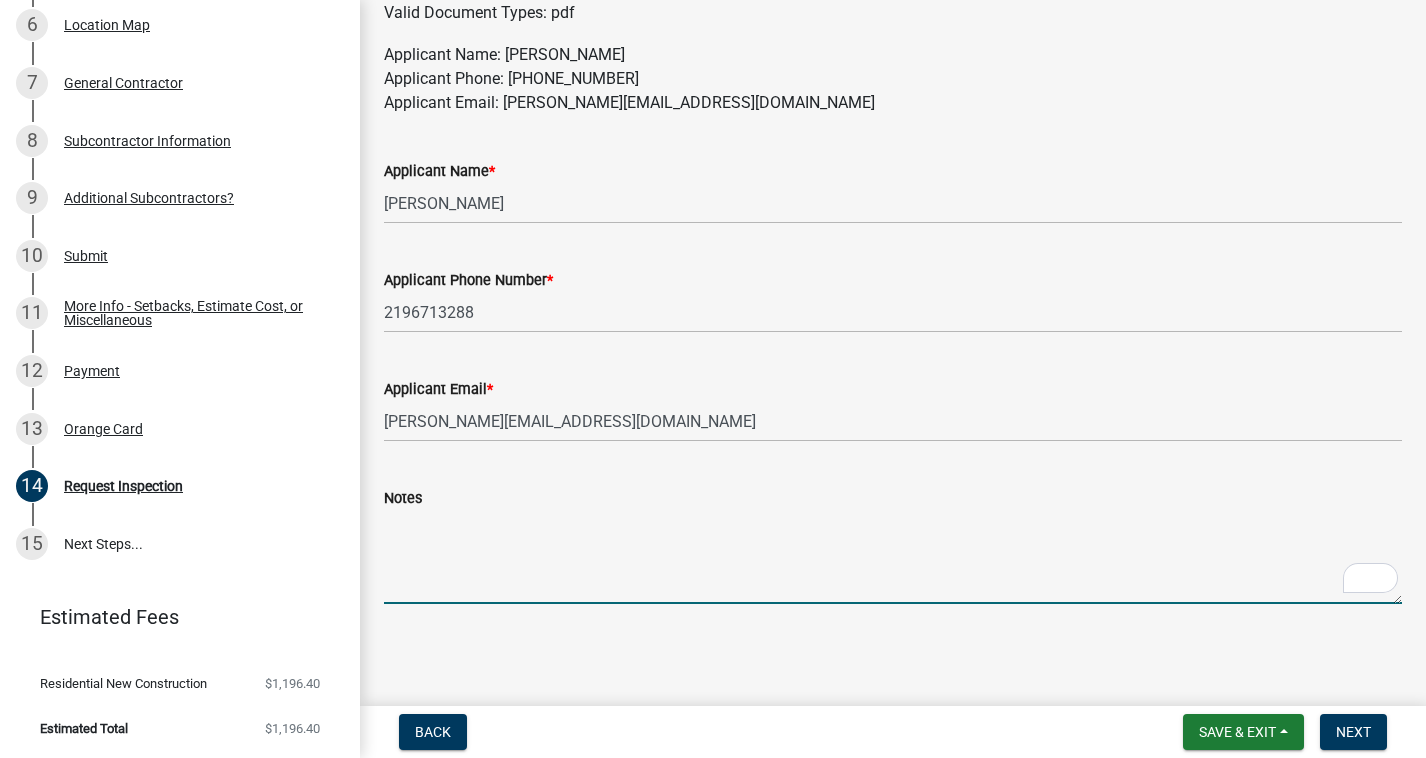 scroll, scrollTop: 1185, scrollLeft: 0, axis: vertical 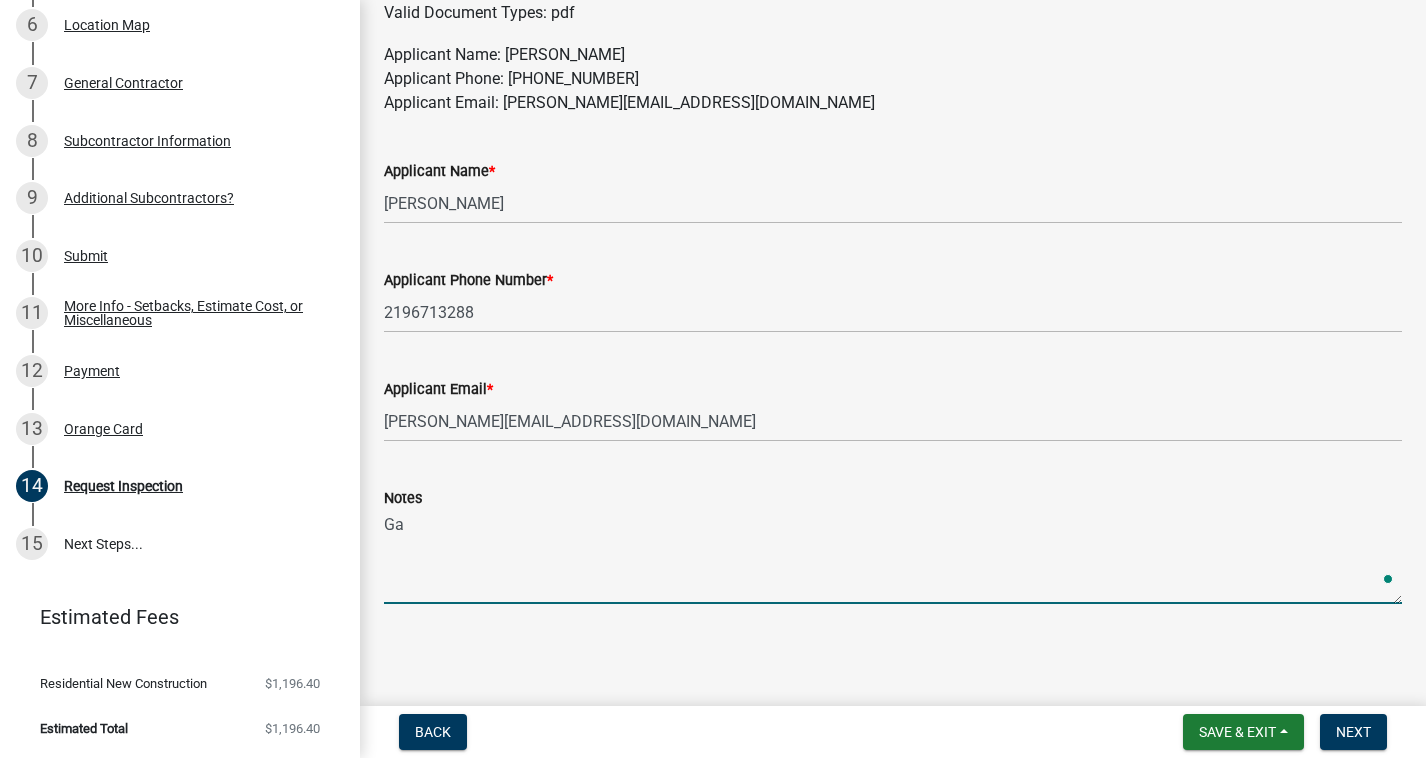 type on "G" 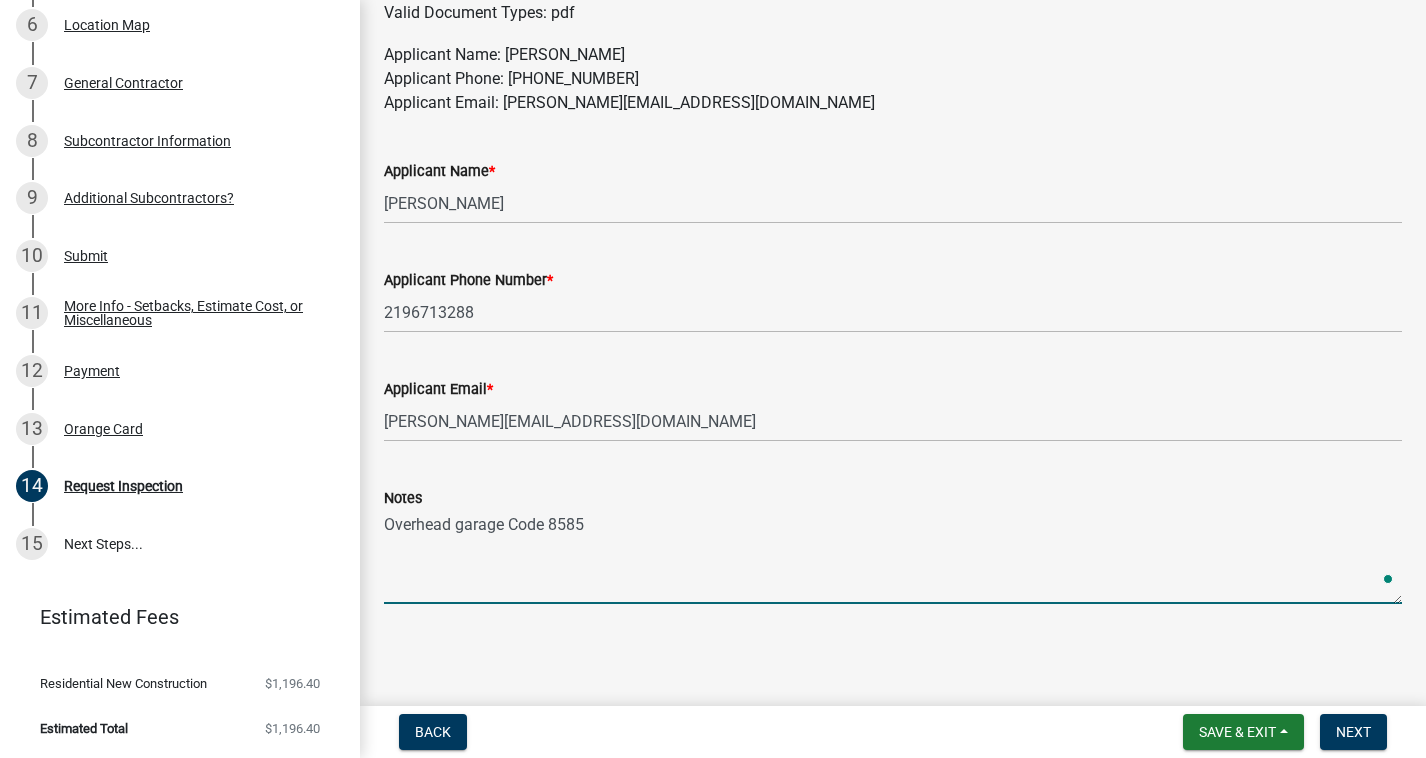 scroll, scrollTop: 1159, scrollLeft: 0, axis: vertical 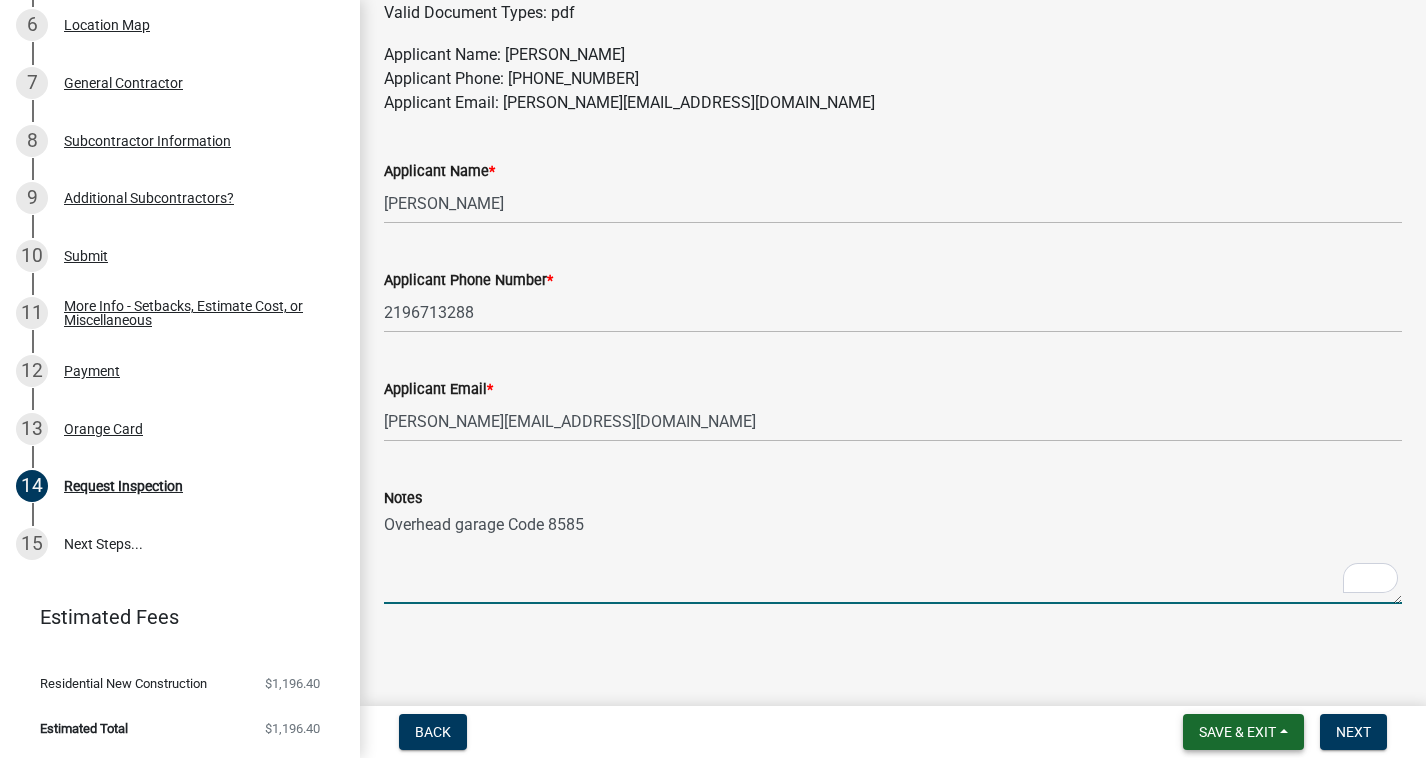 type on "Overhead garage Code 8585" 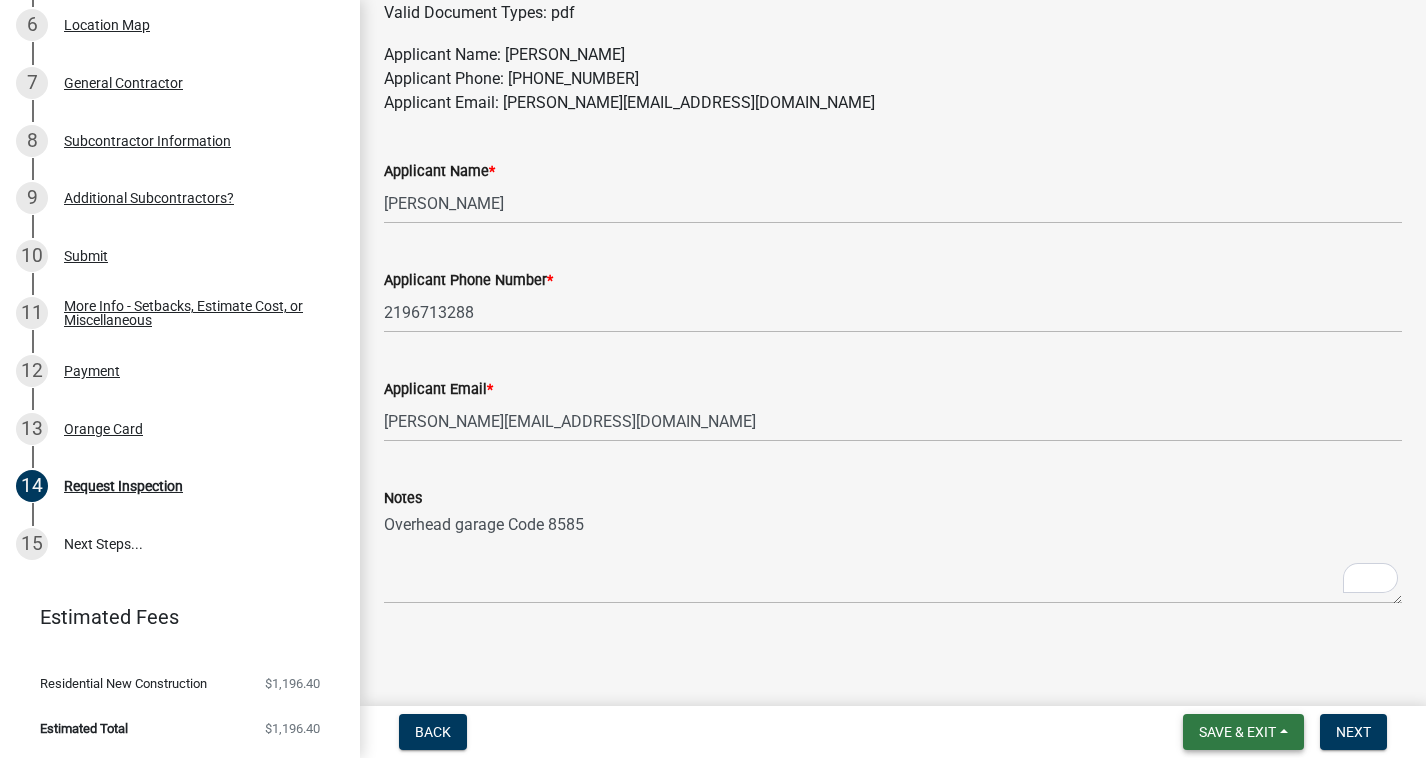 click on "Save & Exit" at bounding box center (1237, 732) 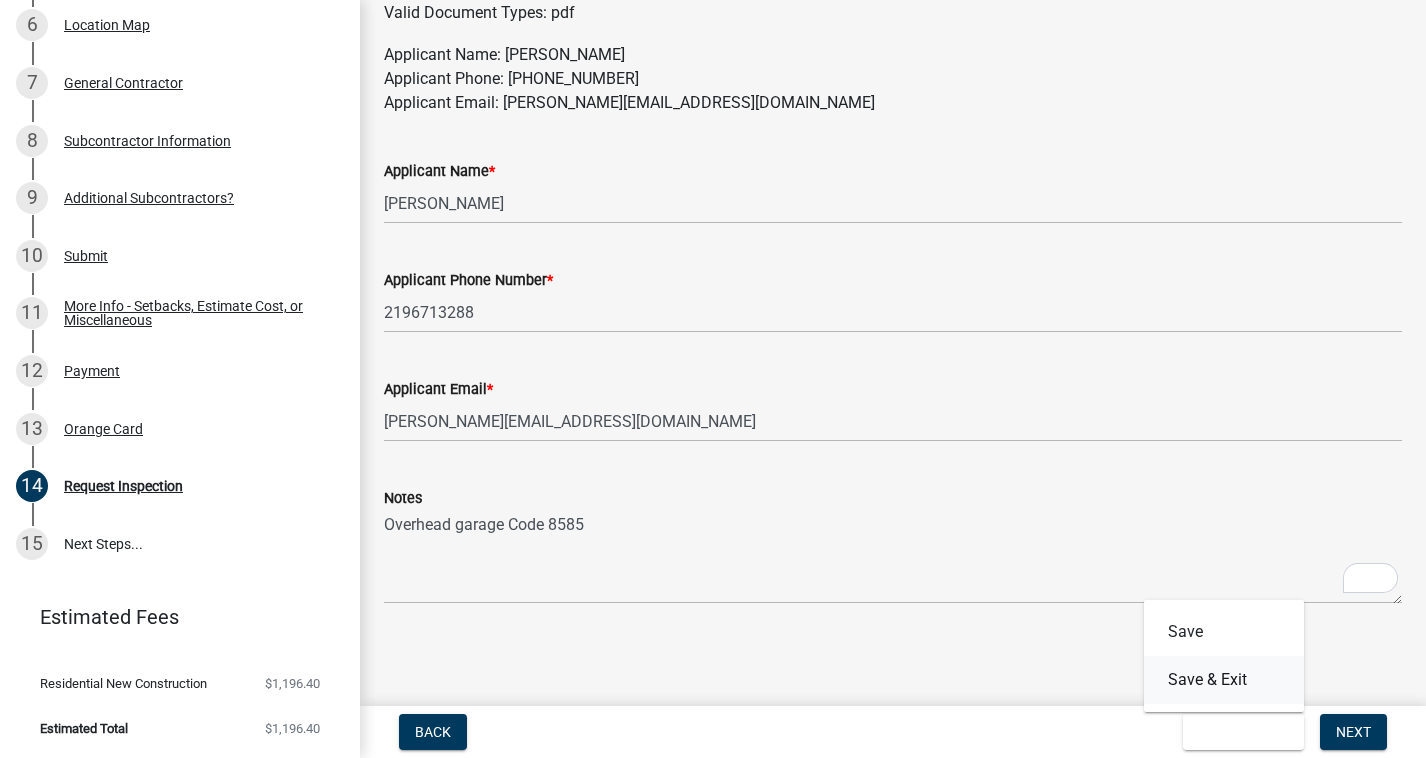 click on "Save & Exit" at bounding box center (1224, 680) 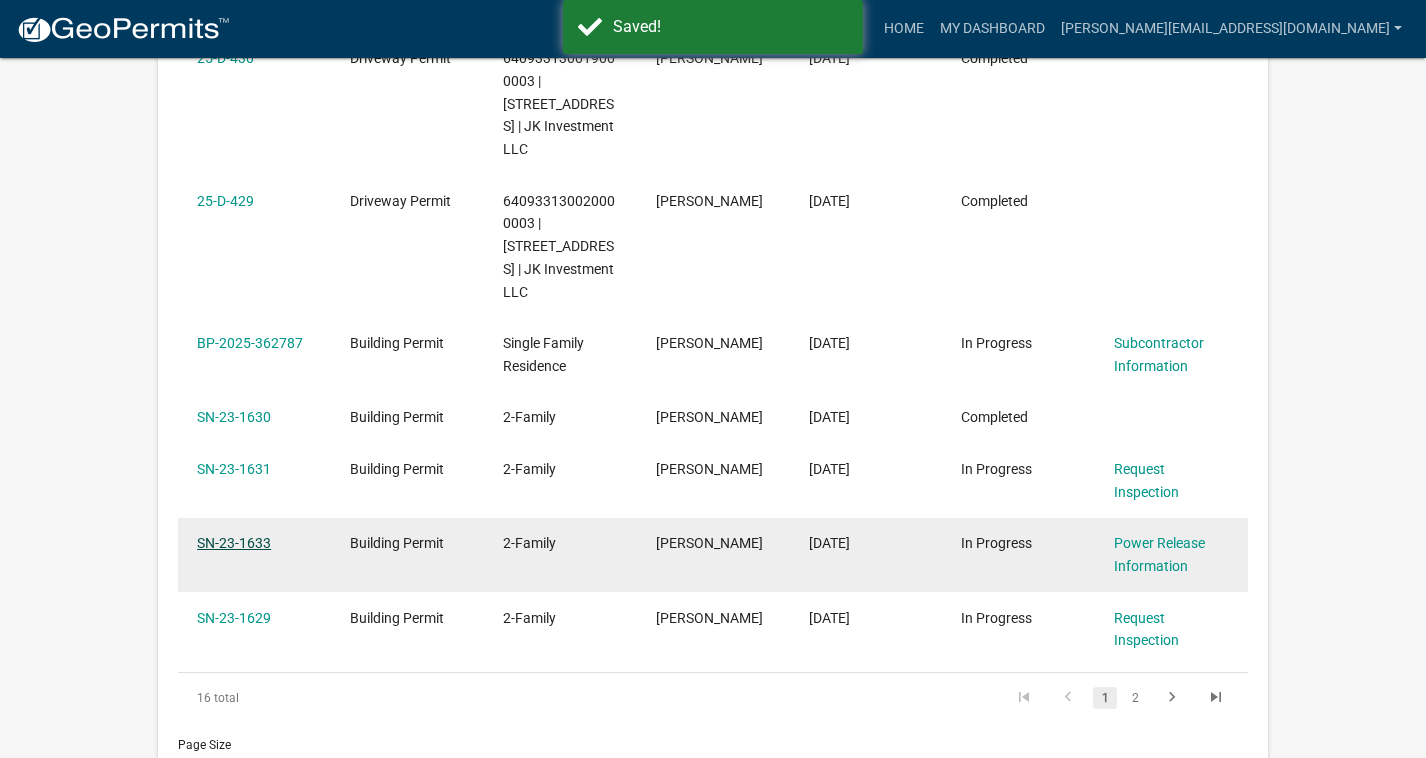 click on "SN-23-1633" 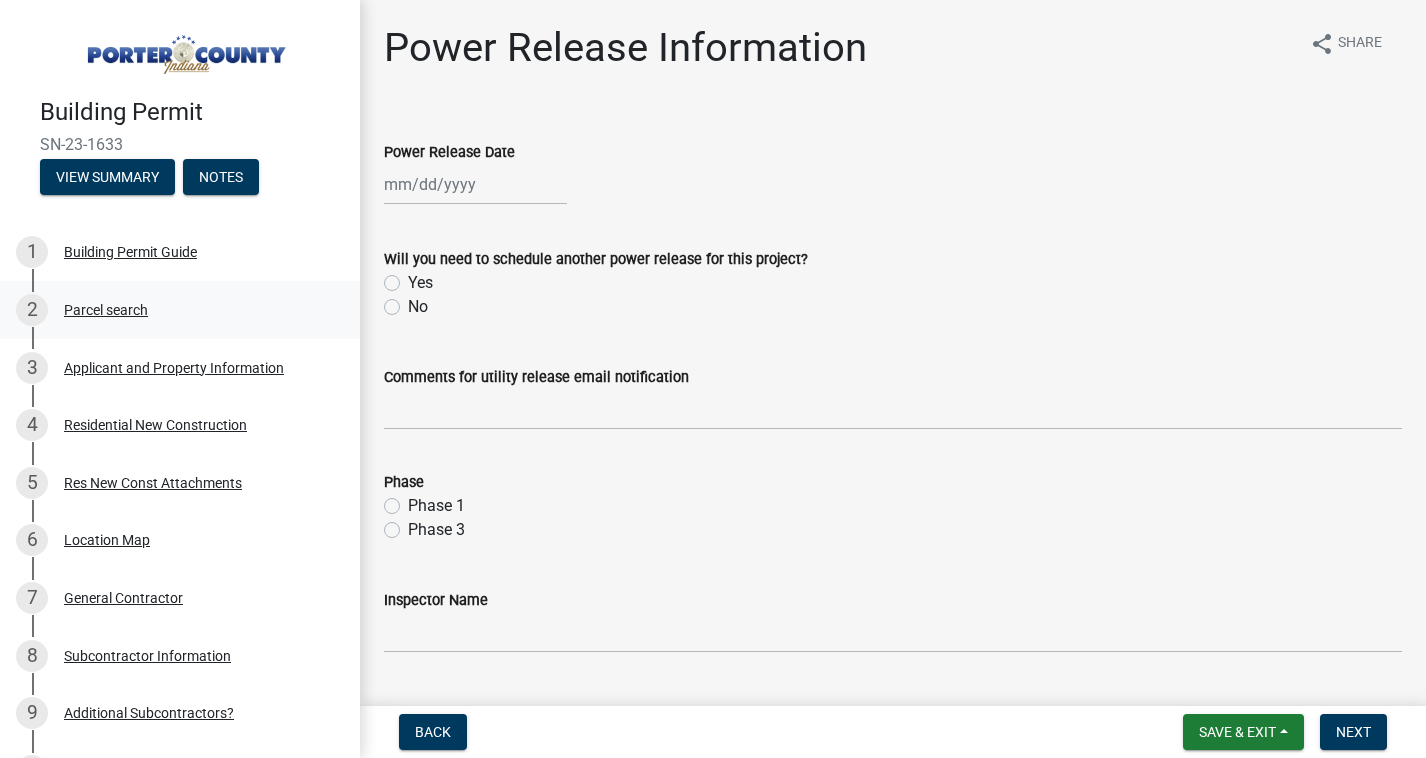 click on "Parcel search" at bounding box center (106, 310) 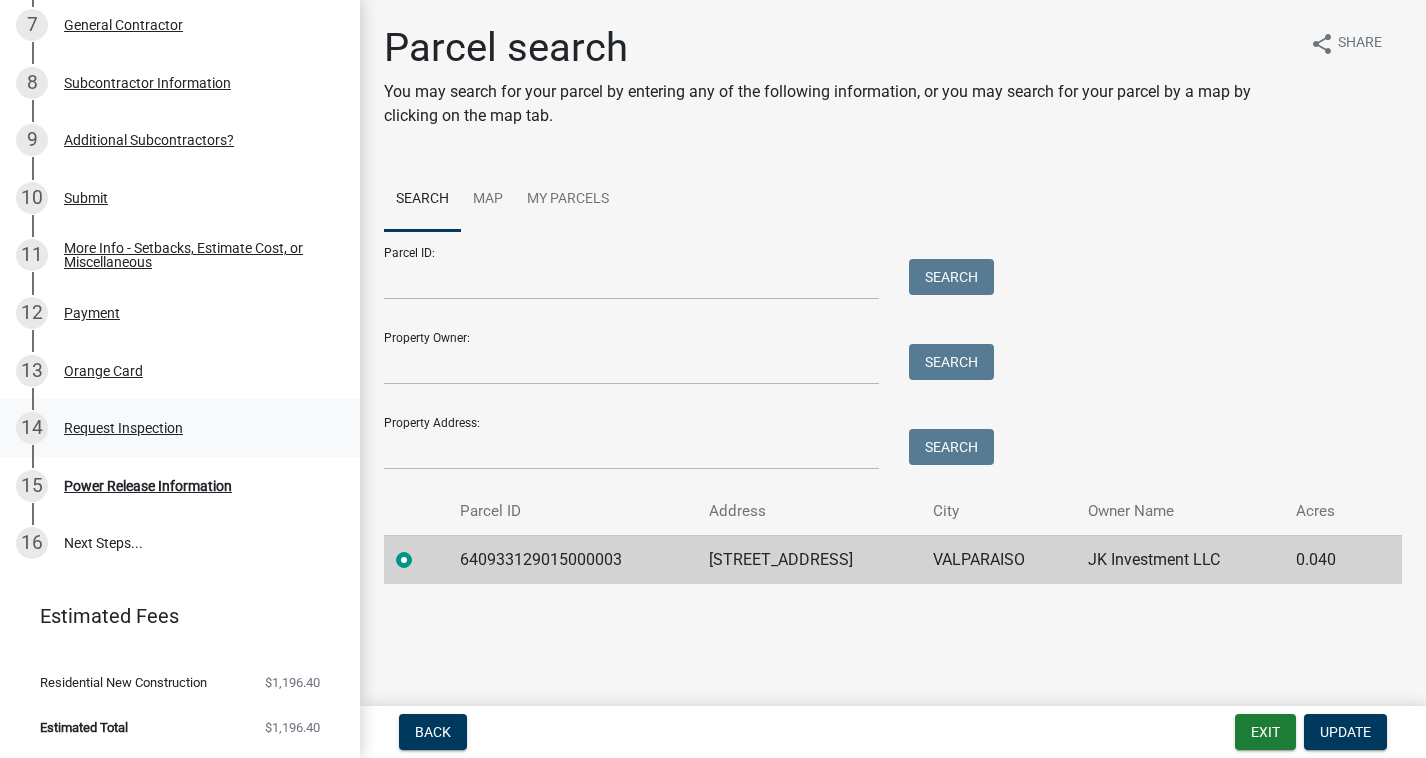 click on "Request Inspection" at bounding box center [123, 428] 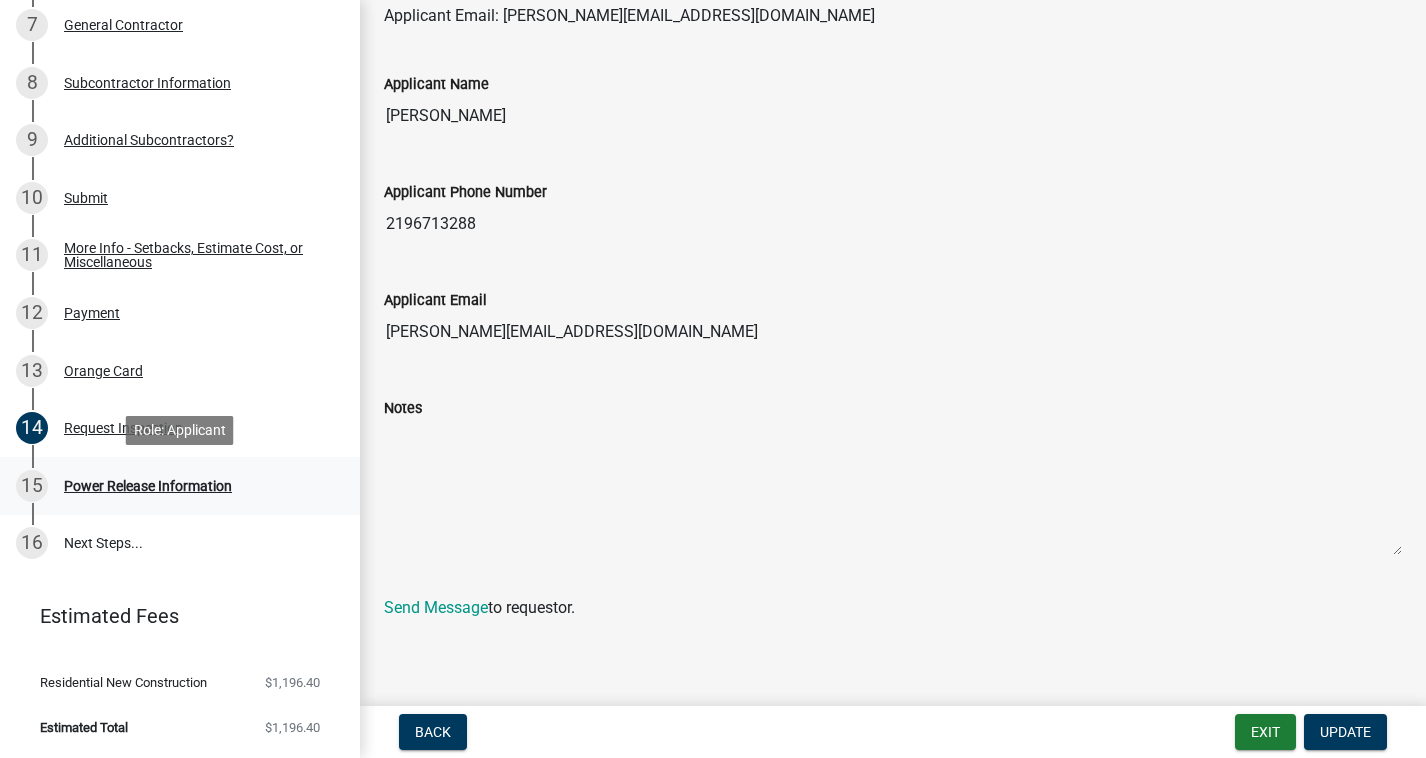 click on "Power Release Information" at bounding box center [148, 486] 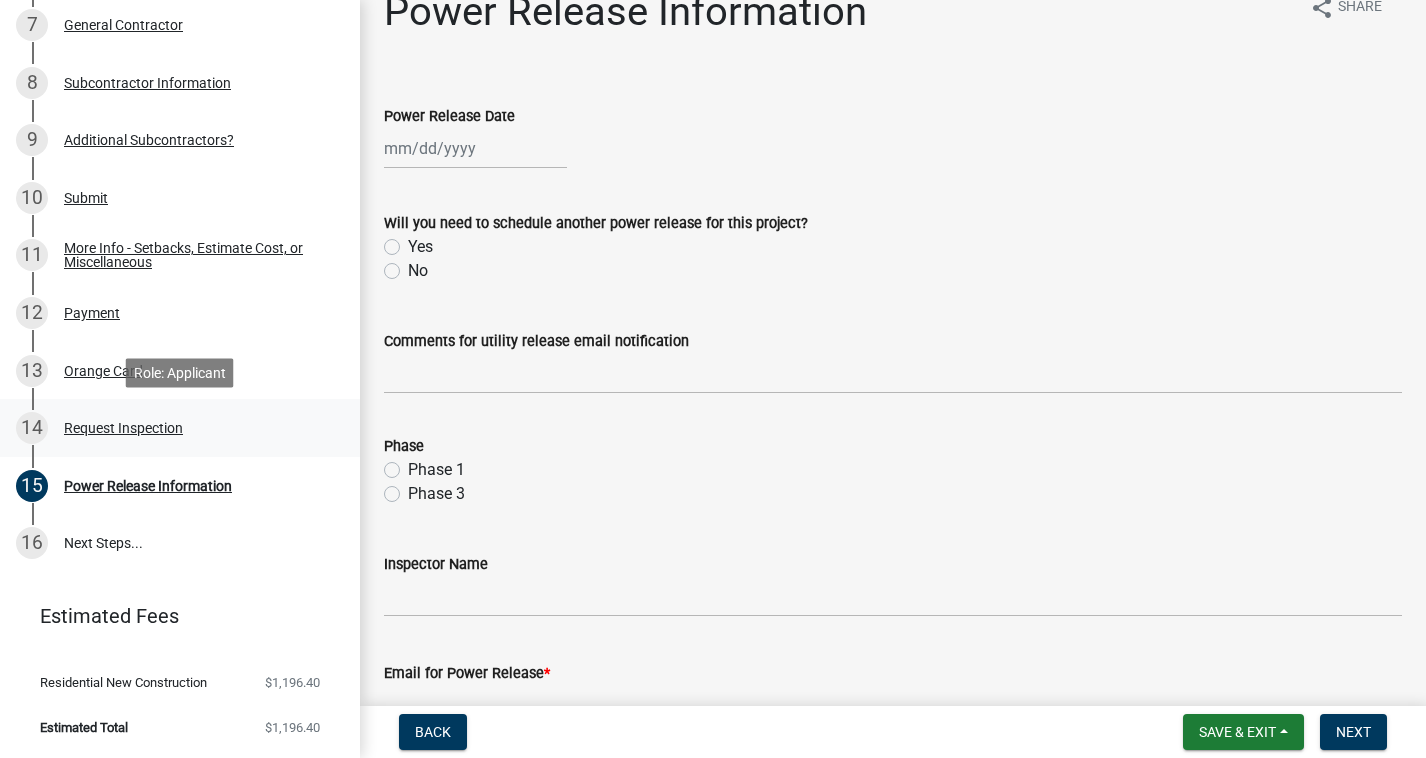 click on "Request Inspection" at bounding box center (123, 428) 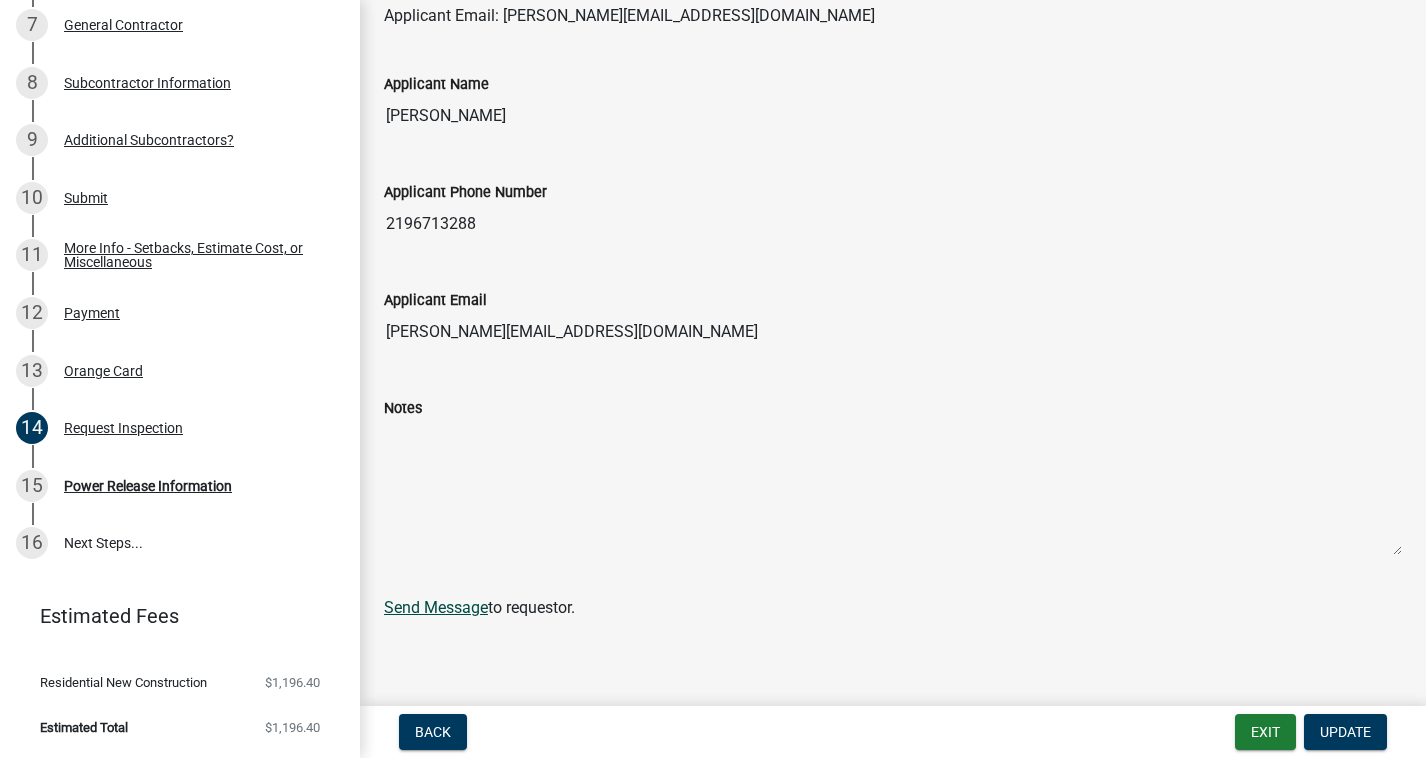 click on "Send Message" 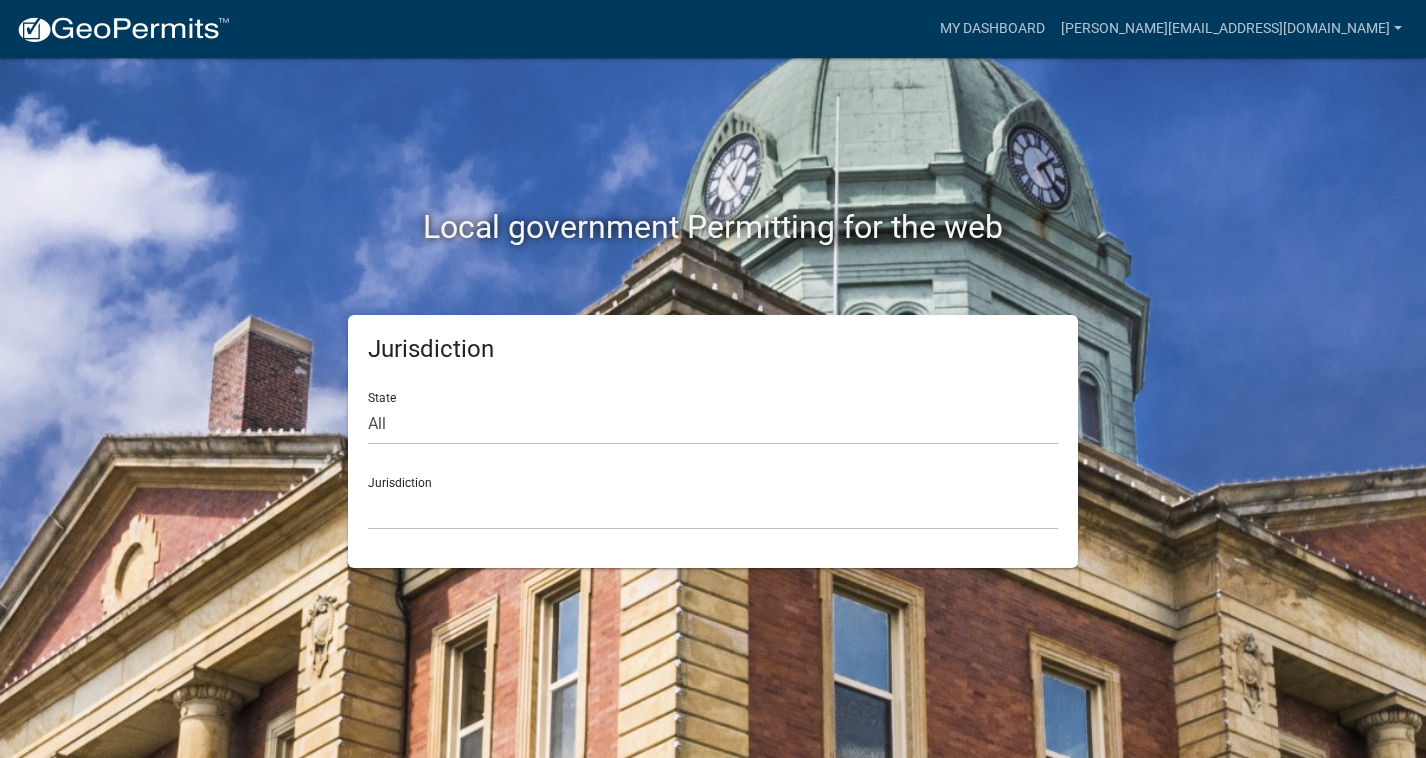 scroll, scrollTop: 0, scrollLeft: 0, axis: both 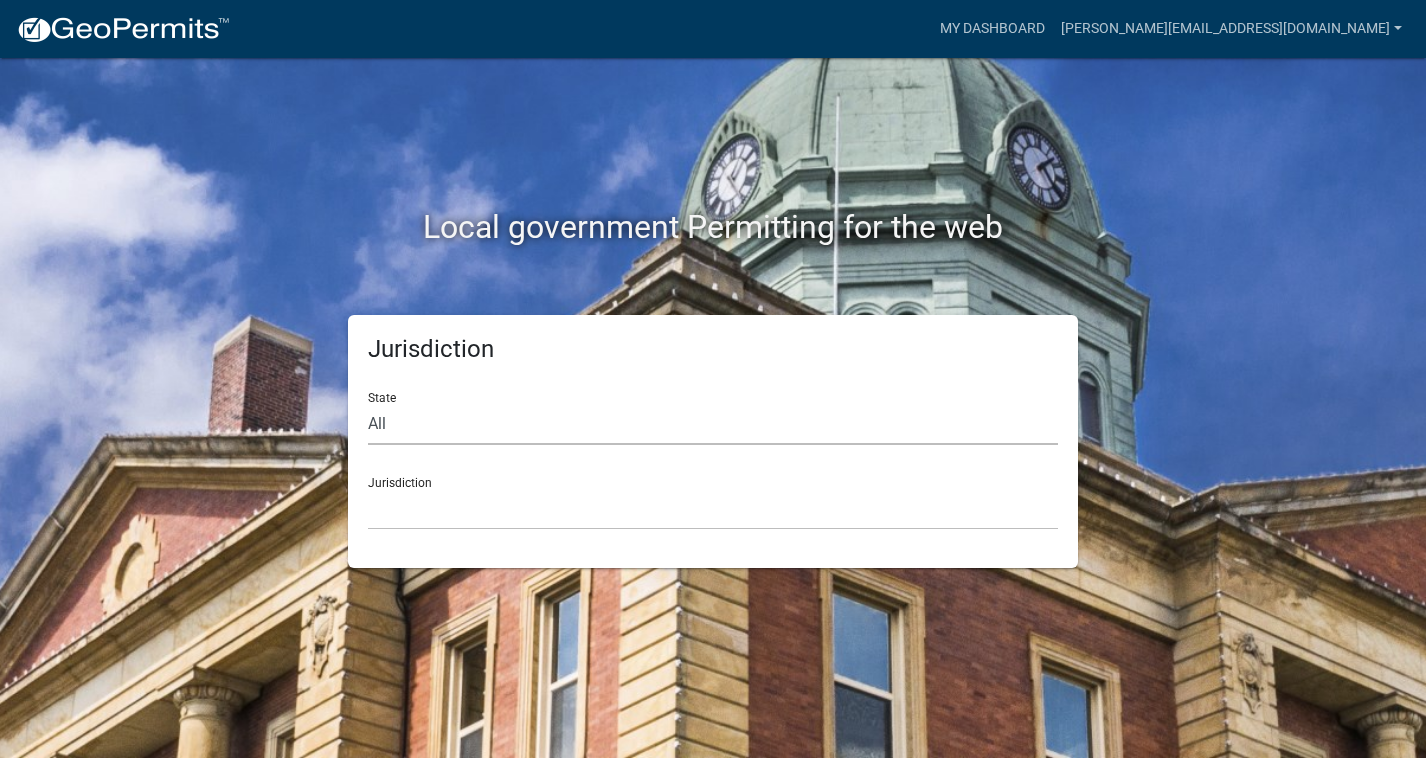 click on "All  [US_STATE]   [US_STATE]   [US_STATE]   [US_STATE]   [US_STATE]   [US_STATE]   [US_STATE]   [US_STATE]   [US_STATE]" 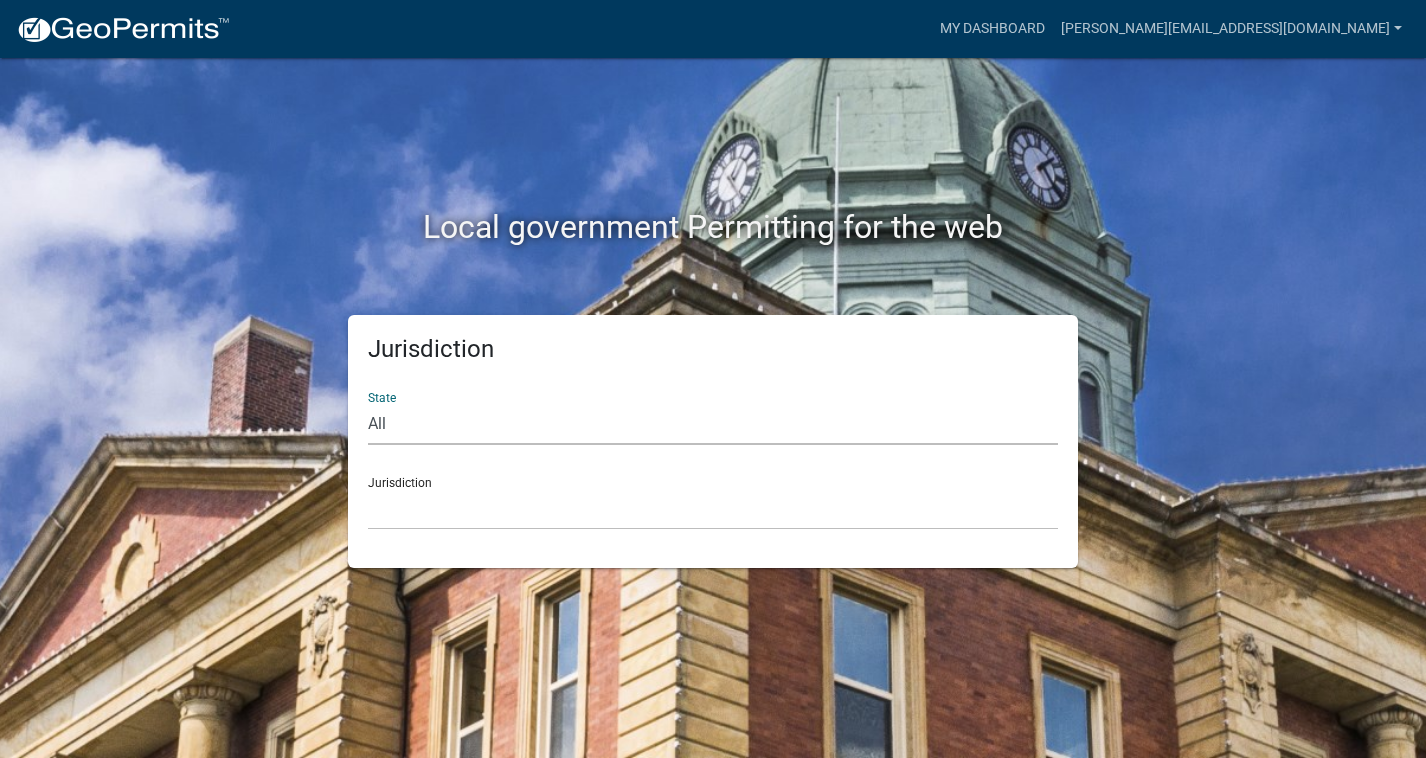 select on "[US_STATE]" 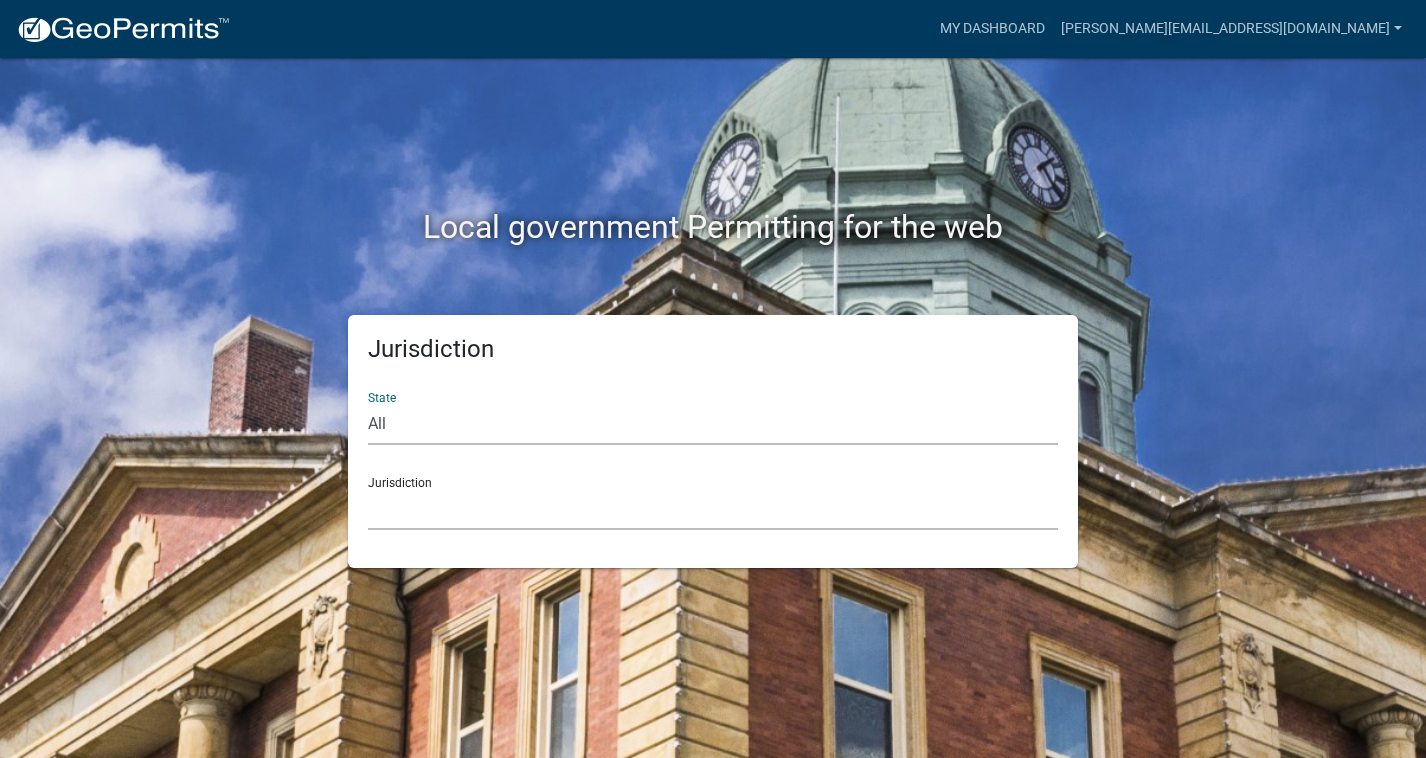 click on "City of [GEOGRAPHIC_DATA], [US_STATE] City of [GEOGRAPHIC_DATA], [US_STATE] City of [GEOGRAPHIC_DATA], [US_STATE] [GEOGRAPHIC_DATA], [US_STATE] [GEOGRAPHIC_DATA], [US_STATE] [GEOGRAPHIC_DATA], [US_STATE] [GEOGRAPHIC_DATA], [US_STATE] [GEOGRAPHIC_DATA], [US_STATE] [GEOGRAPHIC_DATA], [US_STATE] [GEOGRAPHIC_DATA], [US_STATE] [GEOGRAPHIC_DATA], [US_STATE] [GEOGRAPHIC_DATA], [US_STATE] [GEOGRAPHIC_DATA], [US_STATE] [GEOGRAPHIC_DATA], [US_STATE] [GEOGRAPHIC_DATA], [US_STATE] River Ridge Development Authority, [US_STATE] [GEOGRAPHIC_DATA], [US_STATE] [GEOGRAPHIC_DATA], [US_STATE][GEOGRAPHIC_DATA], [US_STATE] [GEOGRAPHIC_DATA], [US_STATE]" 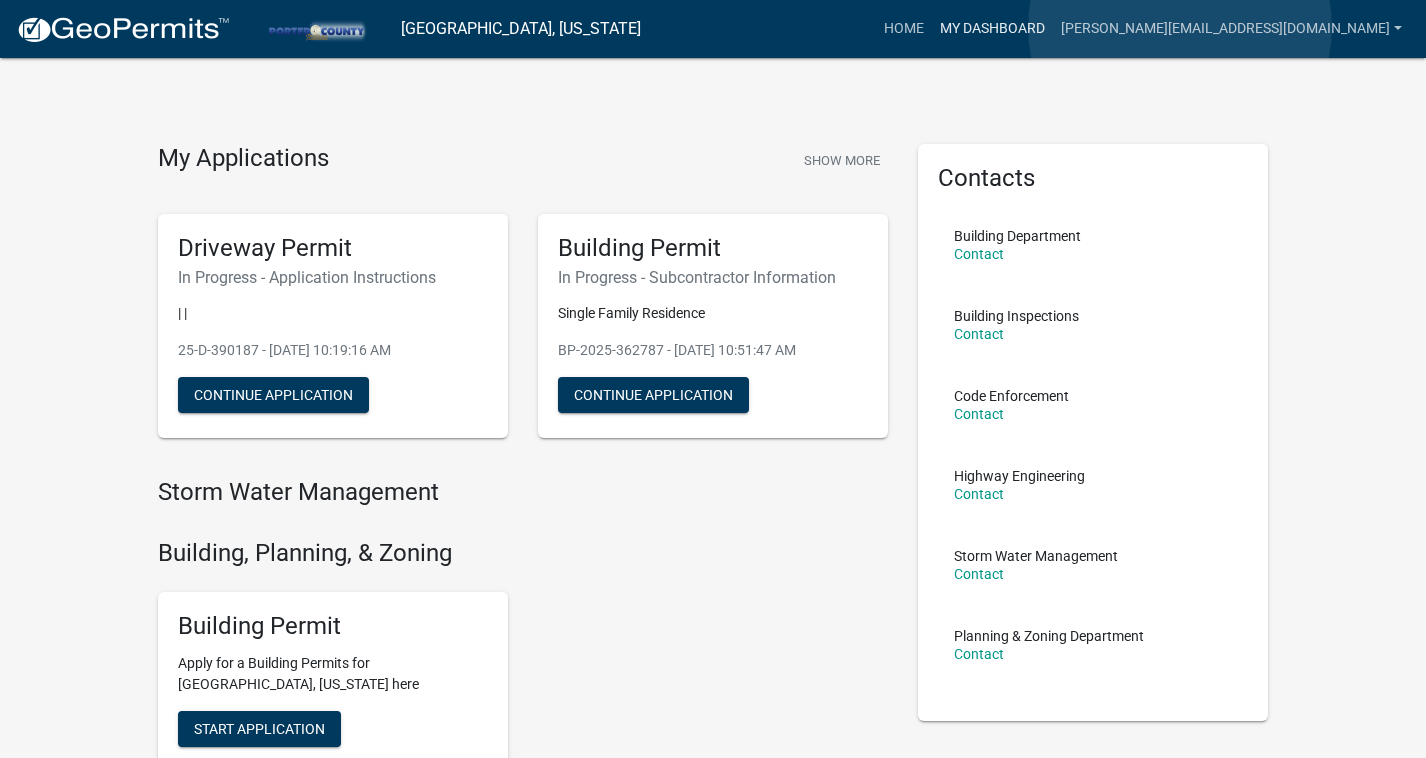 click on "My Dashboard" at bounding box center (992, 29) 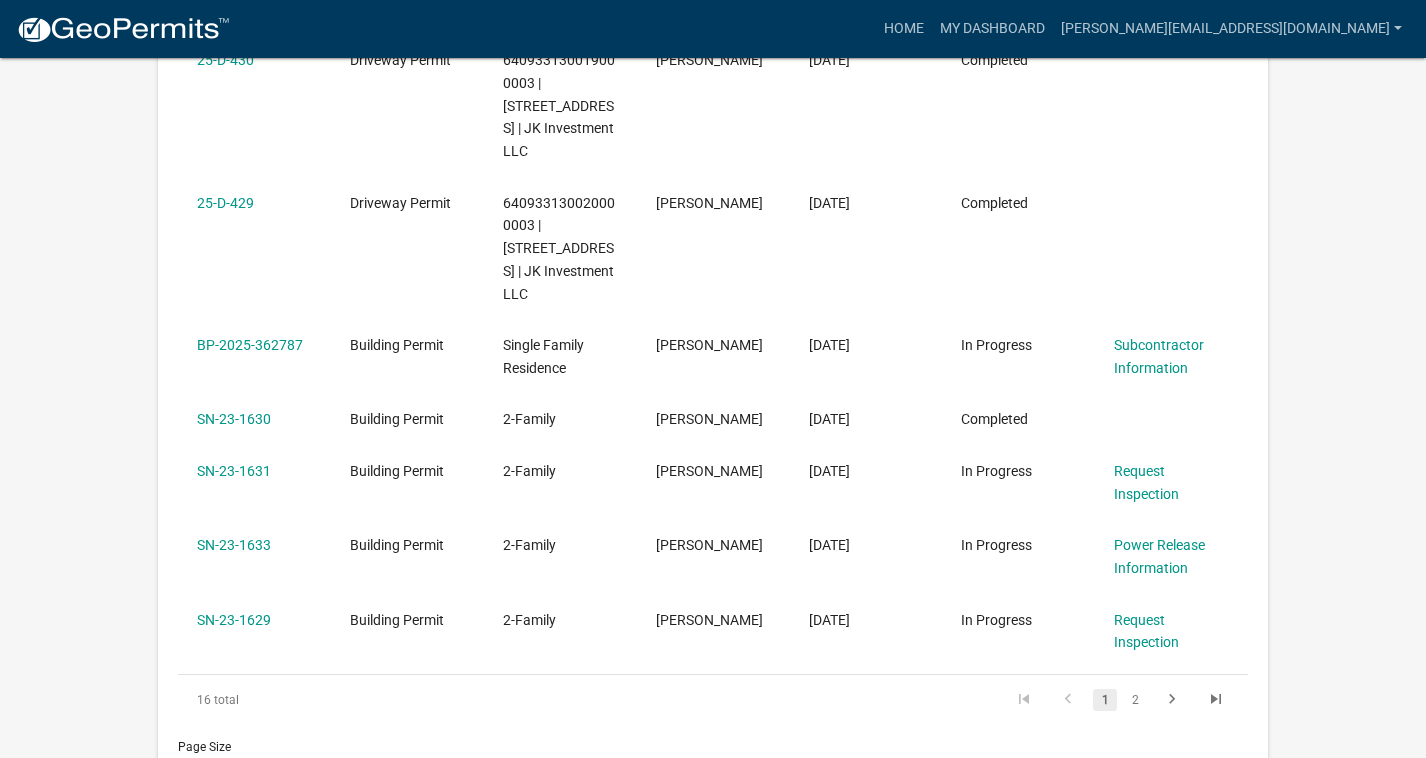 scroll, scrollTop: 786, scrollLeft: 0, axis: vertical 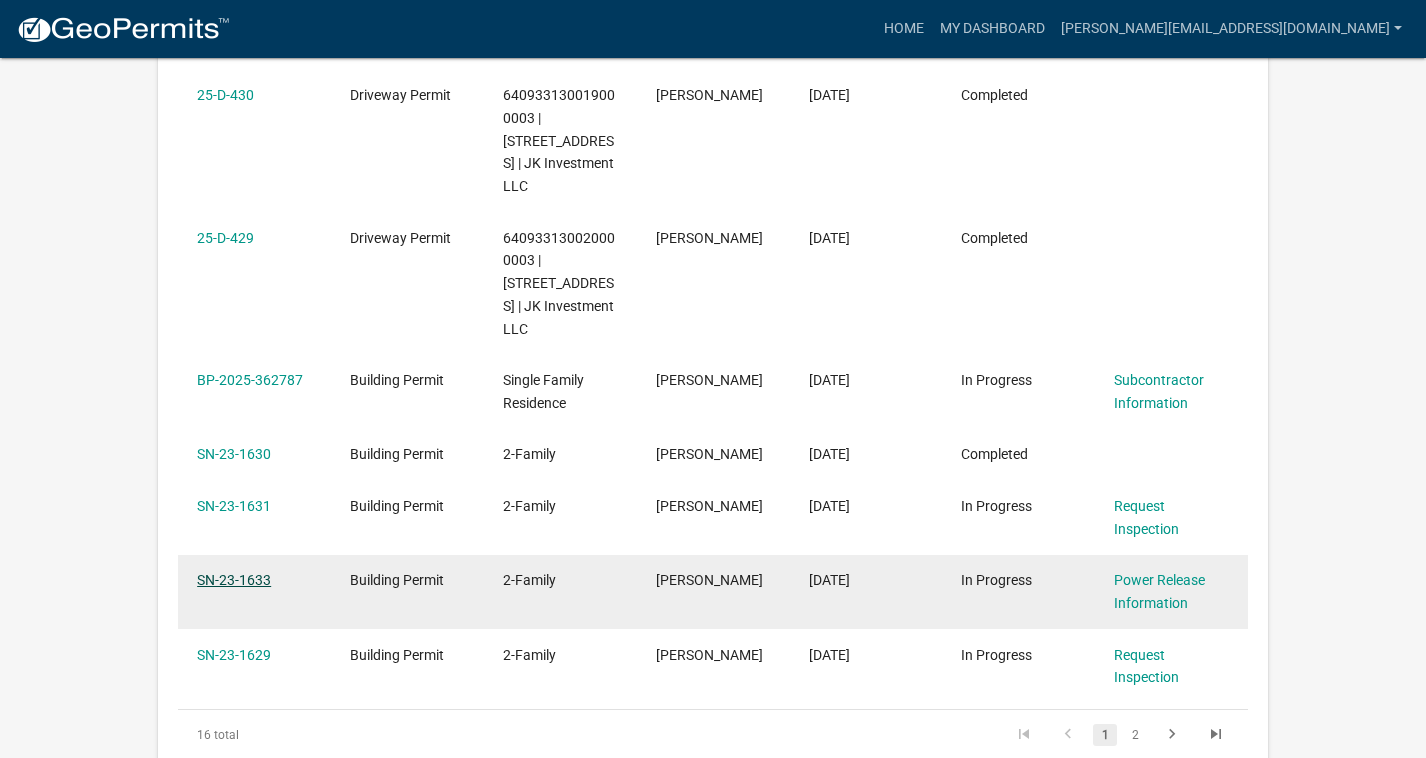 click on "SN-23-1633" 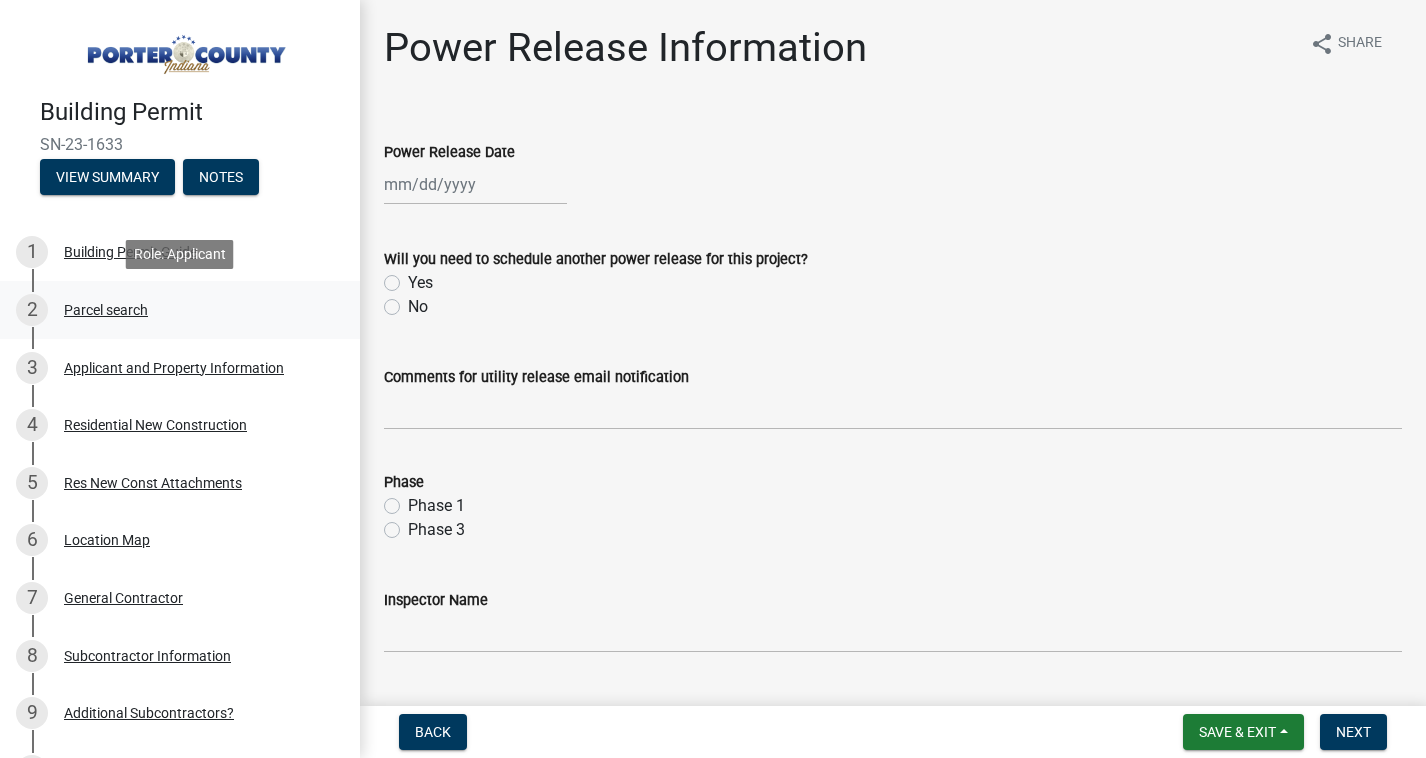 click on "Parcel search" at bounding box center [106, 310] 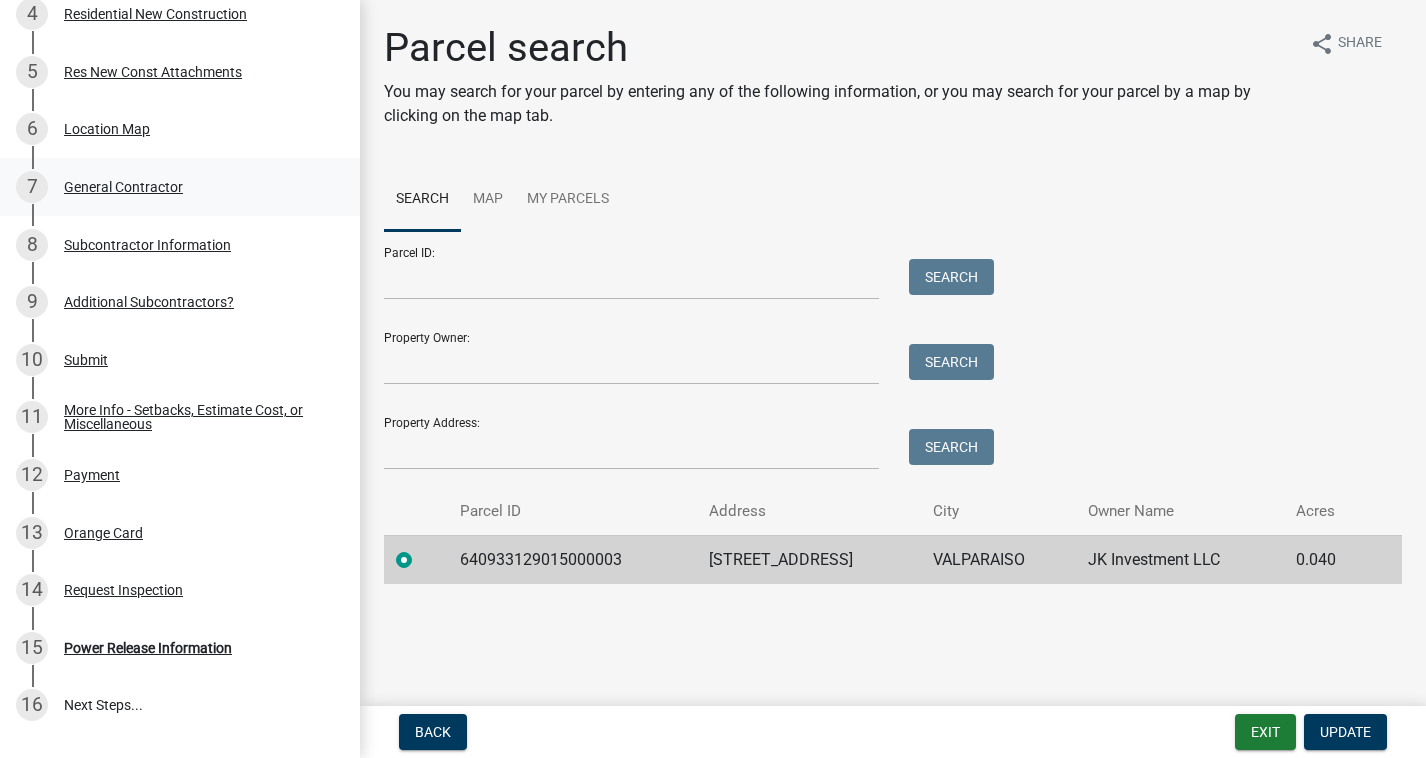scroll, scrollTop: 573, scrollLeft: 0, axis: vertical 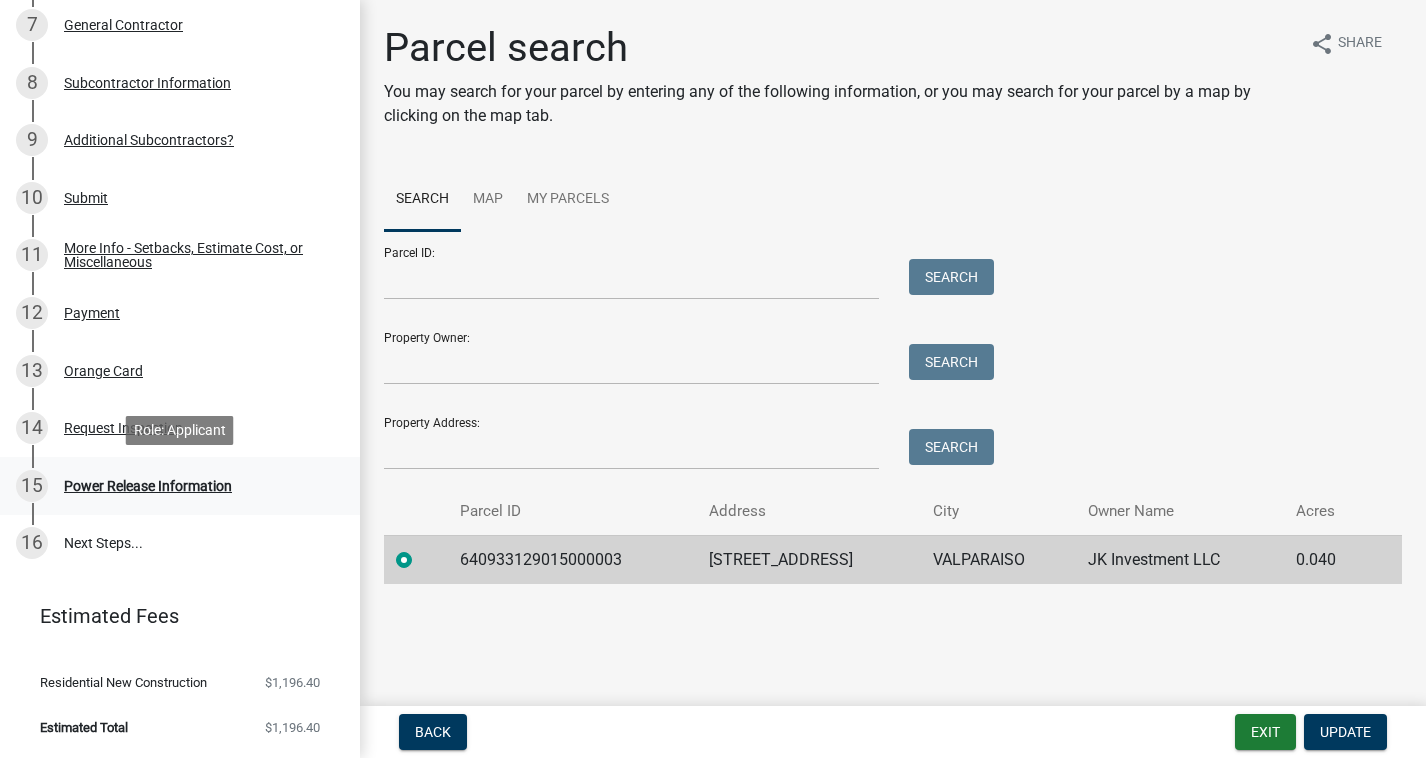click on "Power Release Information" at bounding box center [148, 486] 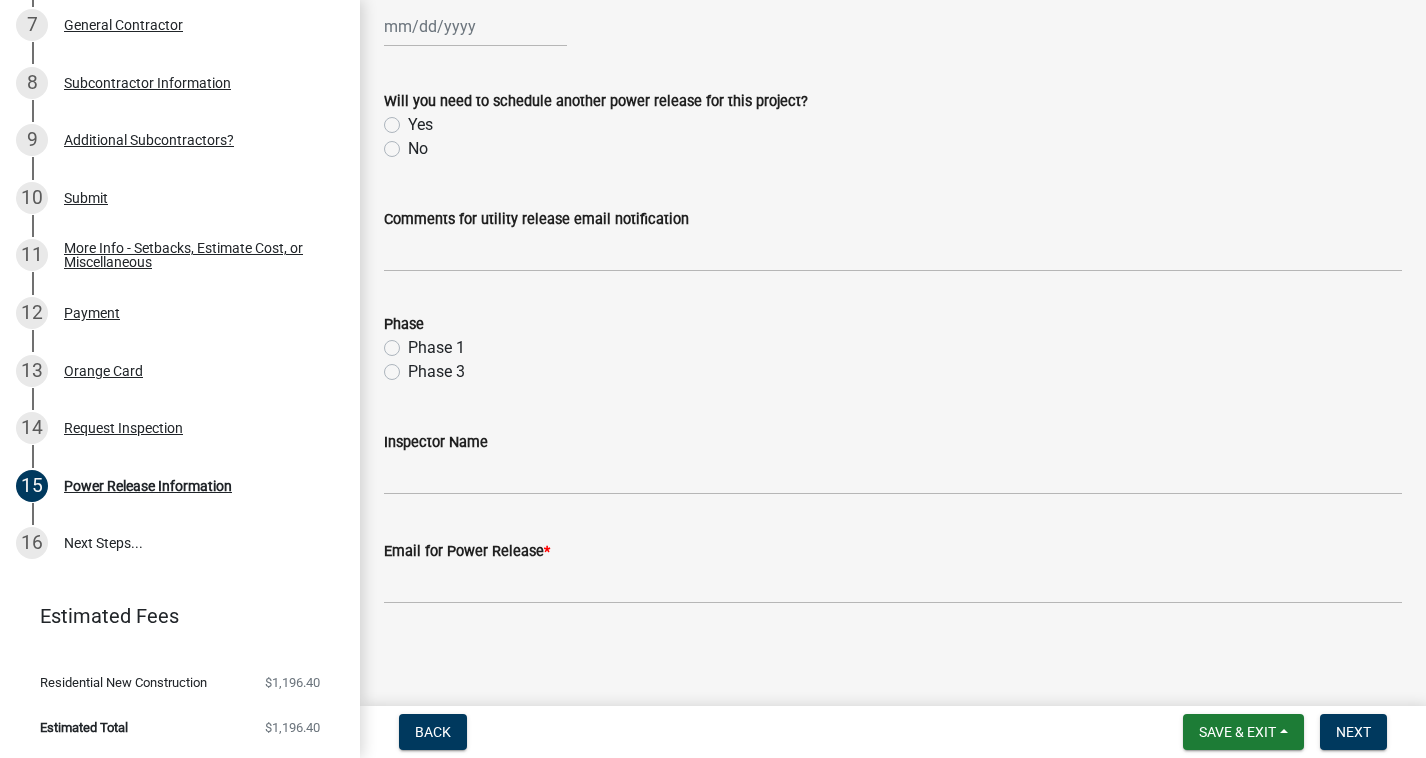 scroll, scrollTop: 0, scrollLeft: 0, axis: both 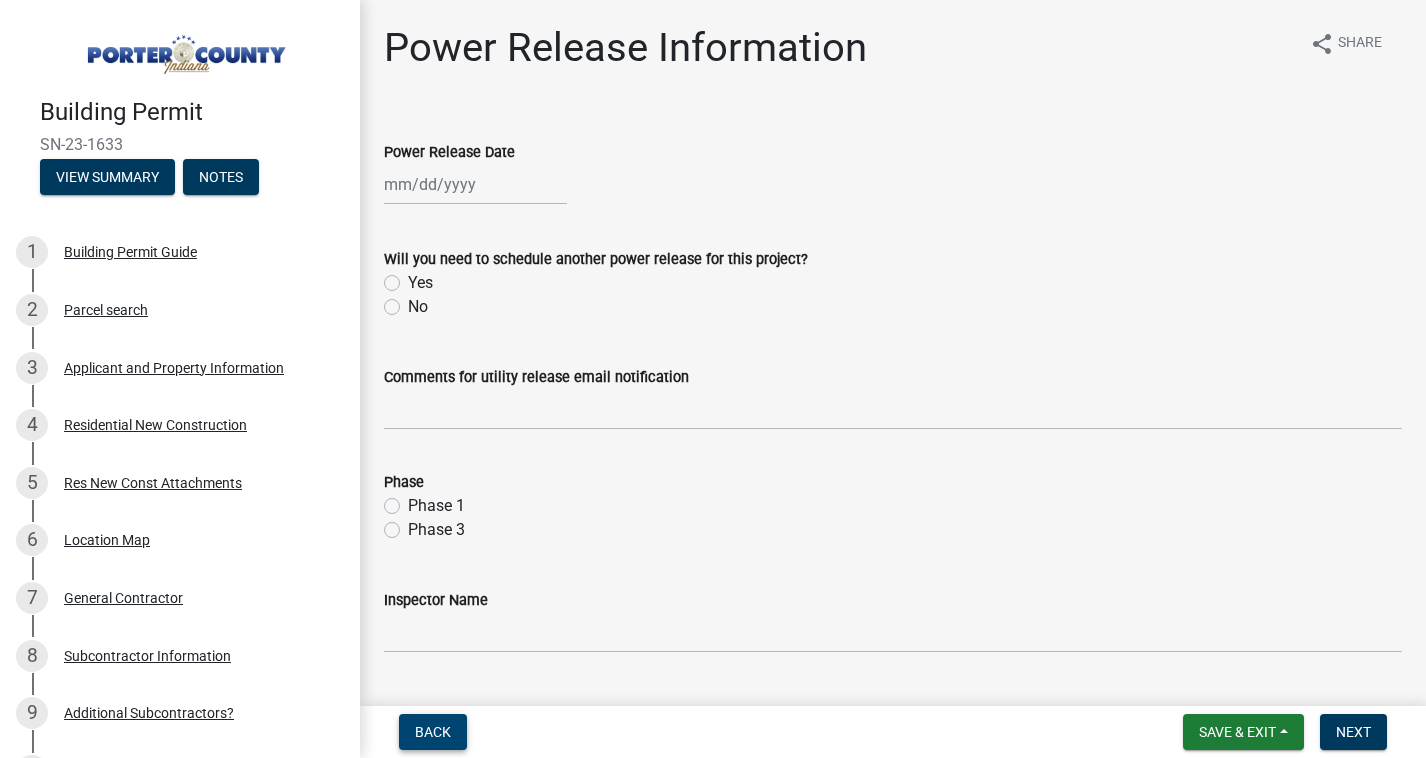 click on "Back" at bounding box center [433, 732] 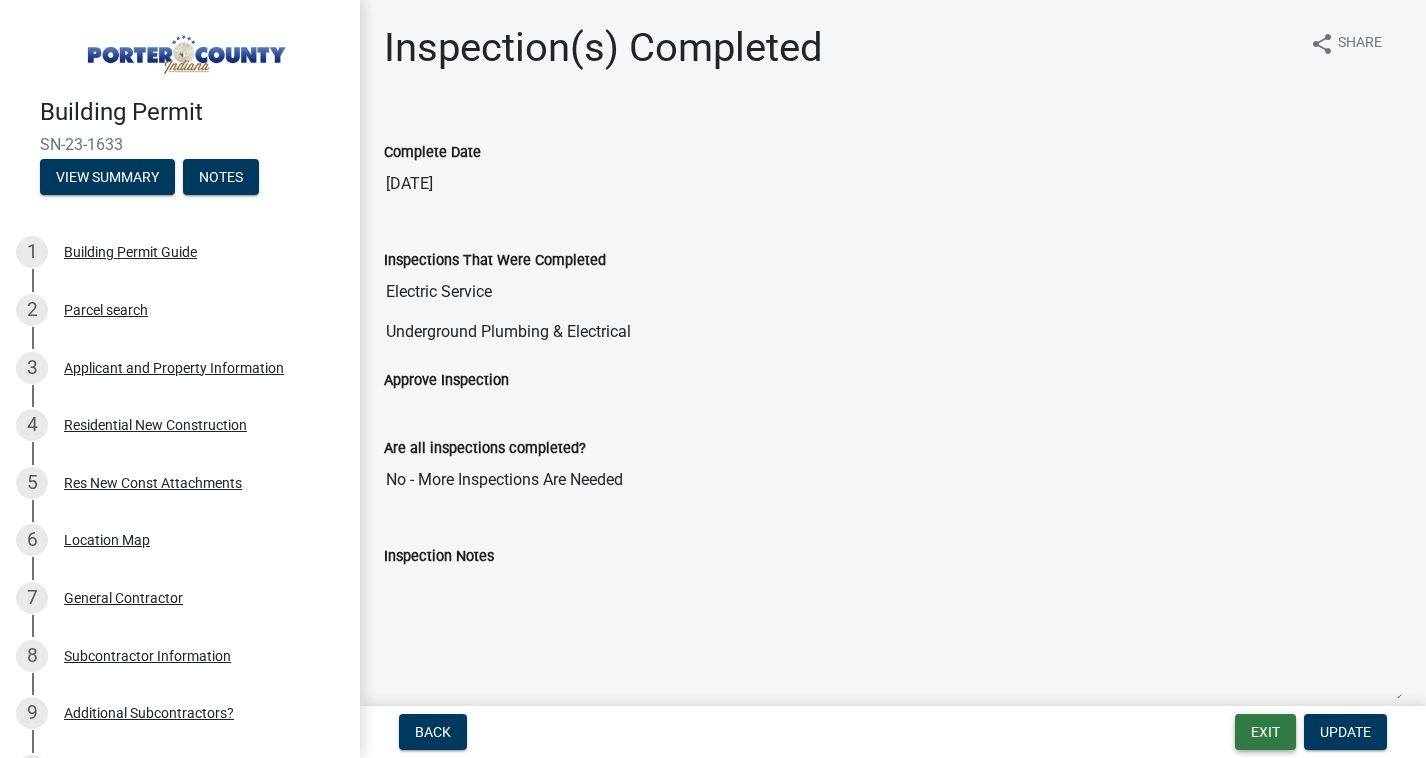 click on "Exit" at bounding box center [1265, 732] 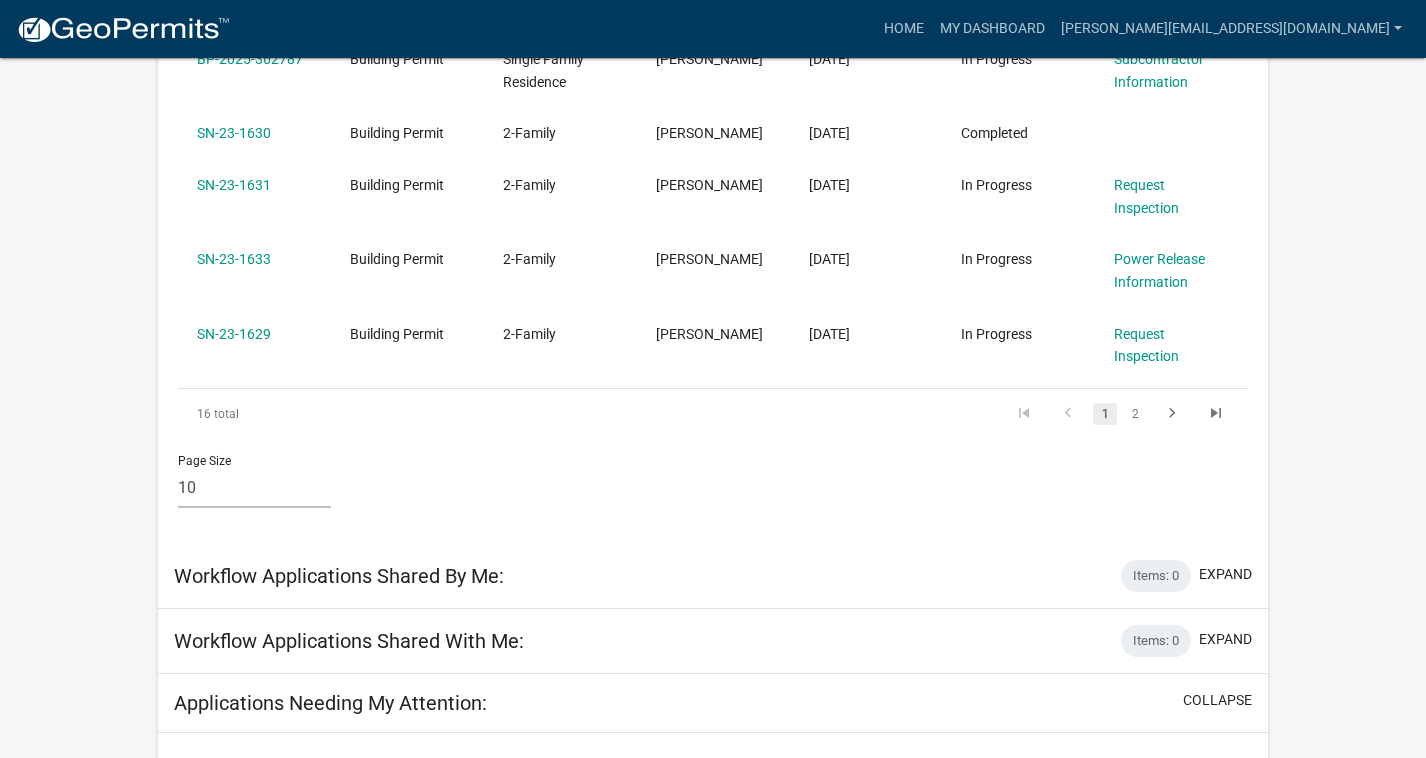 scroll, scrollTop: 1091, scrollLeft: 0, axis: vertical 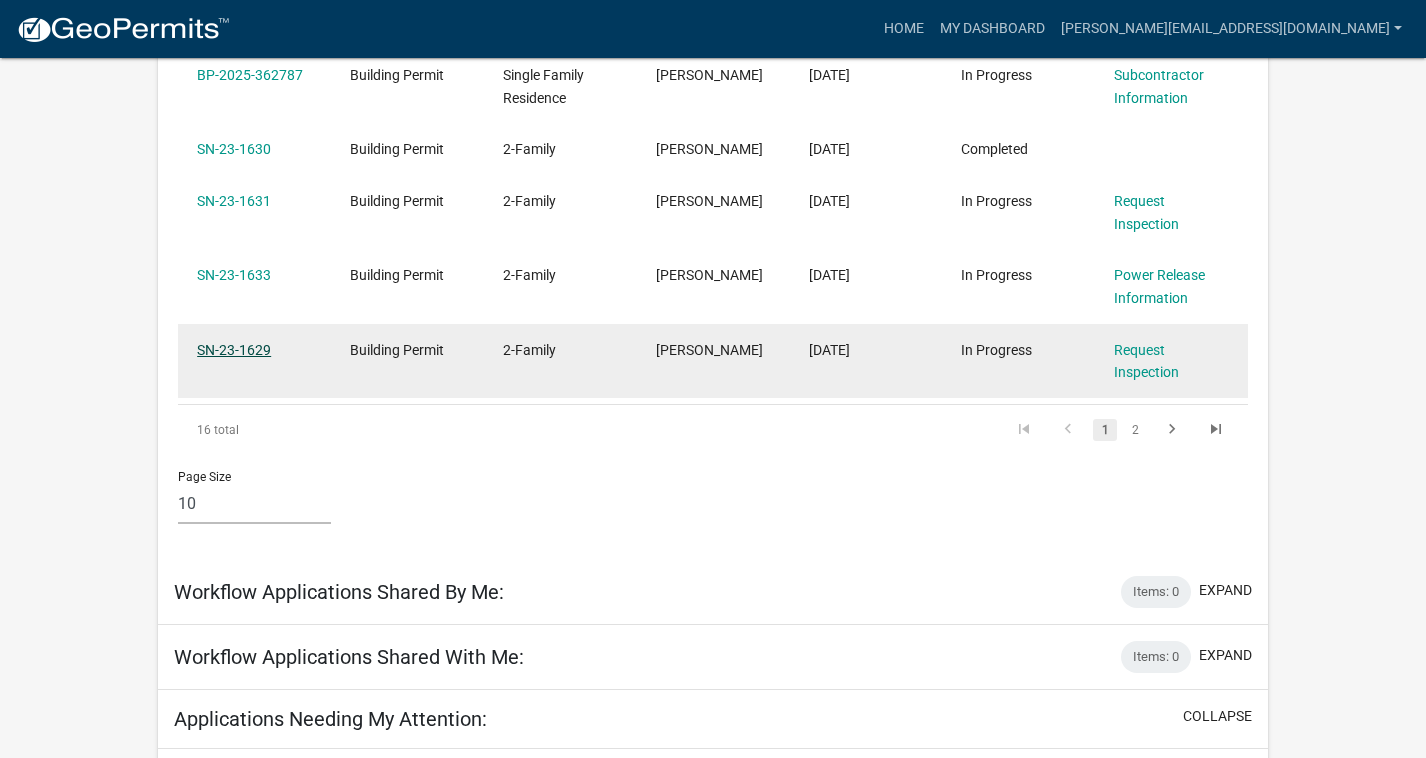click on "SN-23-1629" 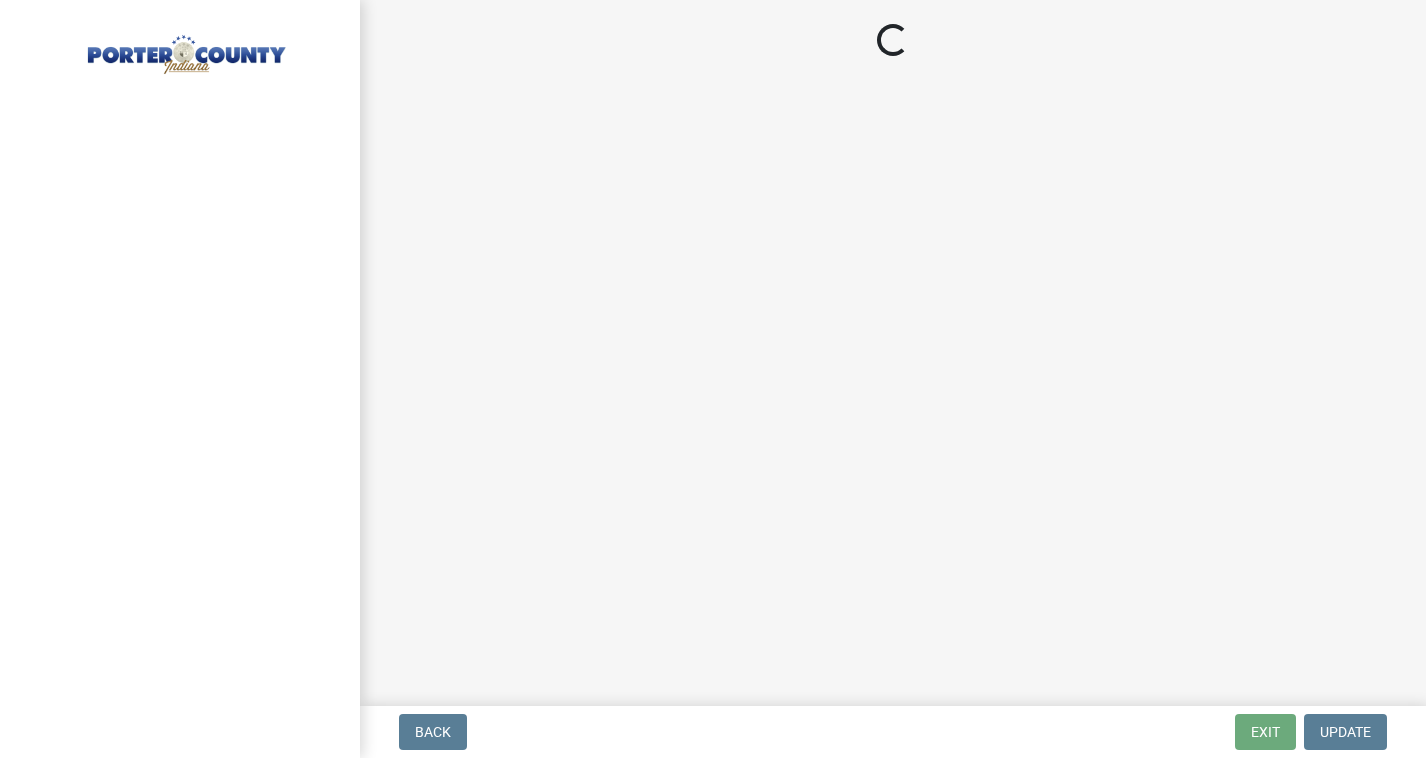 scroll, scrollTop: 0, scrollLeft: 0, axis: both 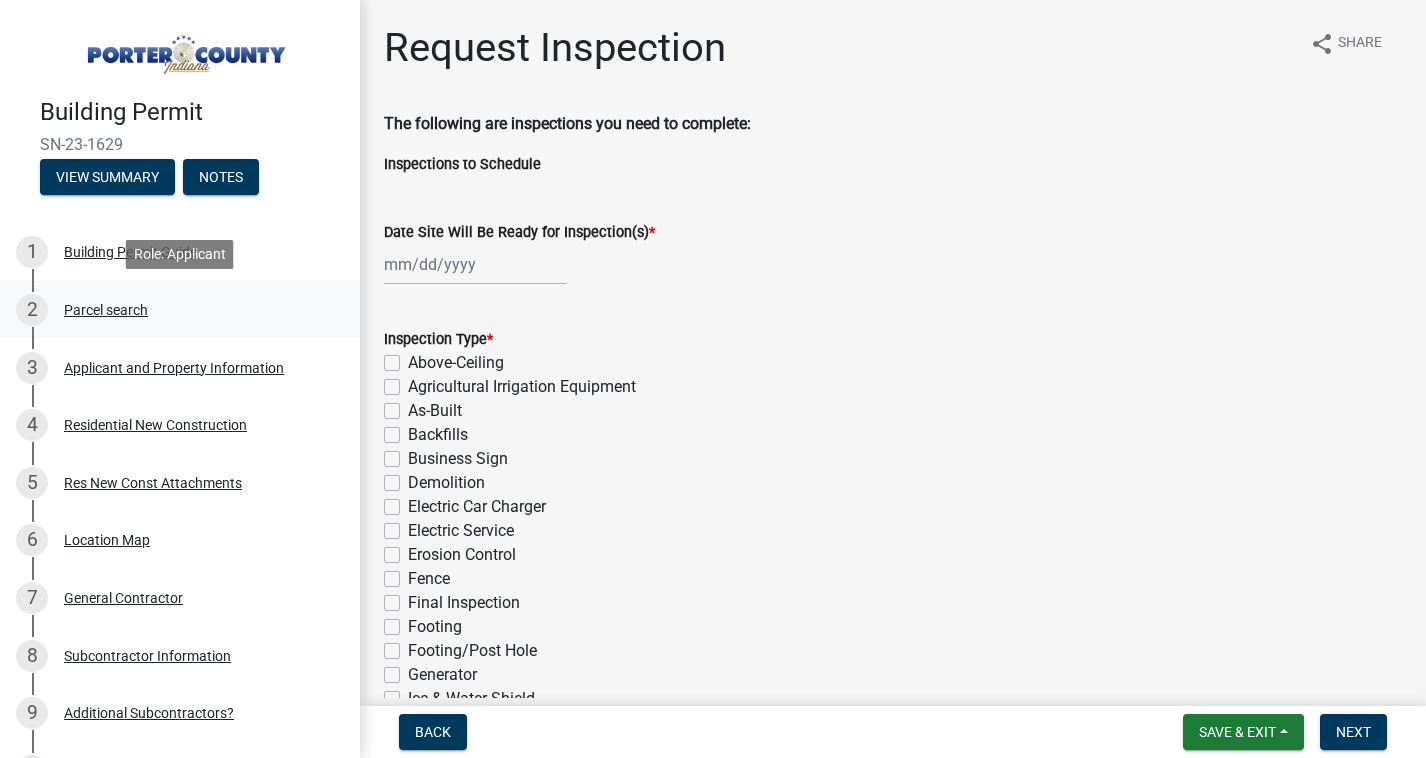 click on "Parcel search" at bounding box center [106, 310] 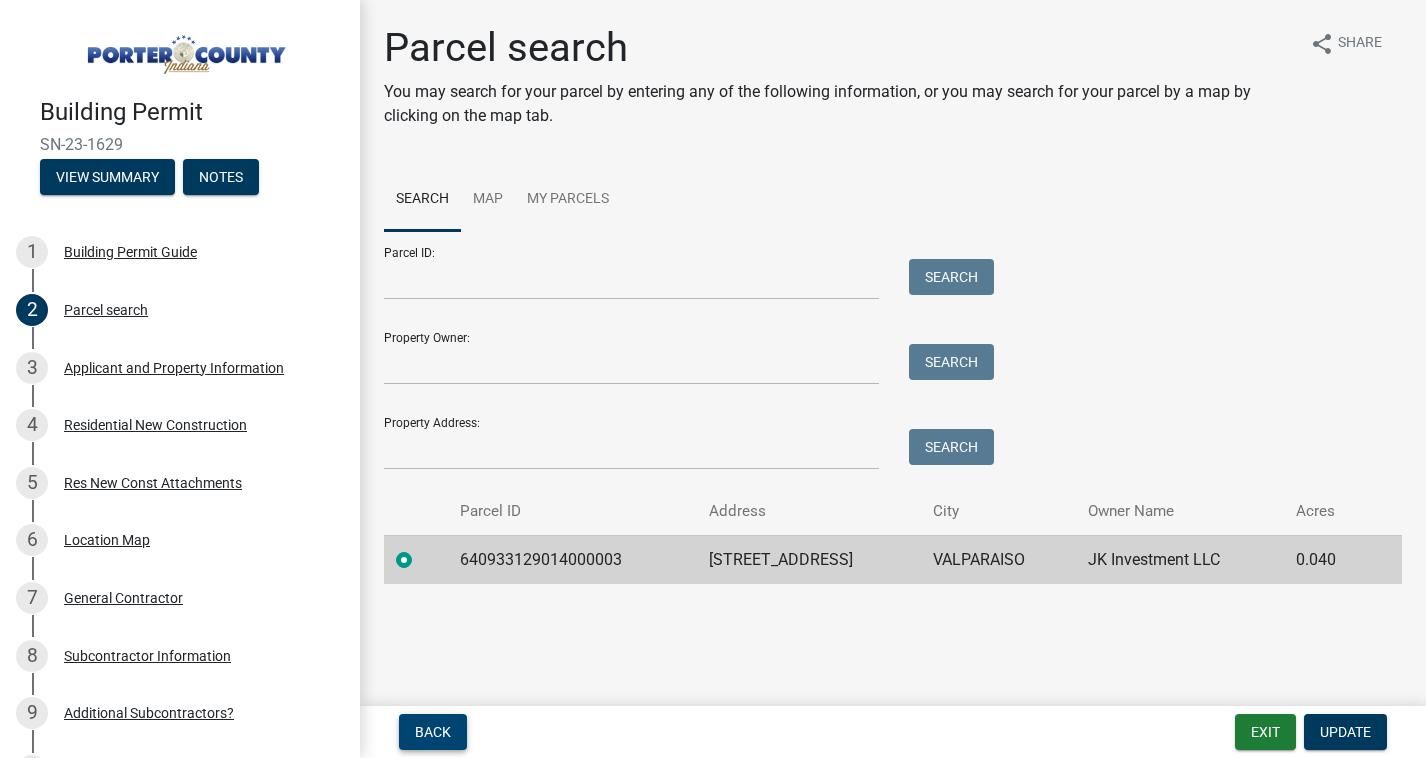click on "Back" at bounding box center (433, 732) 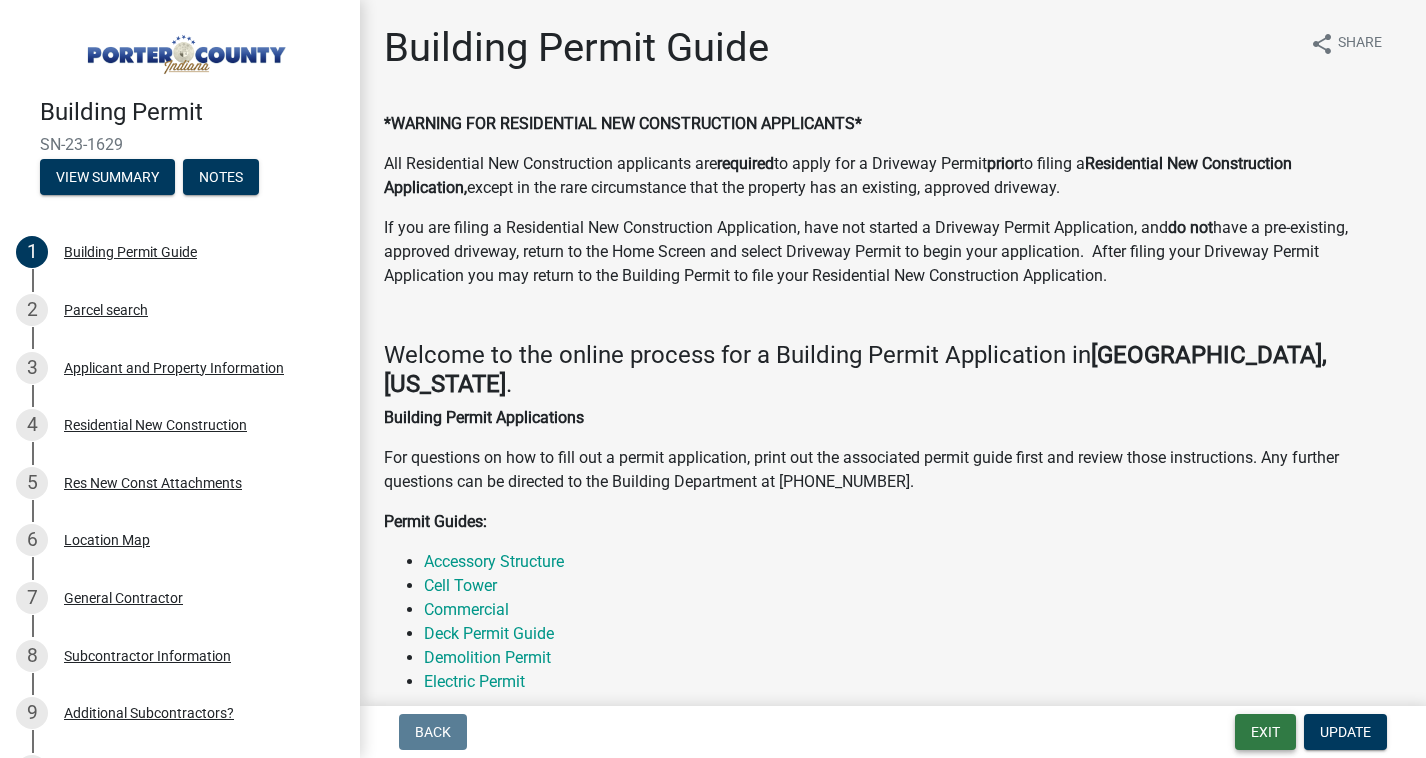 click on "Exit" at bounding box center (1265, 732) 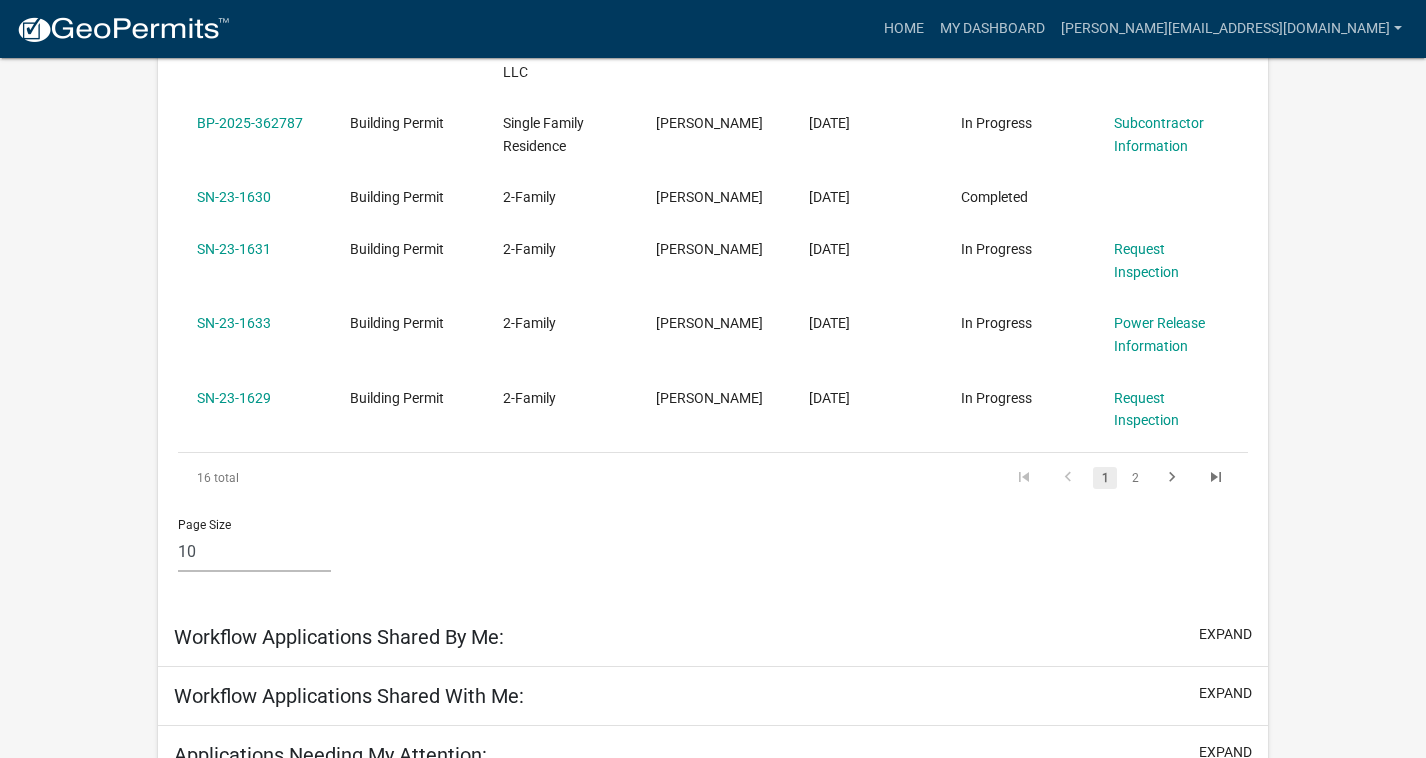 scroll, scrollTop: 1081, scrollLeft: 0, axis: vertical 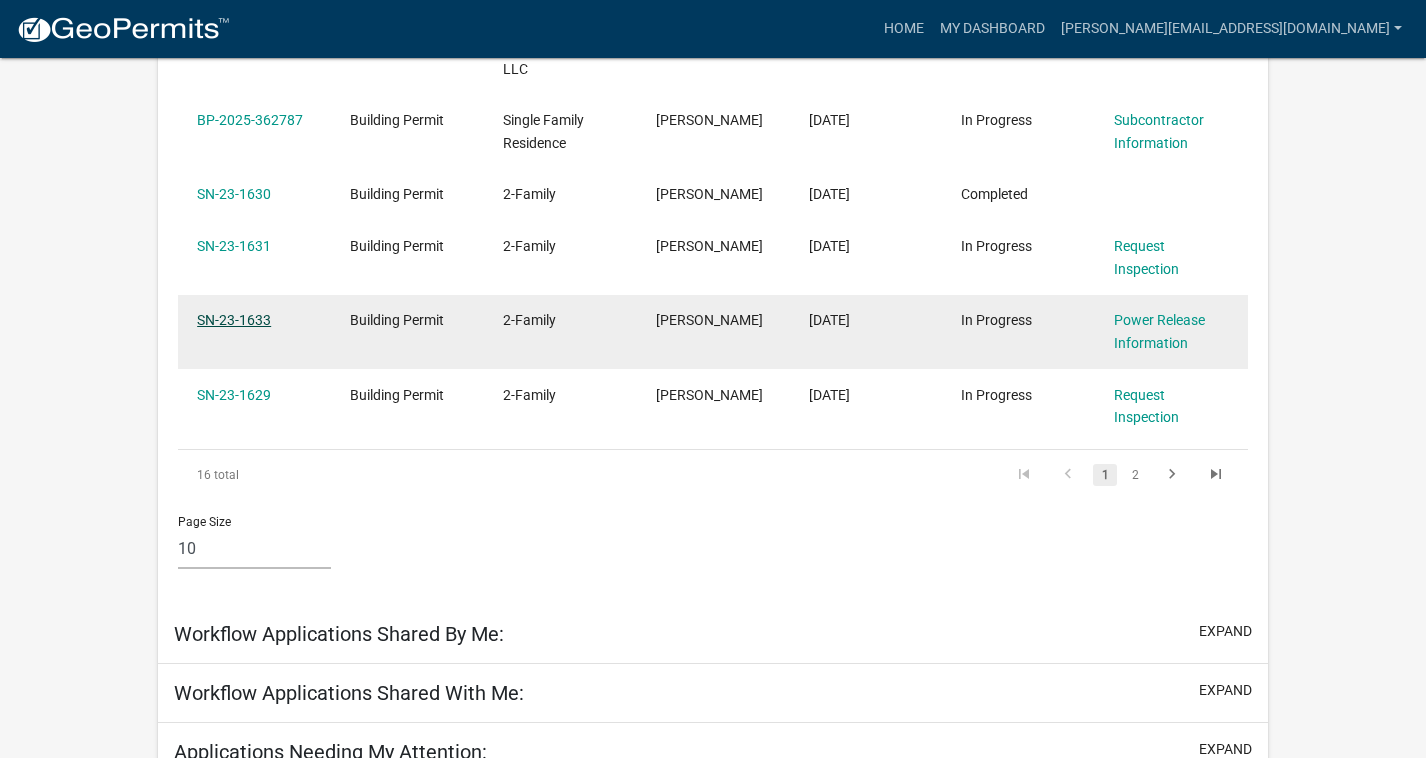click on "SN-23-1633" 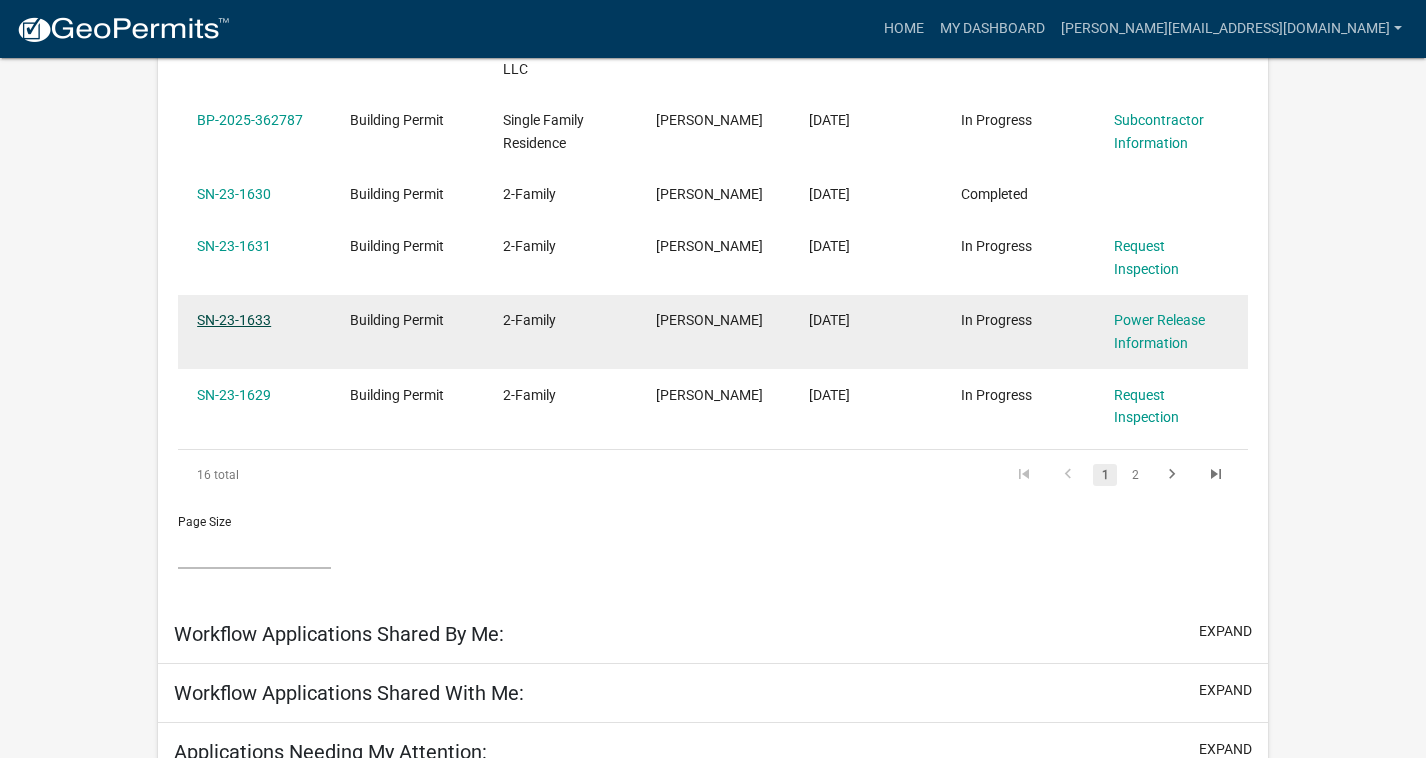 scroll, scrollTop: 0, scrollLeft: 0, axis: both 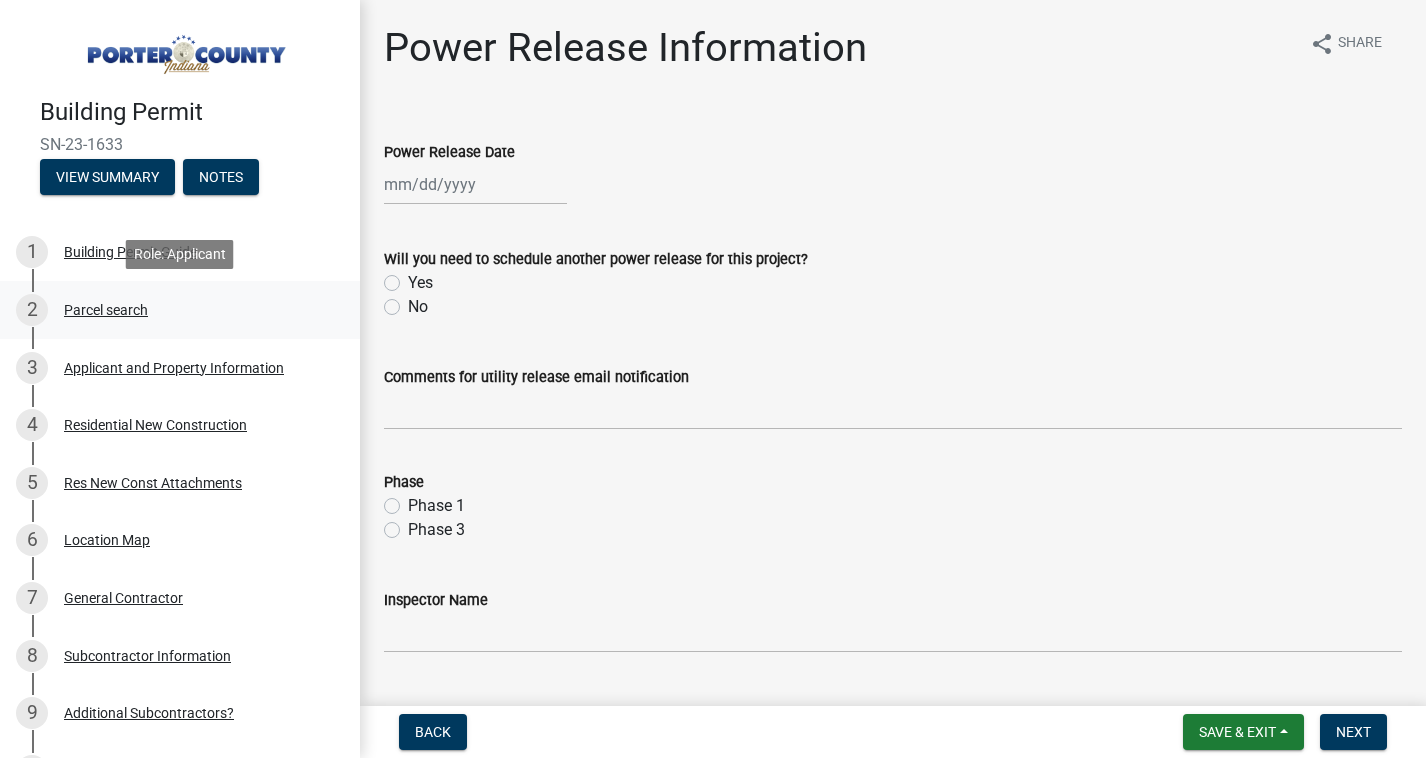 click on "Parcel search" at bounding box center (106, 310) 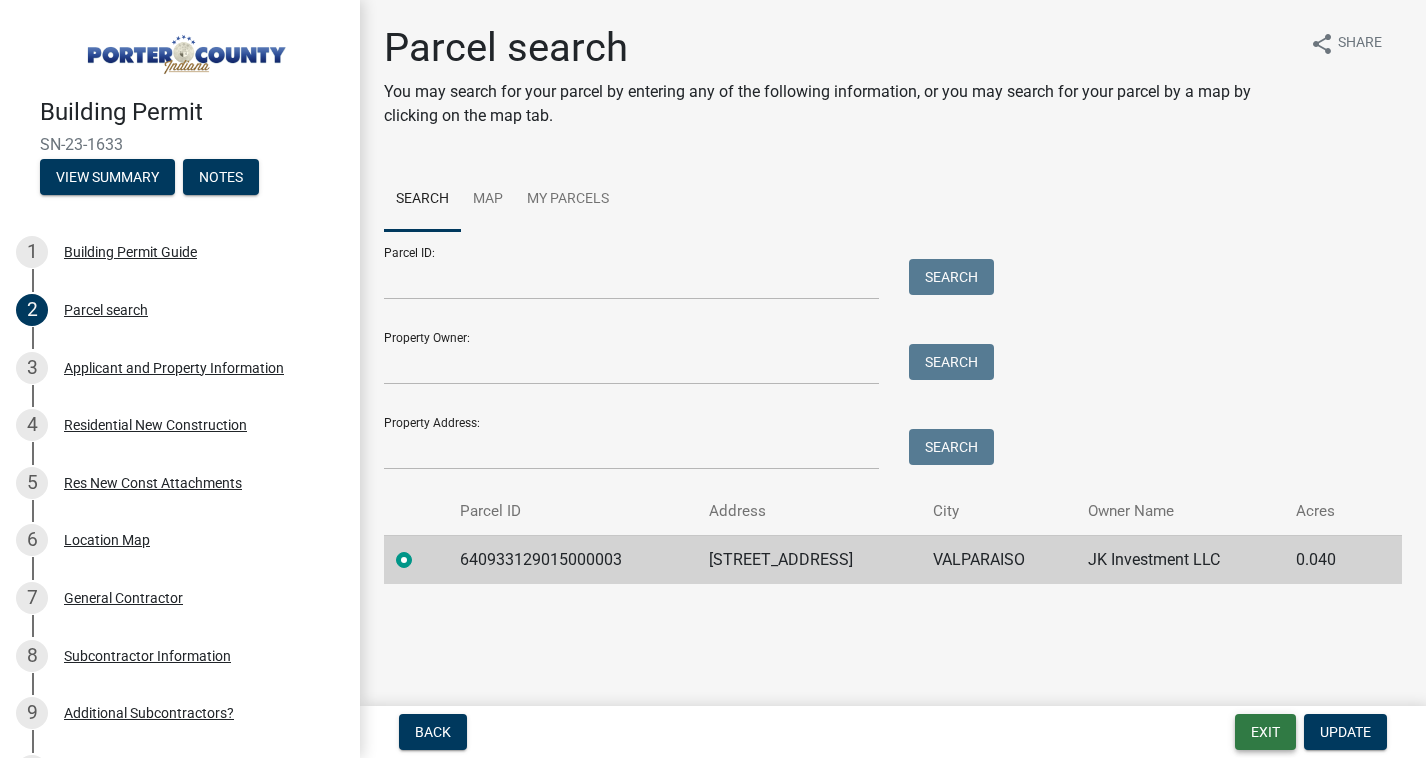 click on "Exit" at bounding box center [1265, 732] 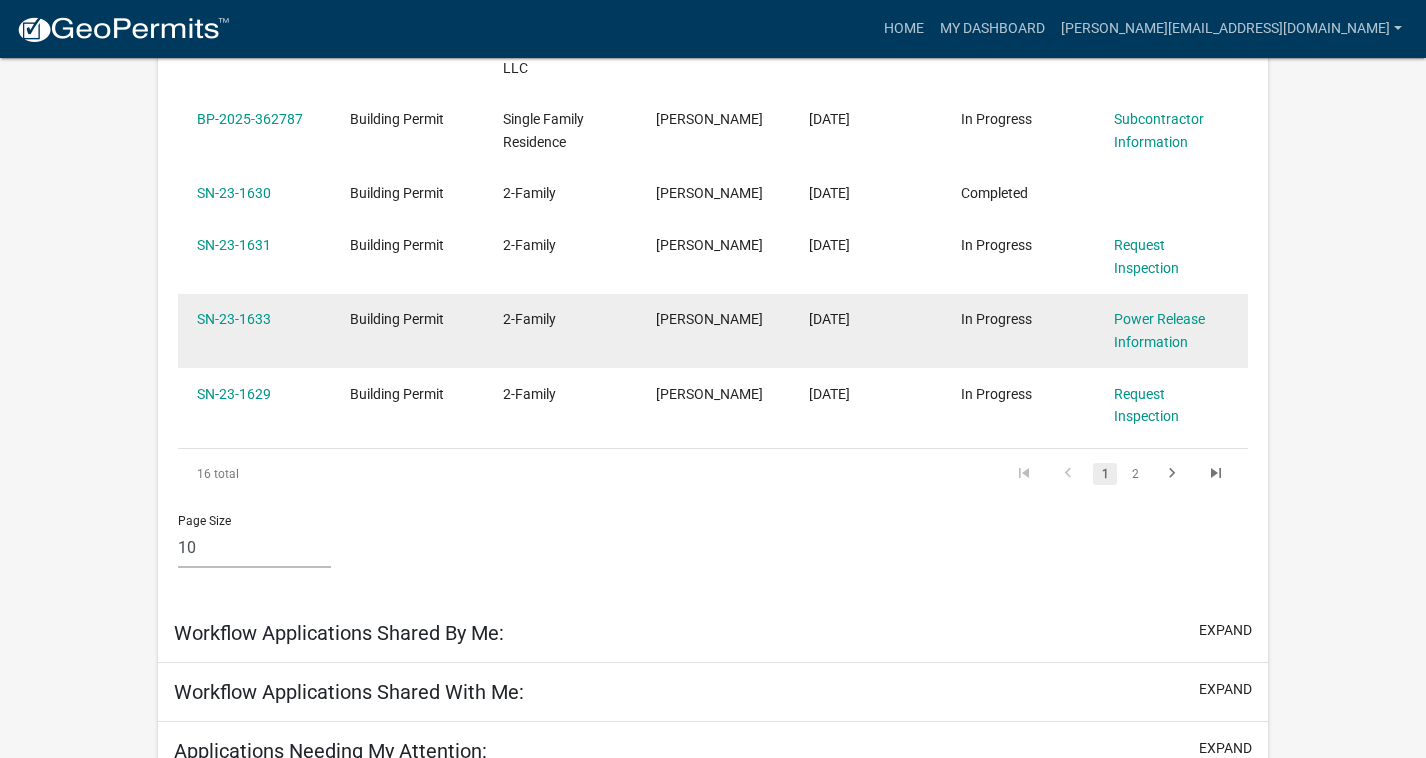 scroll, scrollTop: 1047, scrollLeft: 0, axis: vertical 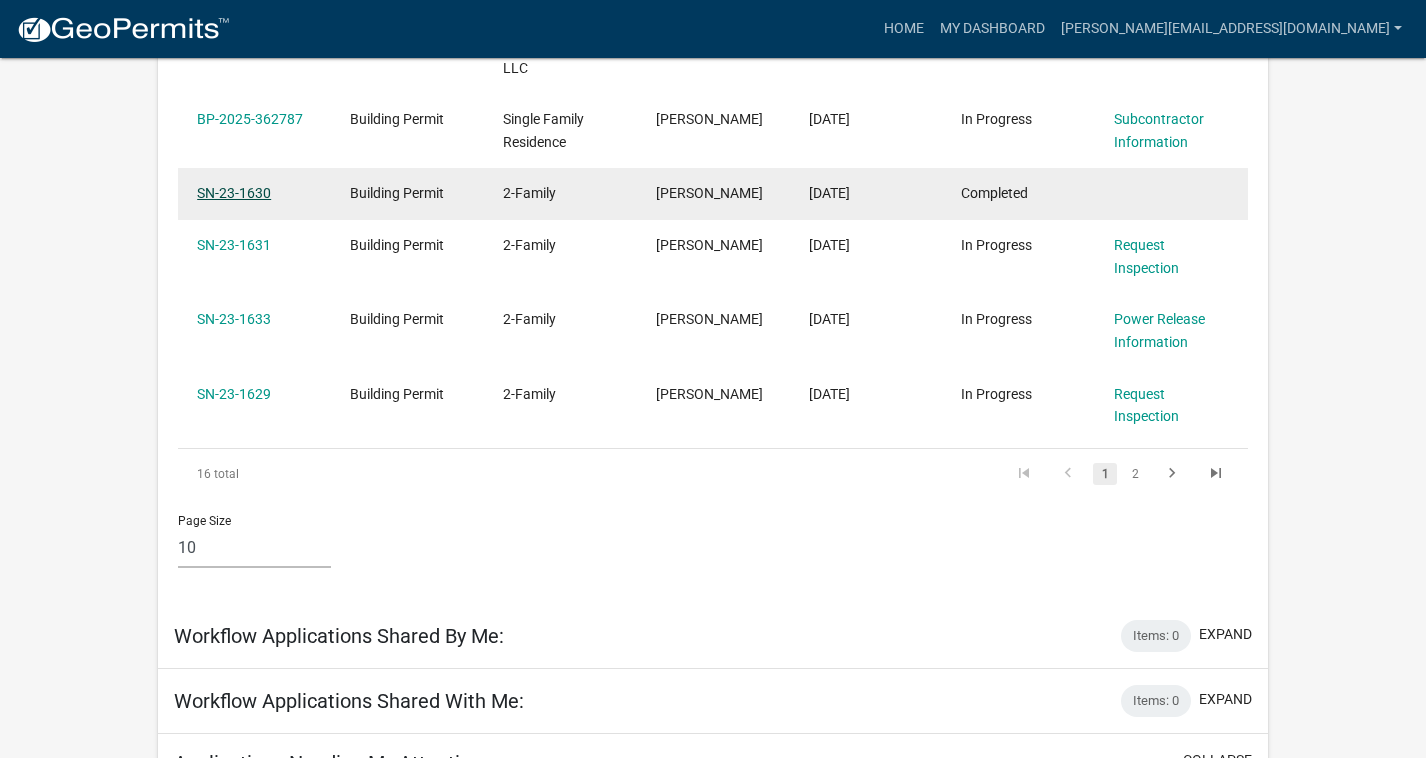 click on "SN-23-1630" 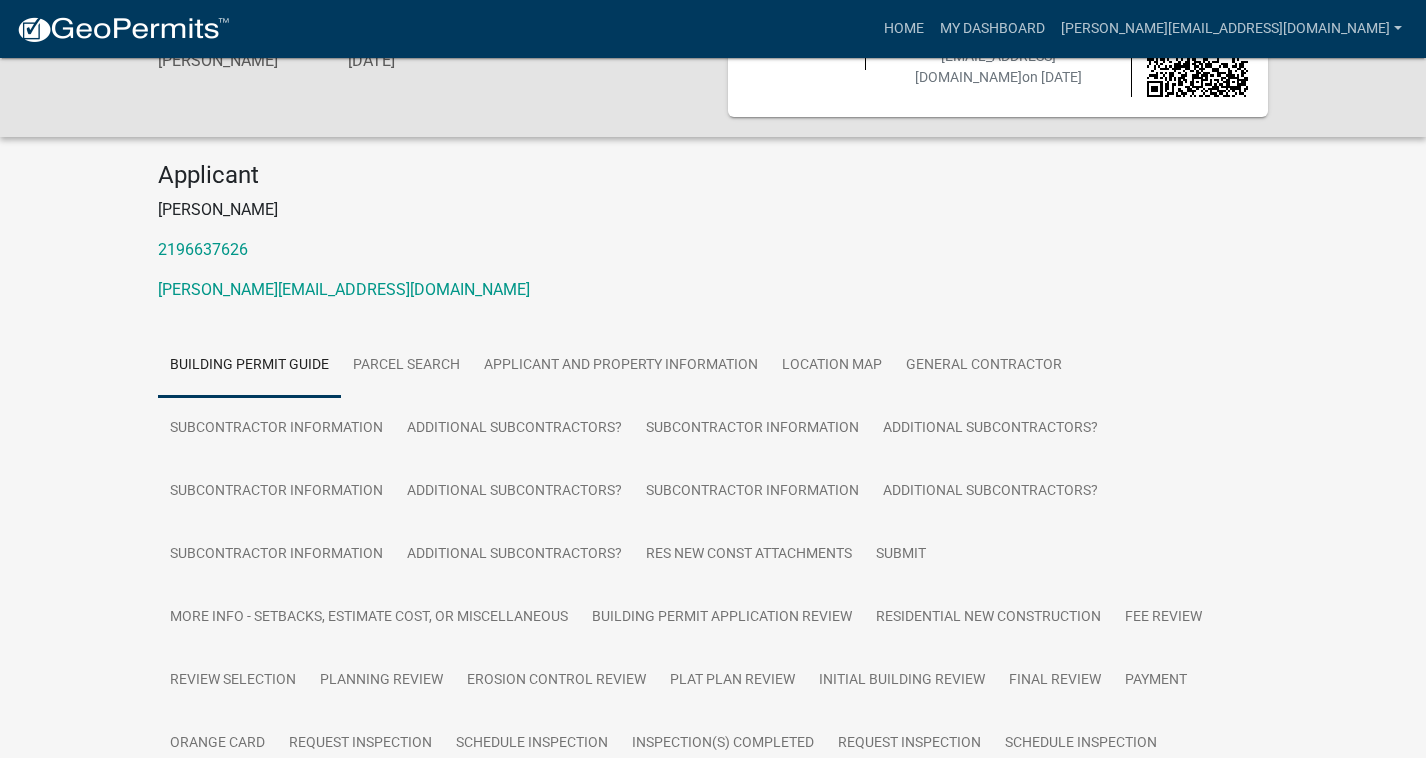 scroll, scrollTop: 0, scrollLeft: 0, axis: both 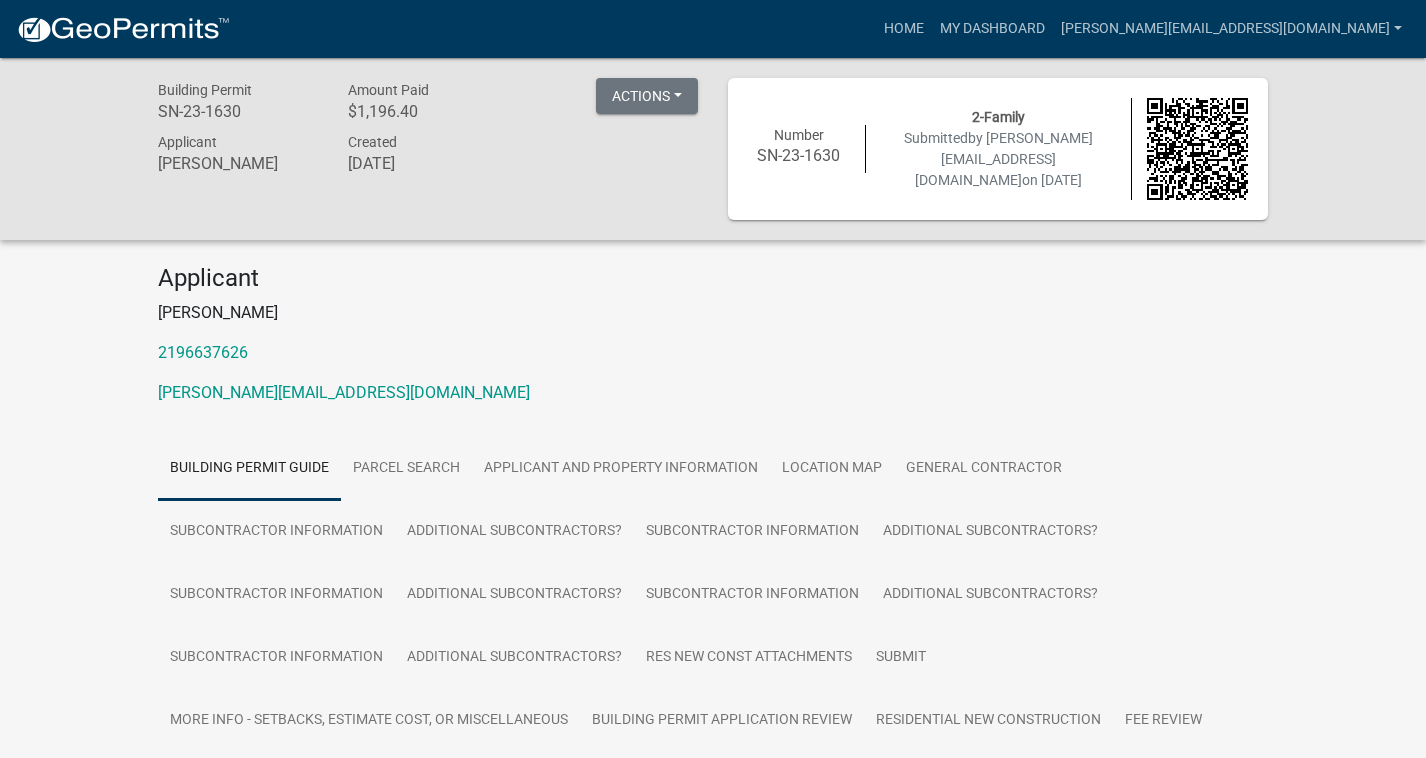 drag, startPoint x: 826, startPoint y: 151, endPoint x: 948, endPoint y: 164, distance: 122.69067 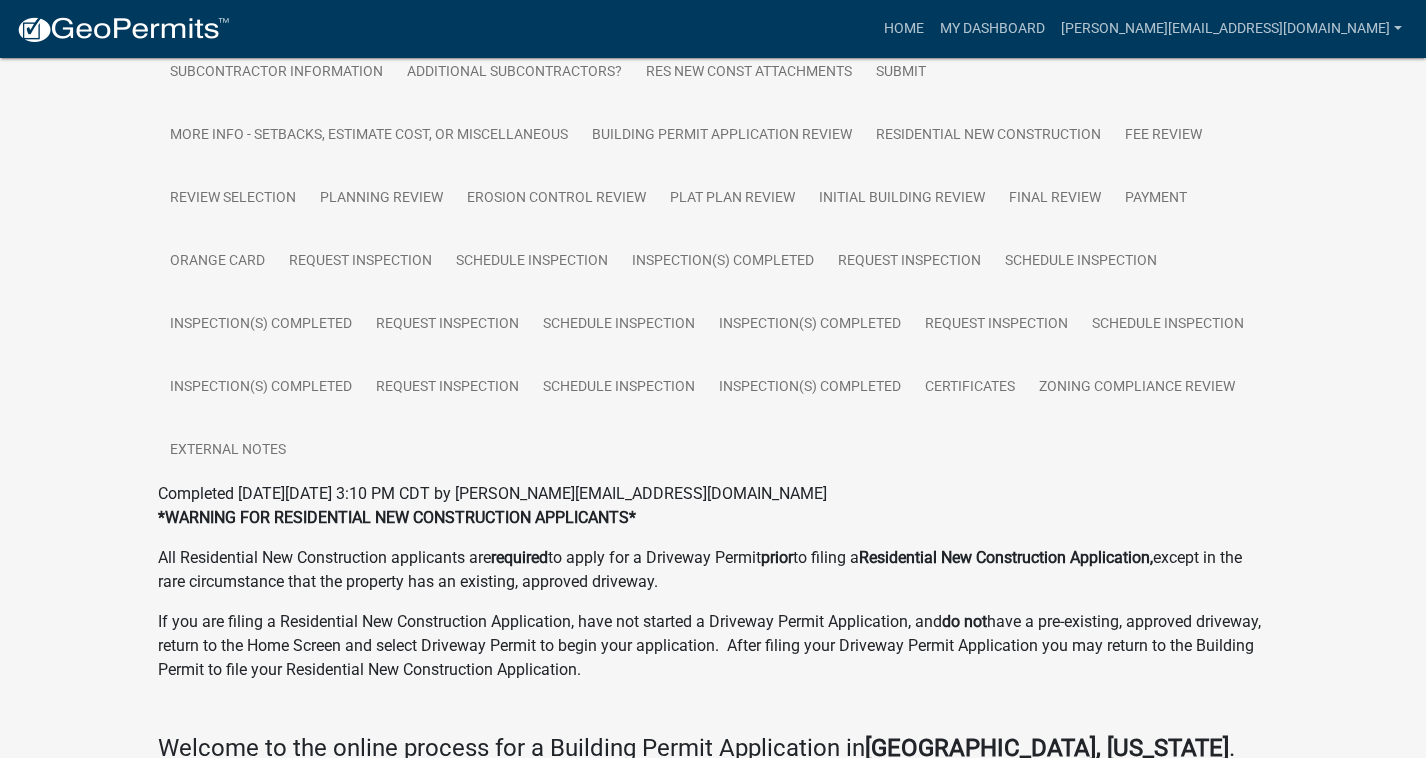 scroll, scrollTop: 609, scrollLeft: 0, axis: vertical 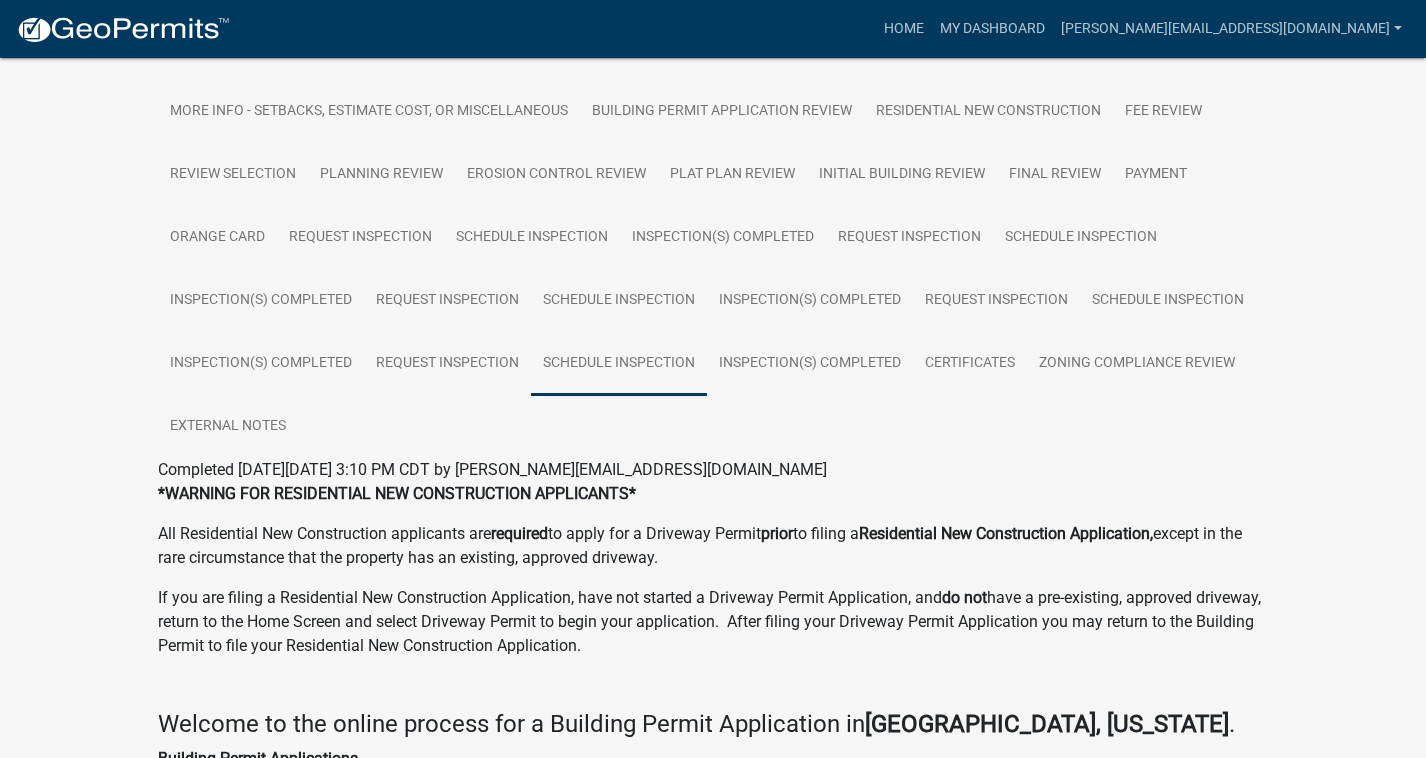 click on "Schedule Inspection" at bounding box center [619, 364] 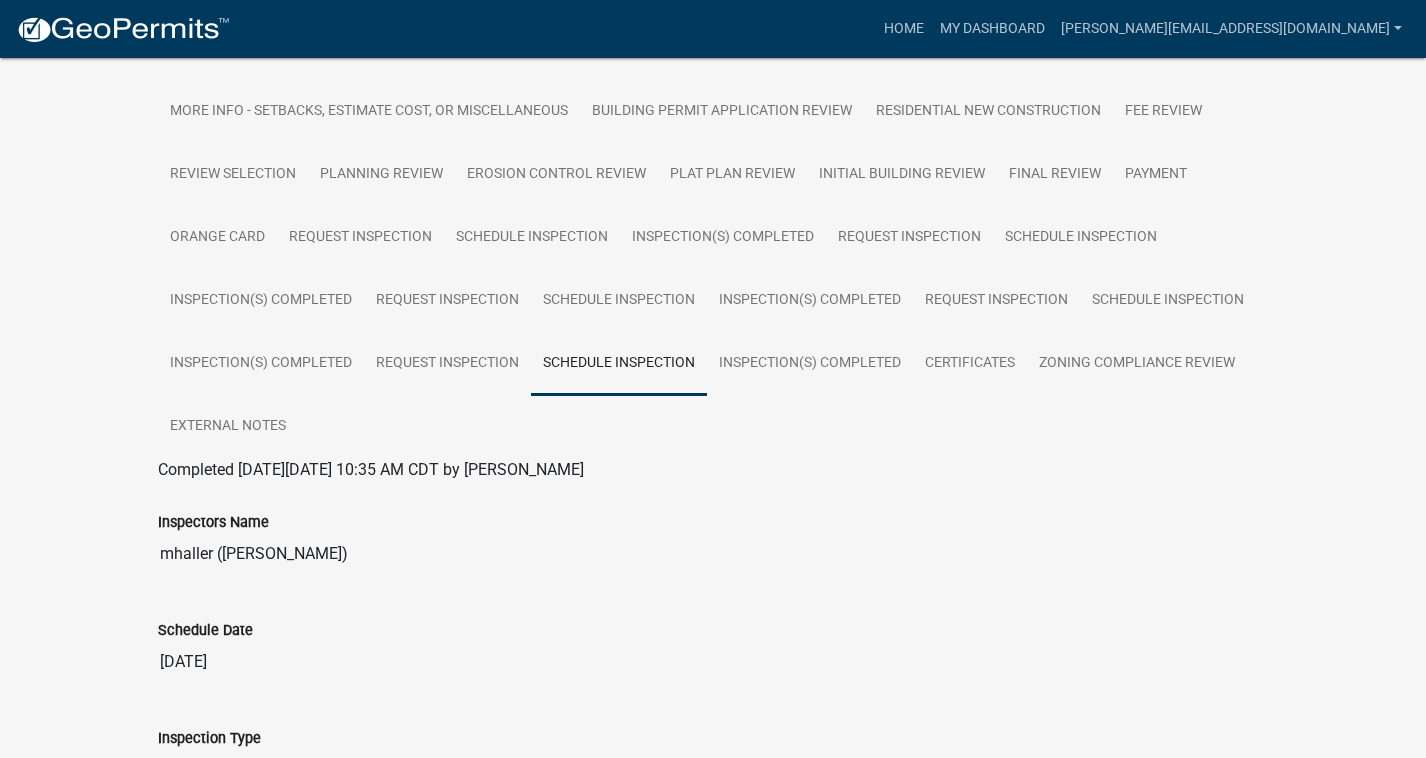 scroll, scrollTop: 780, scrollLeft: 0, axis: vertical 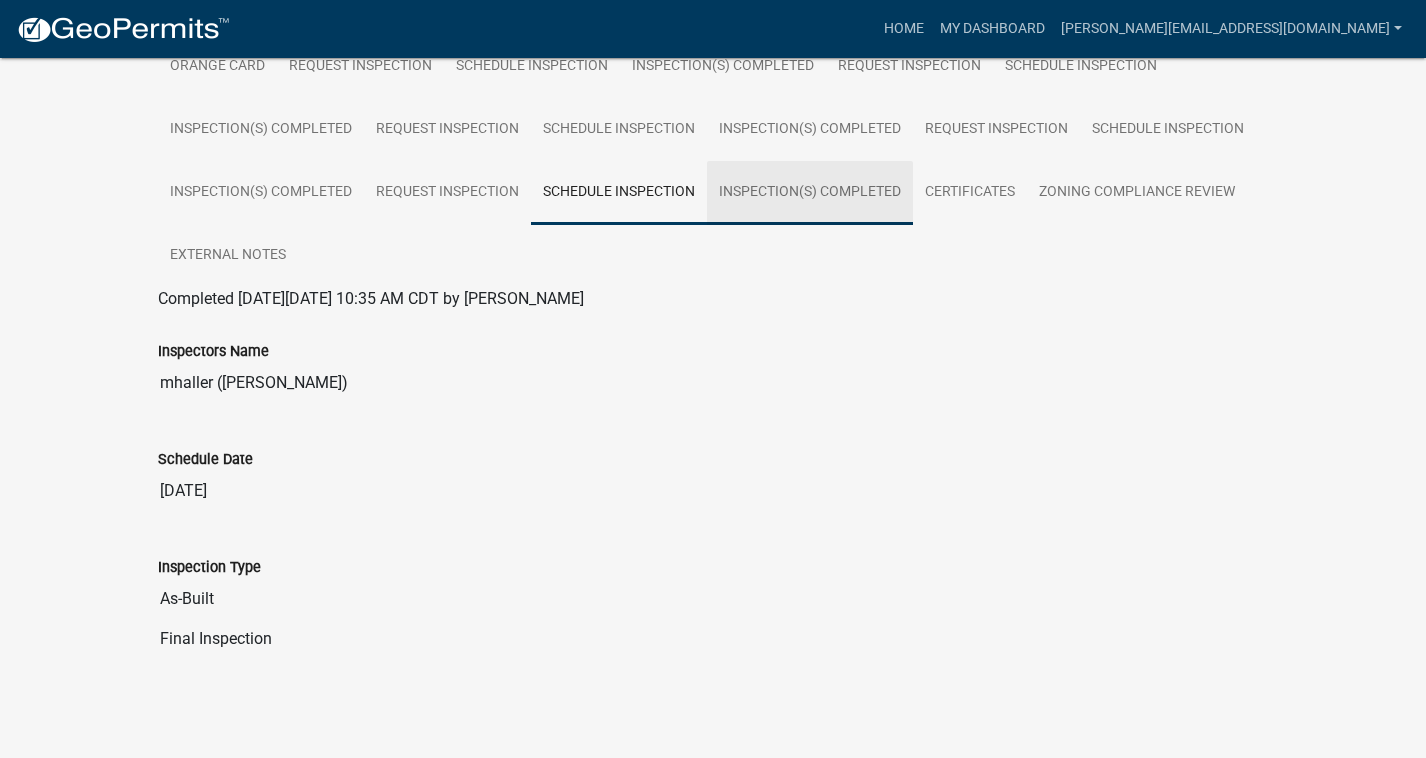 click on "Inspection(s) Completed" at bounding box center (810, 193) 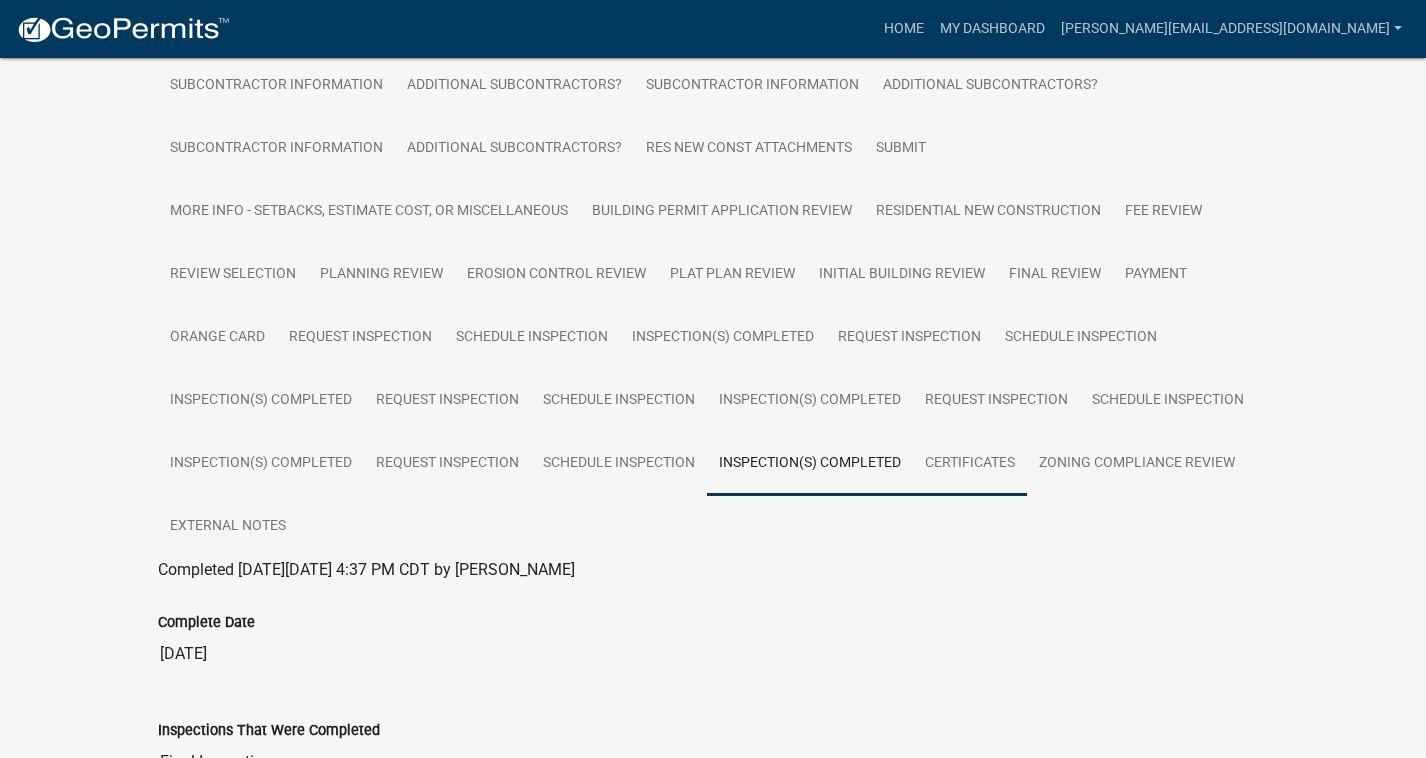 scroll, scrollTop: 511, scrollLeft: 0, axis: vertical 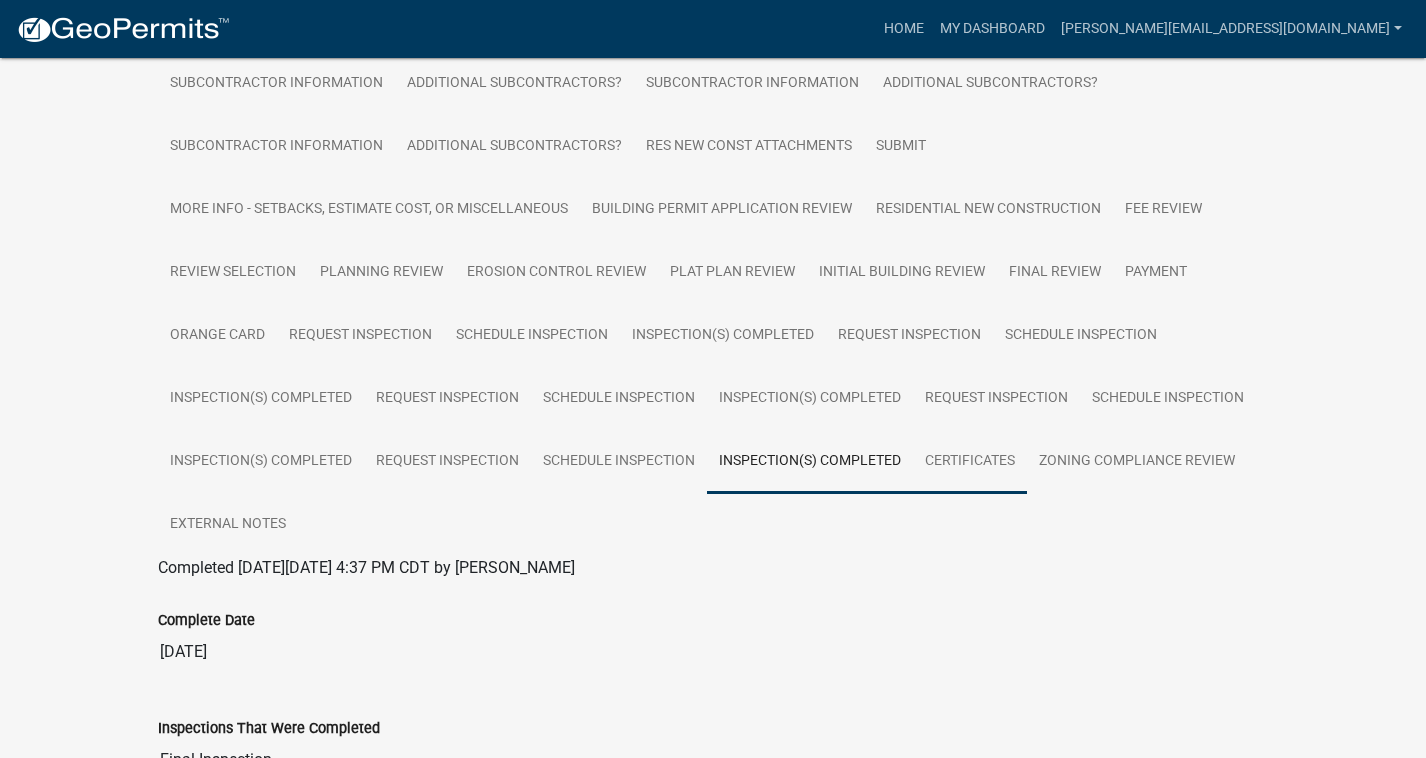 click on "Certificates" at bounding box center (970, 462) 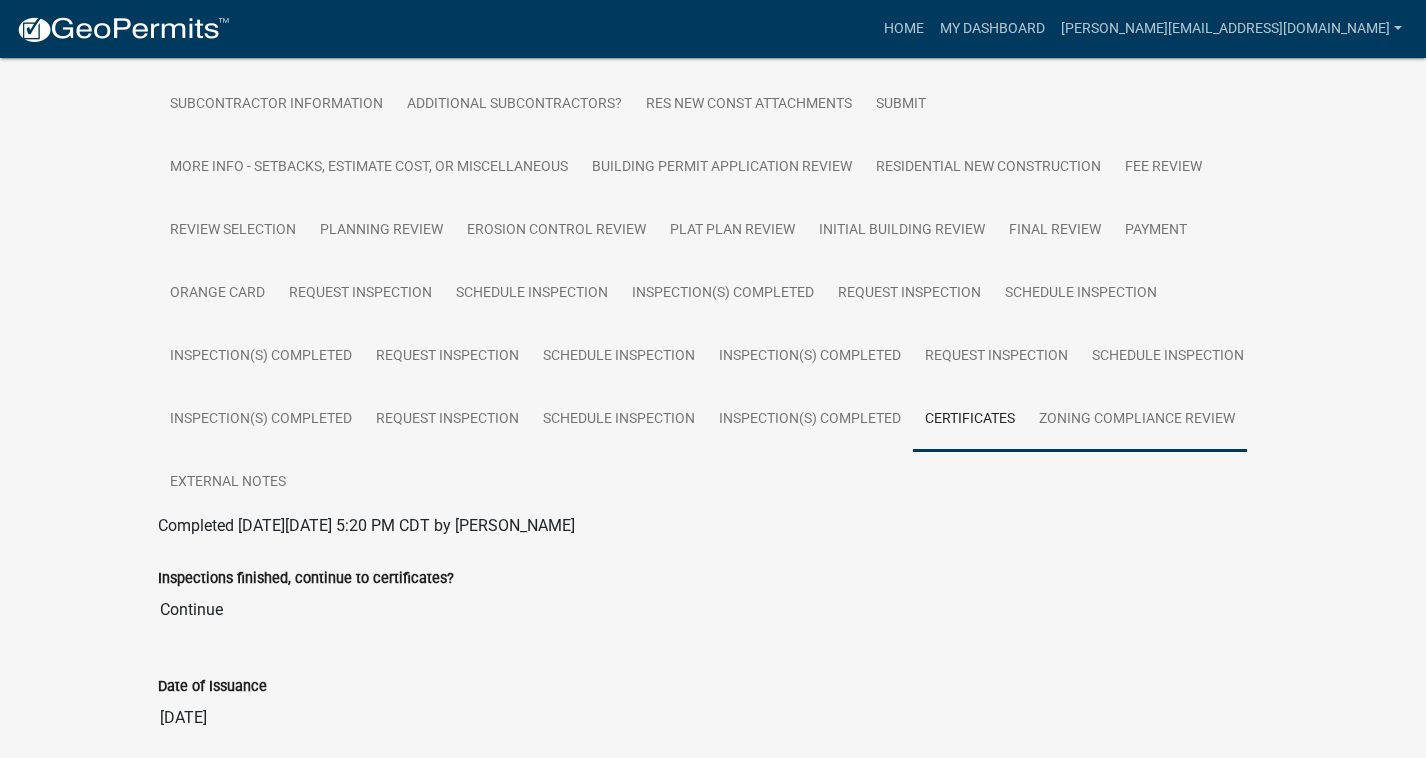 scroll, scrollTop: 538, scrollLeft: 0, axis: vertical 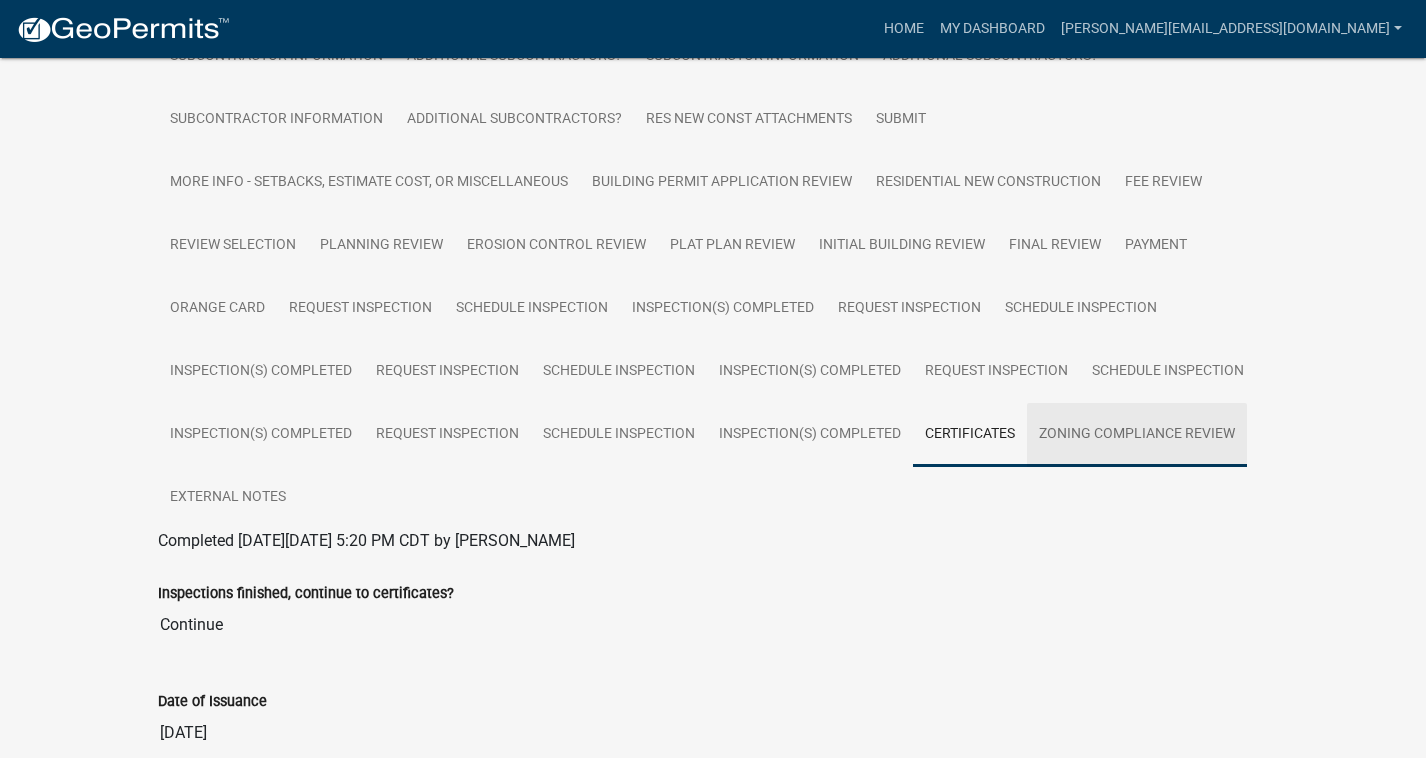 click on "Zoning Compliance Review" at bounding box center [1137, 435] 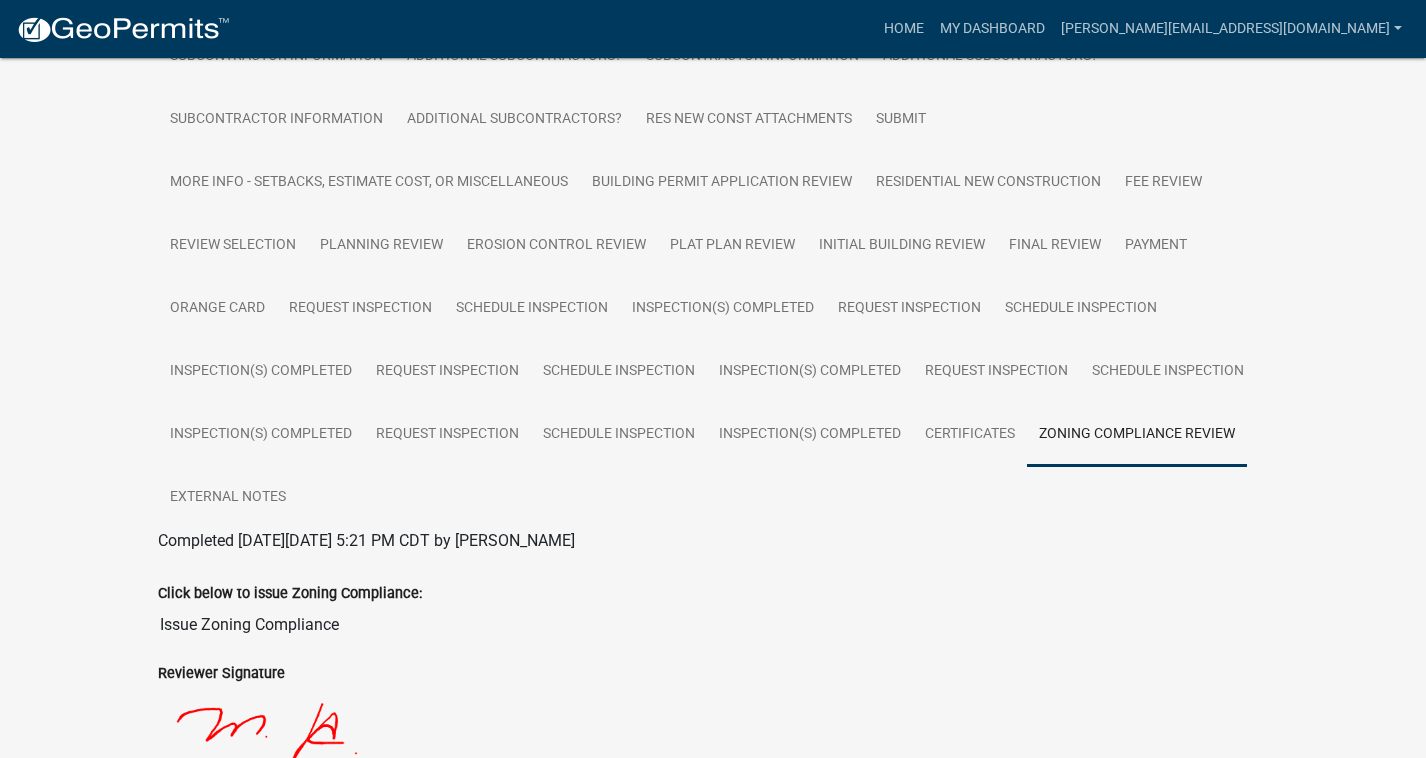 scroll, scrollTop: 773, scrollLeft: 0, axis: vertical 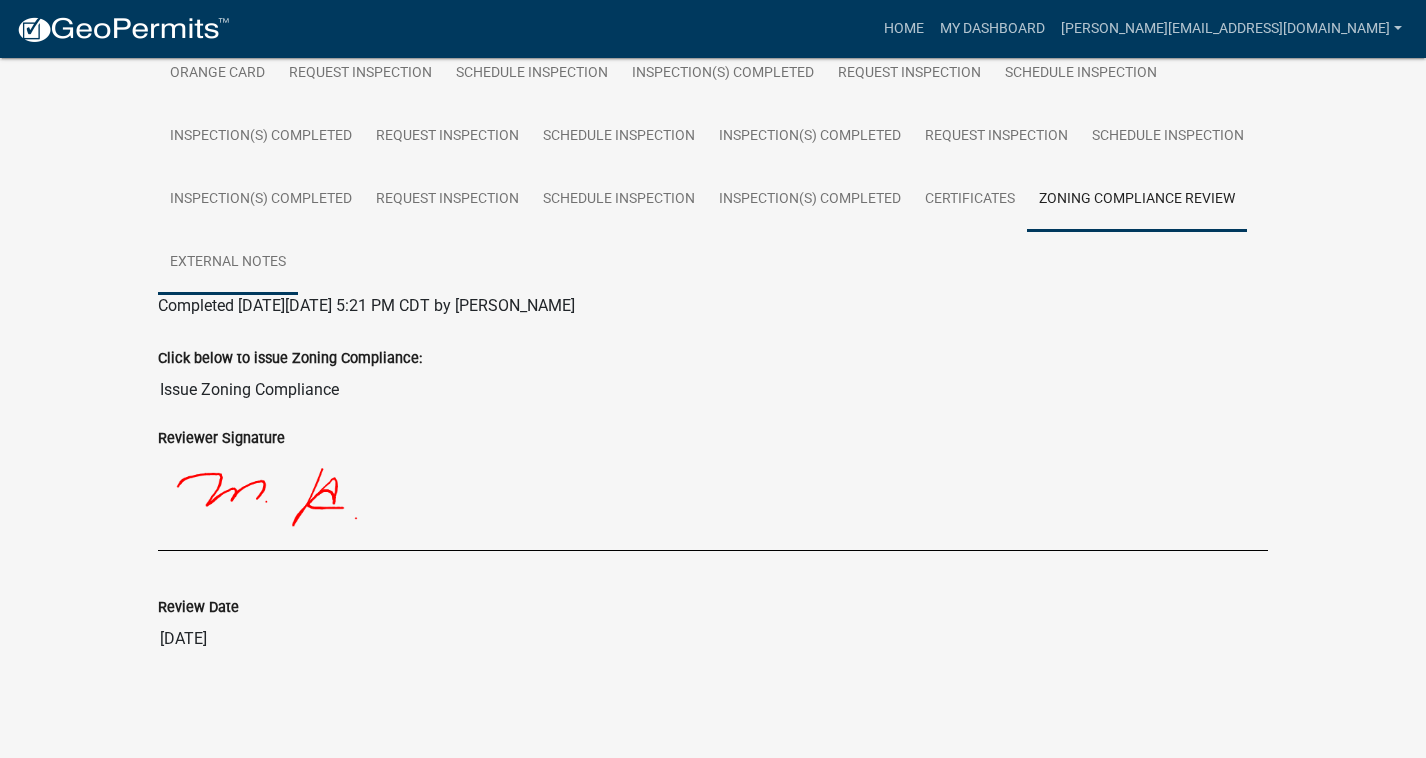 click on "External Notes" at bounding box center (228, 263) 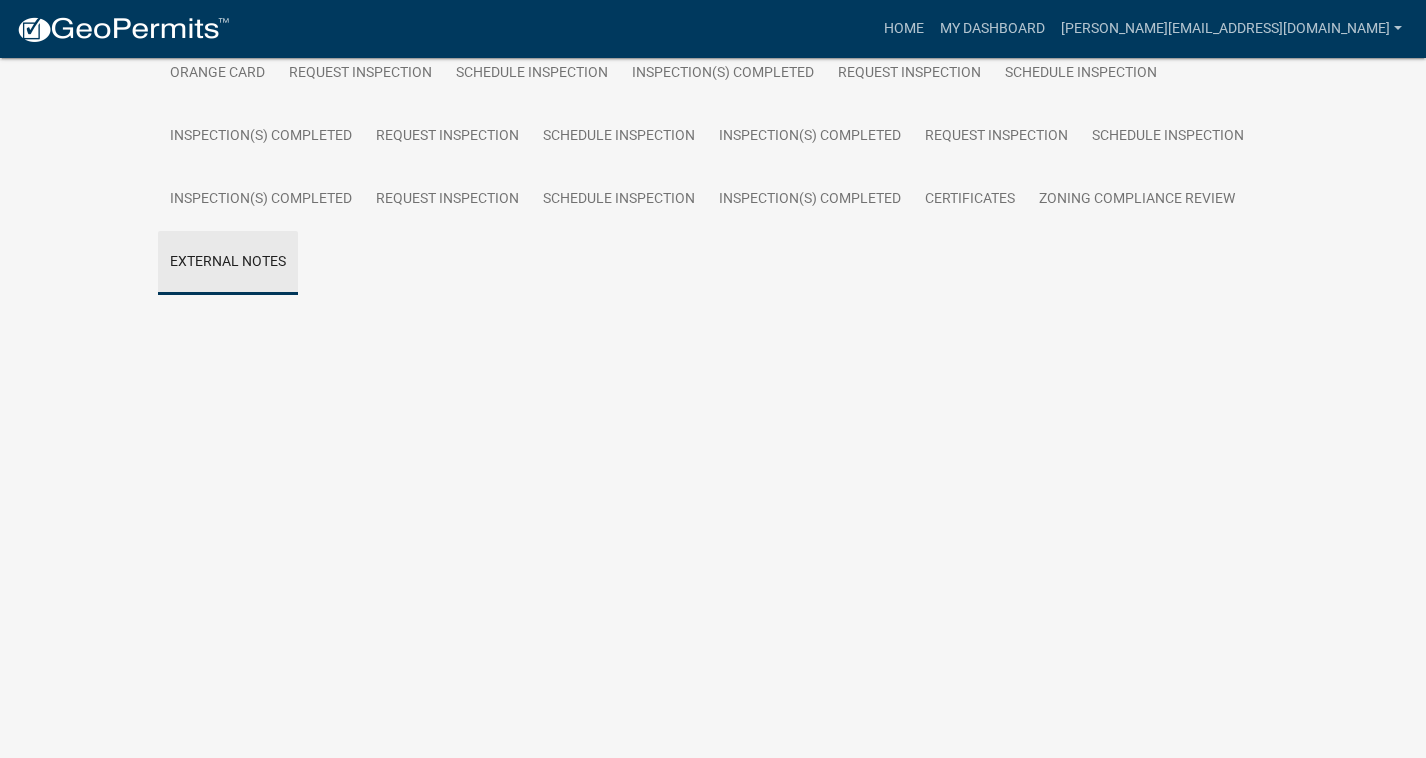 scroll, scrollTop: 606, scrollLeft: 0, axis: vertical 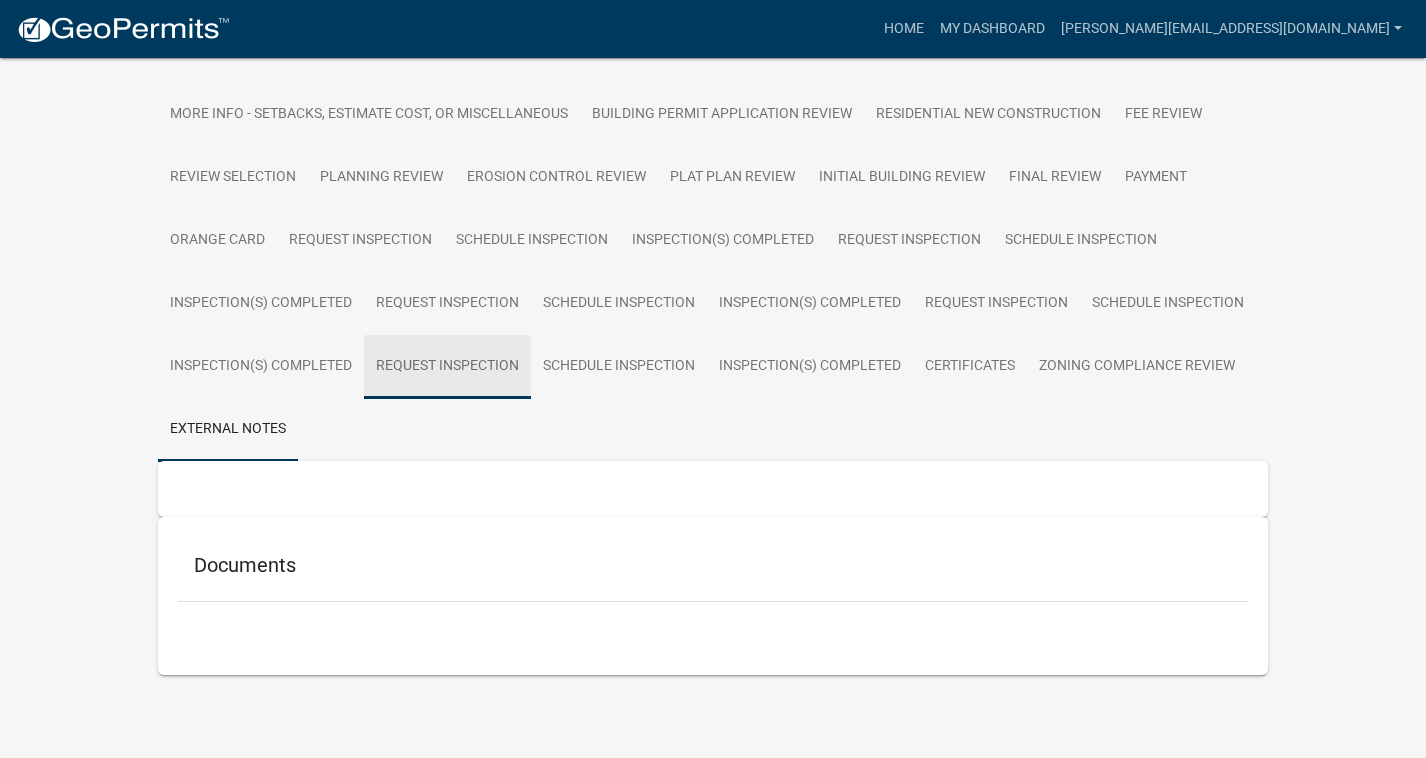 click on "Request Inspection" at bounding box center (447, 367) 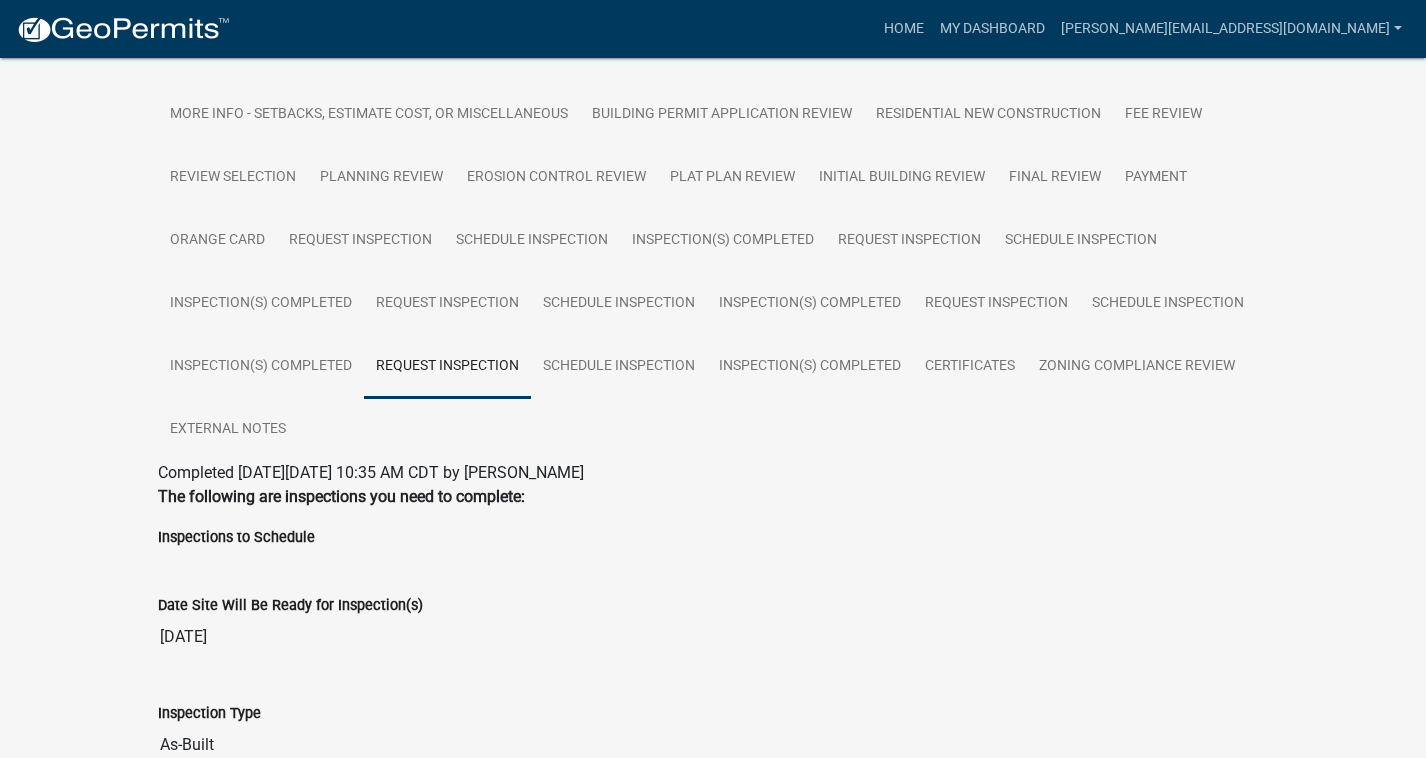 click on "Completed On Friday, January 31, 2025 at 10:35 AM CDT by mhaller" at bounding box center [371, 472] 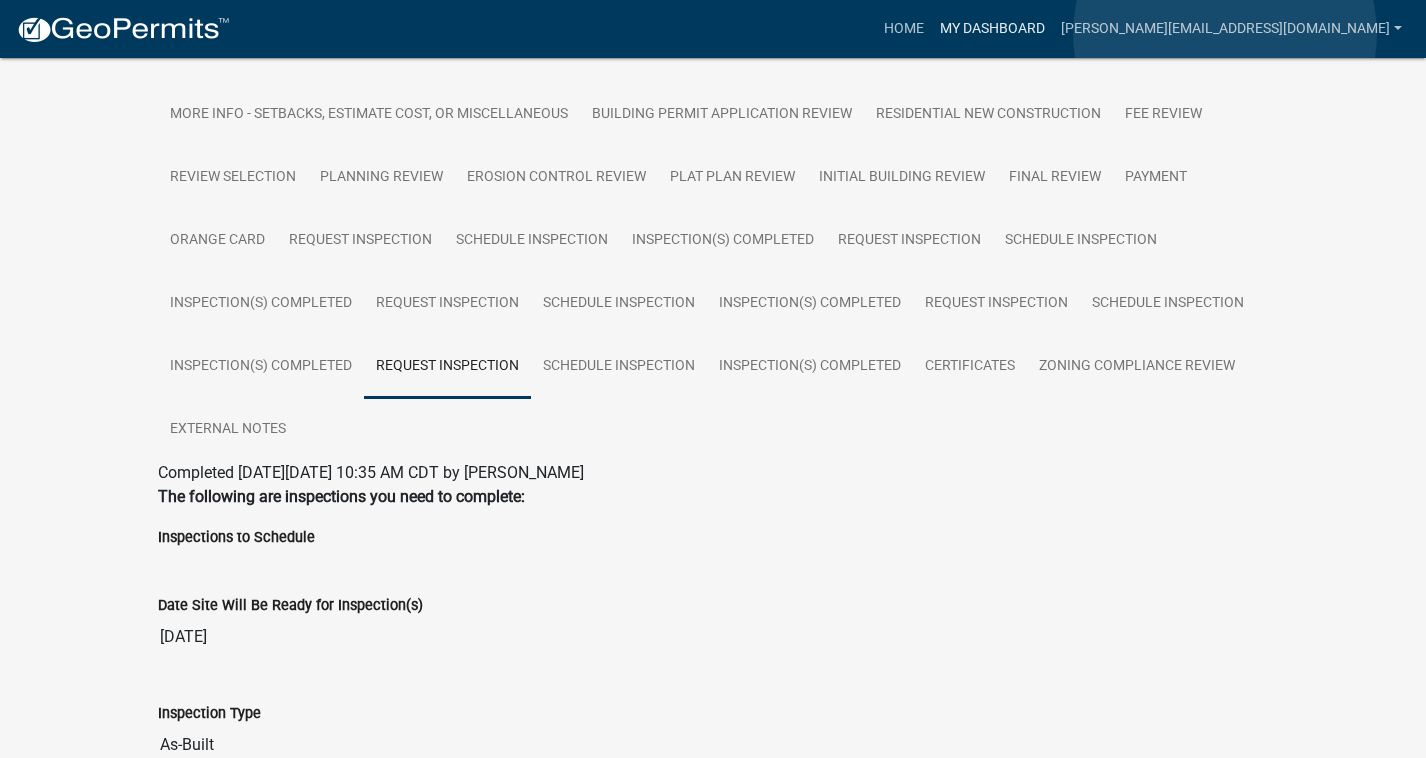 click on "My Dashboard" at bounding box center (992, 29) 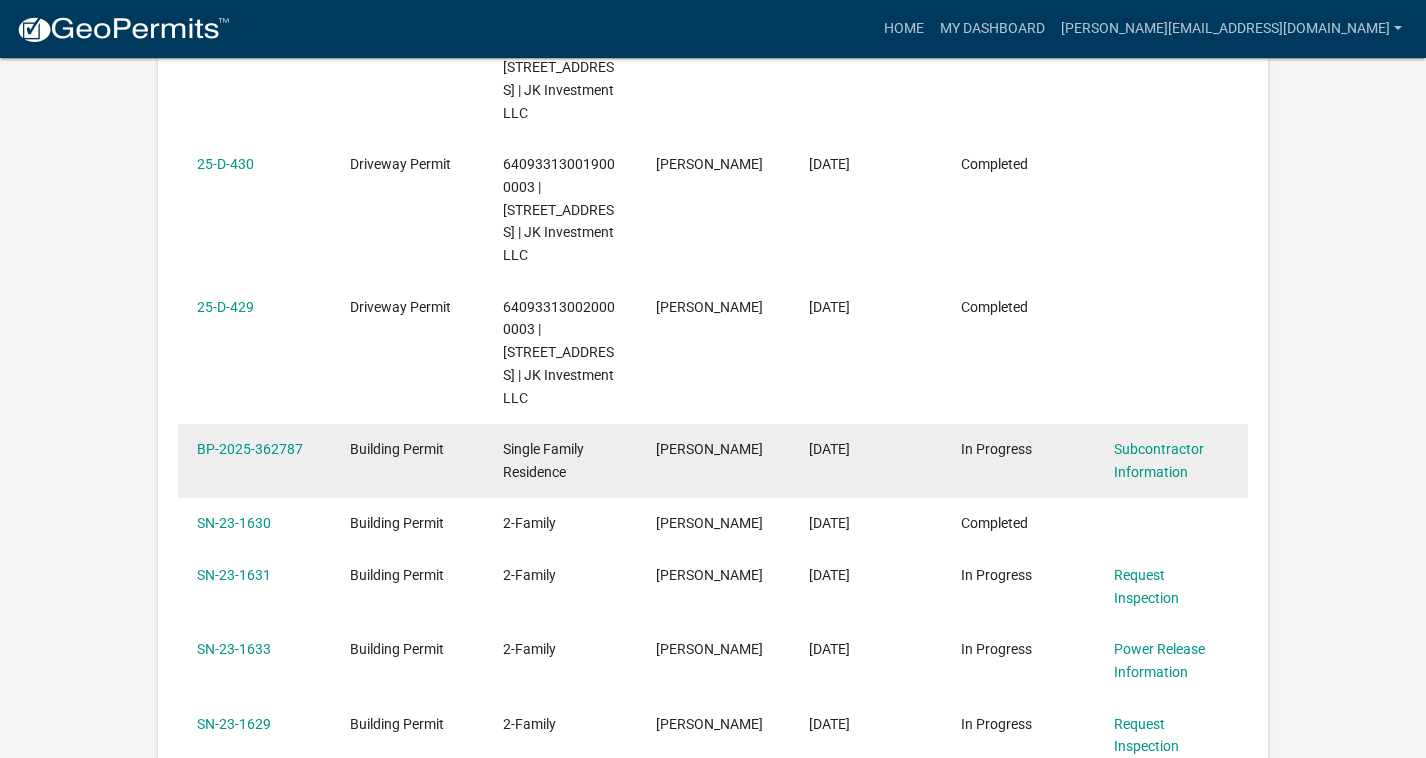 scroll, scrollTop: 738, scrollLeft: 0, axis: vertical 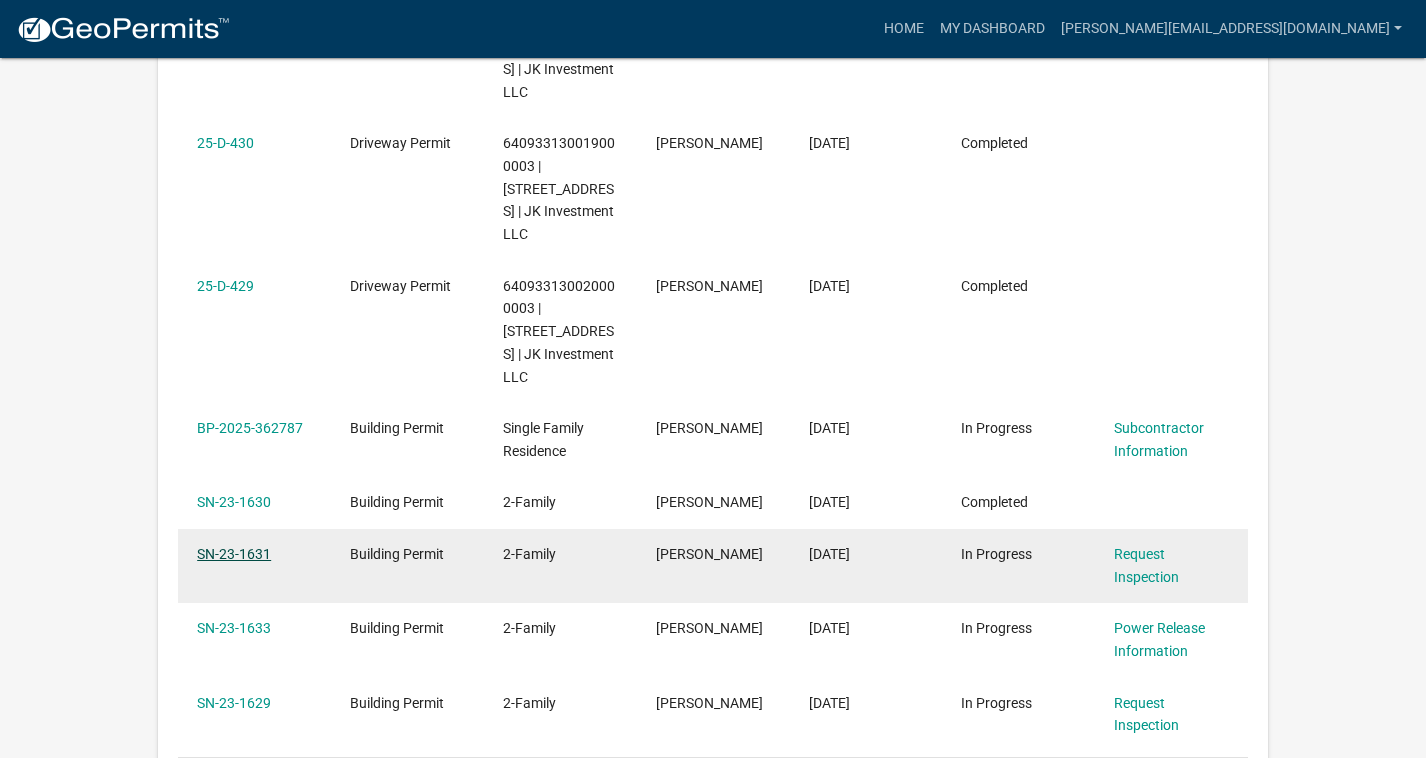 click on "SN-23-1631" 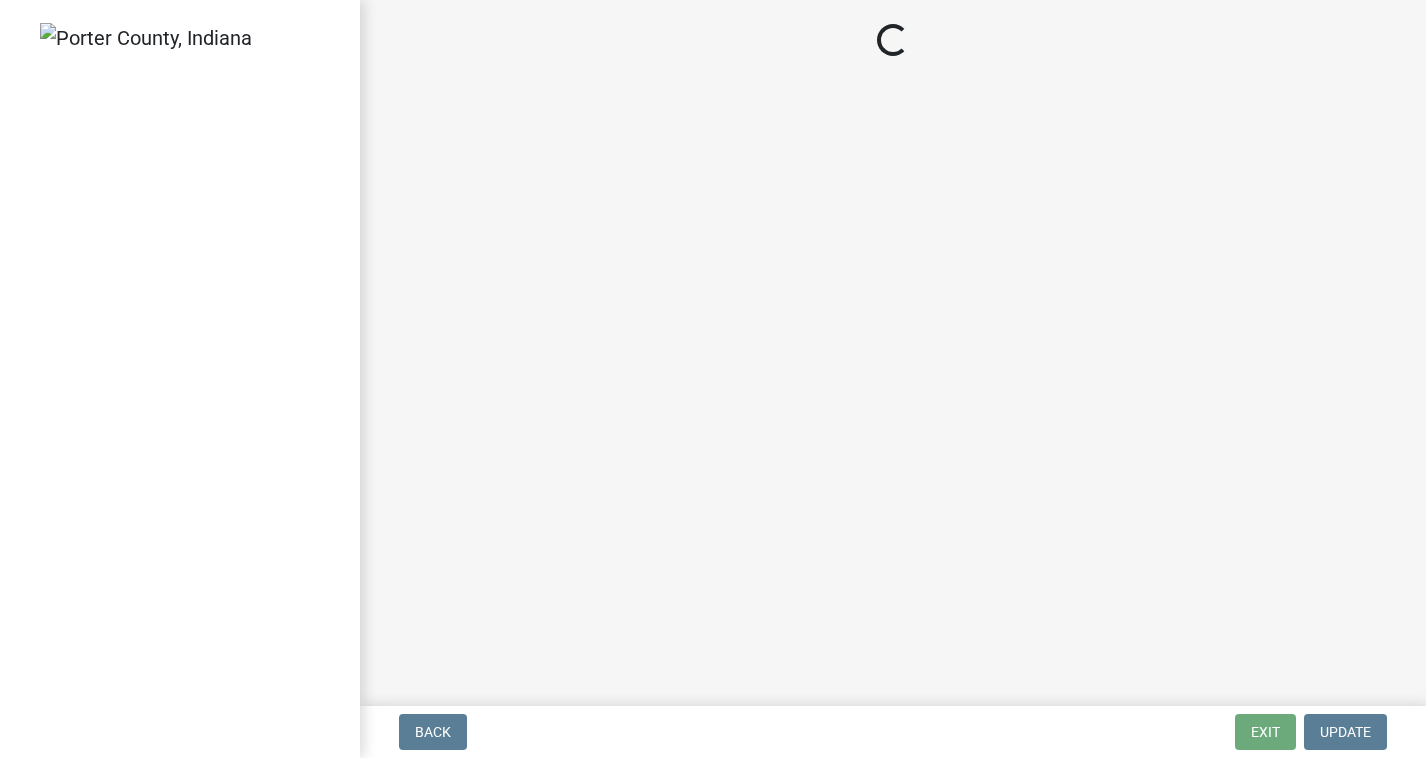 scroll, scrollTop: 0, scrollLeft: 0, axis: both 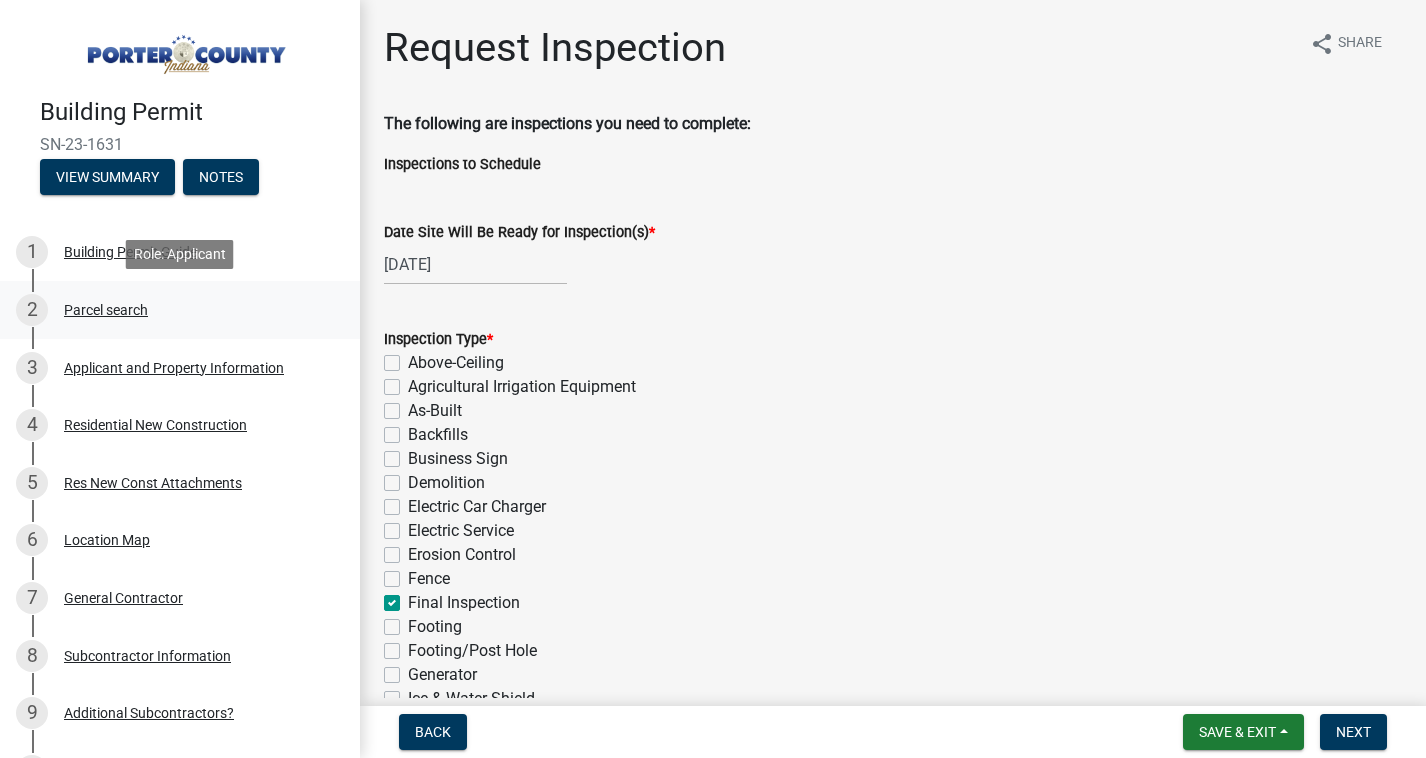 click on "Parcel search" at bounding box center [106, 310] 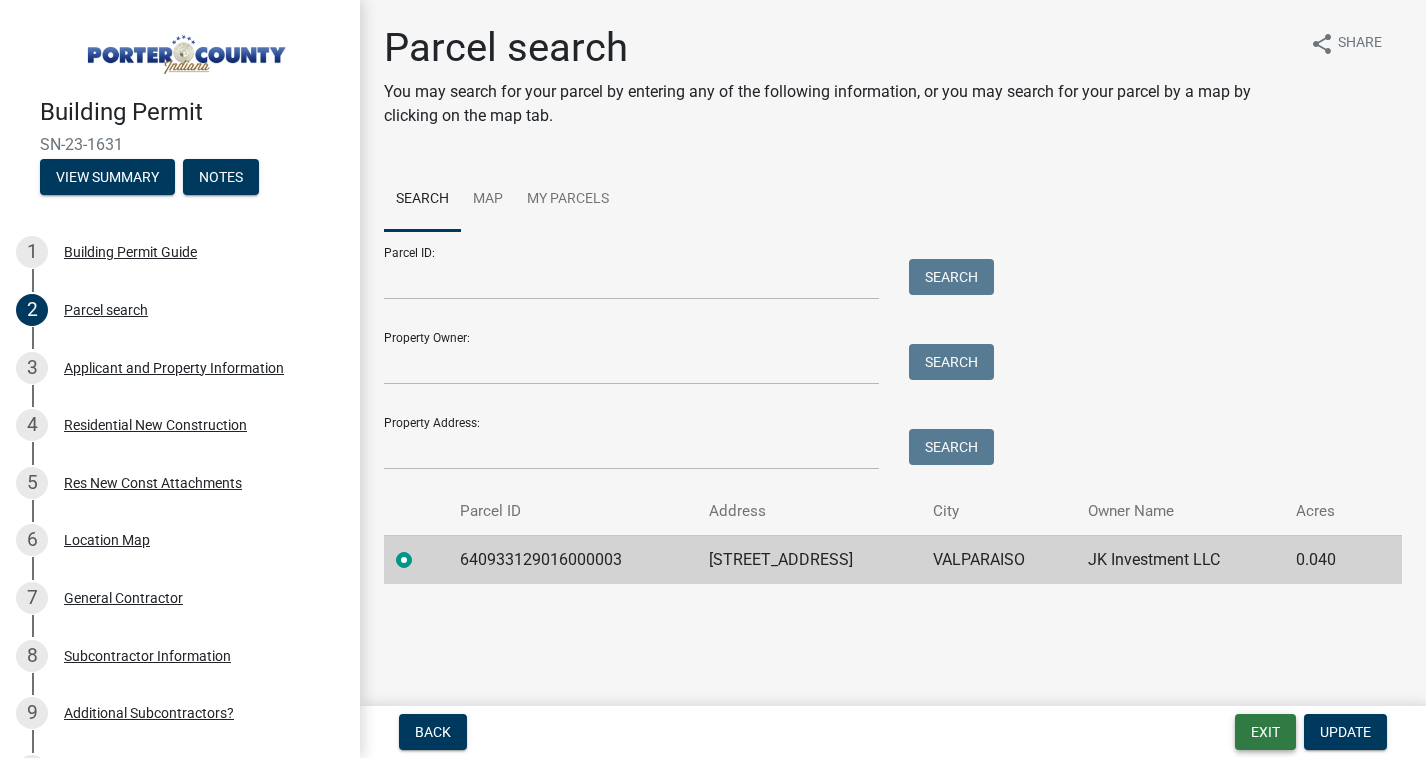 click on "Exit" at bounding box center (1265, 732) 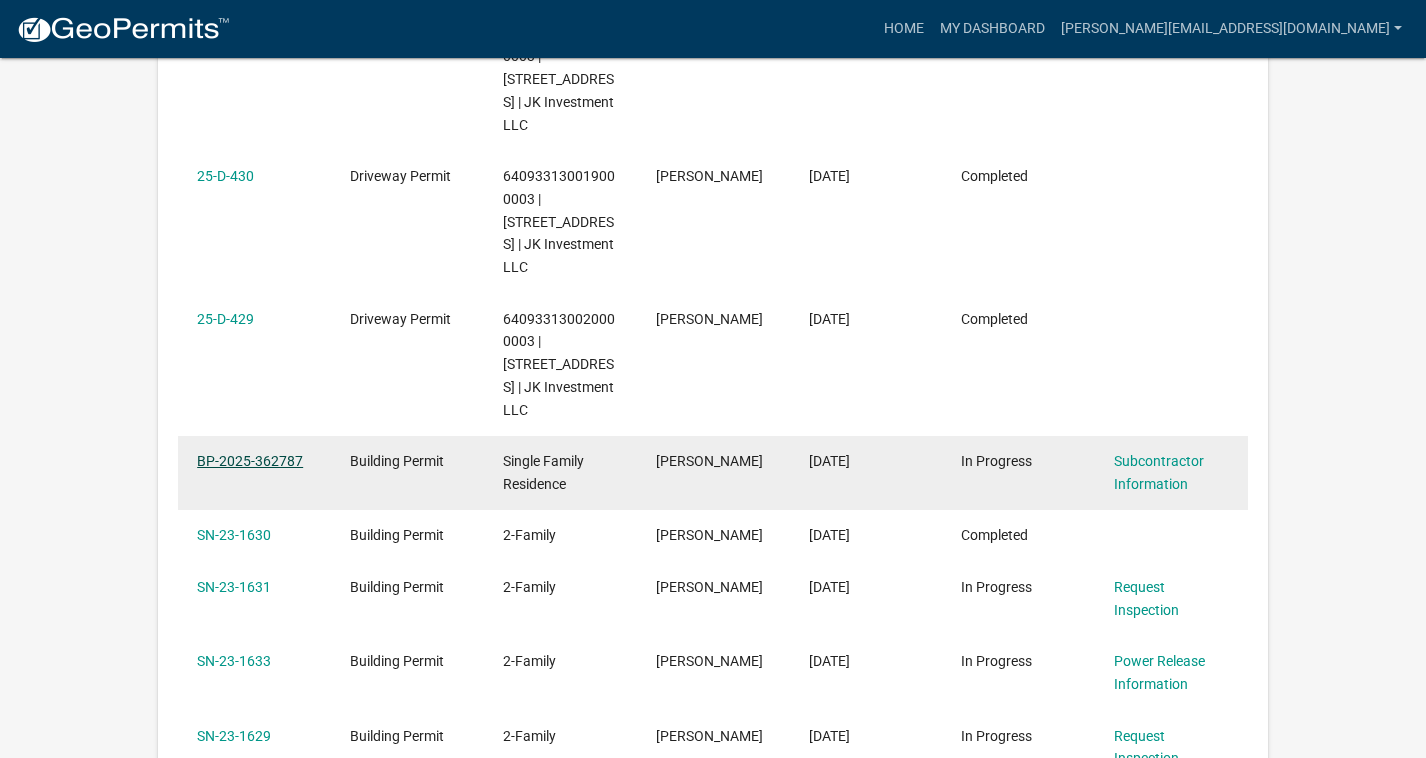 scroll, scrollTop: 707, scrollLeft: 0, axis: vertical 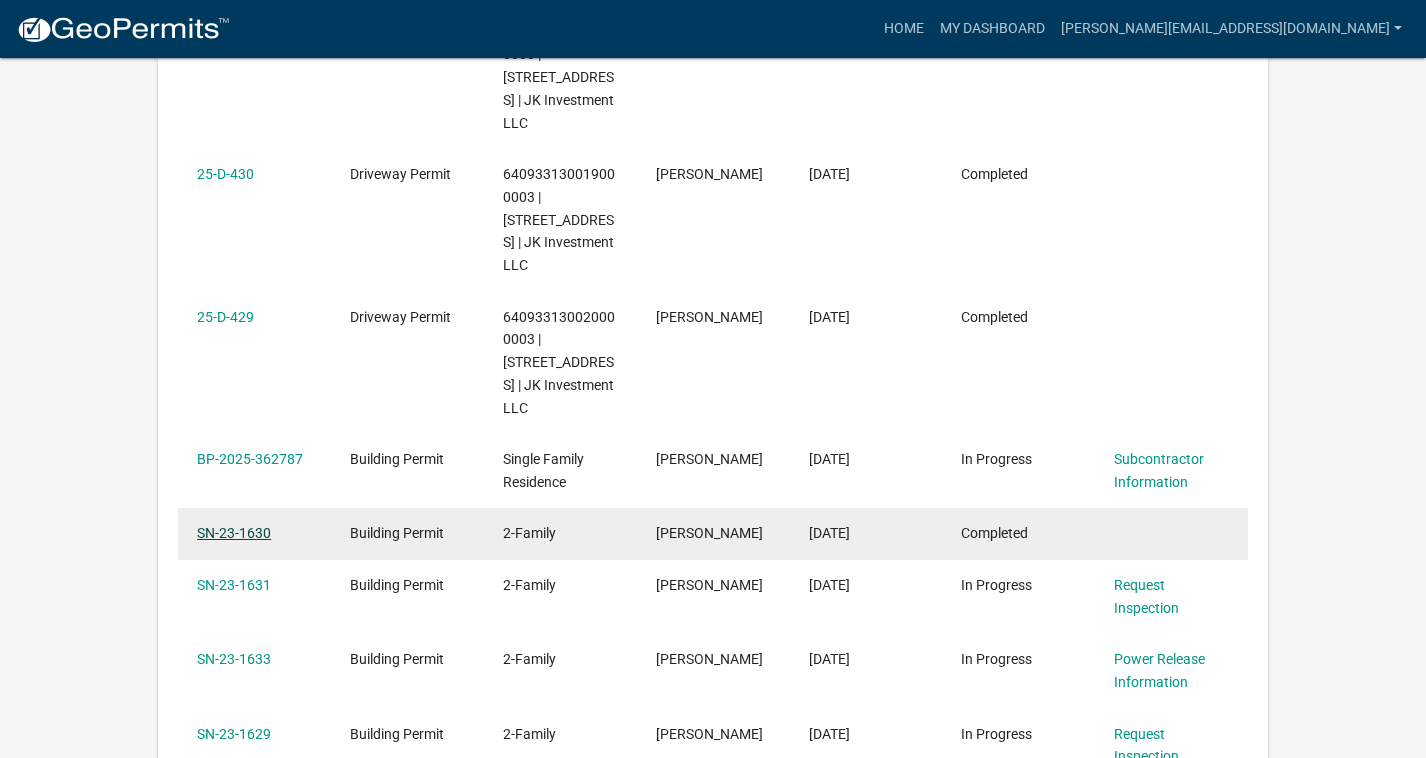 click on "SN-23-1630" 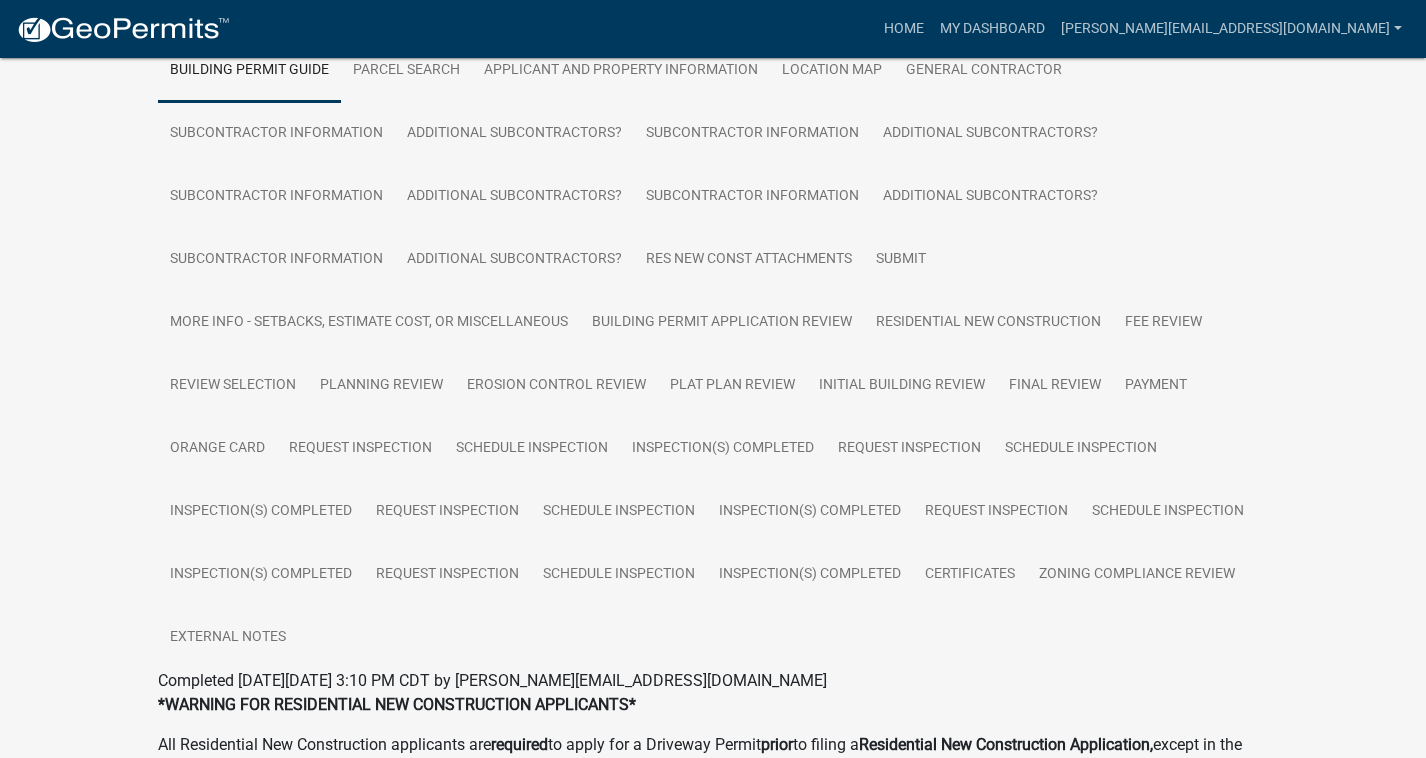 scroll, scrollTop: 402, scrollLeft: 0, axis: vertical 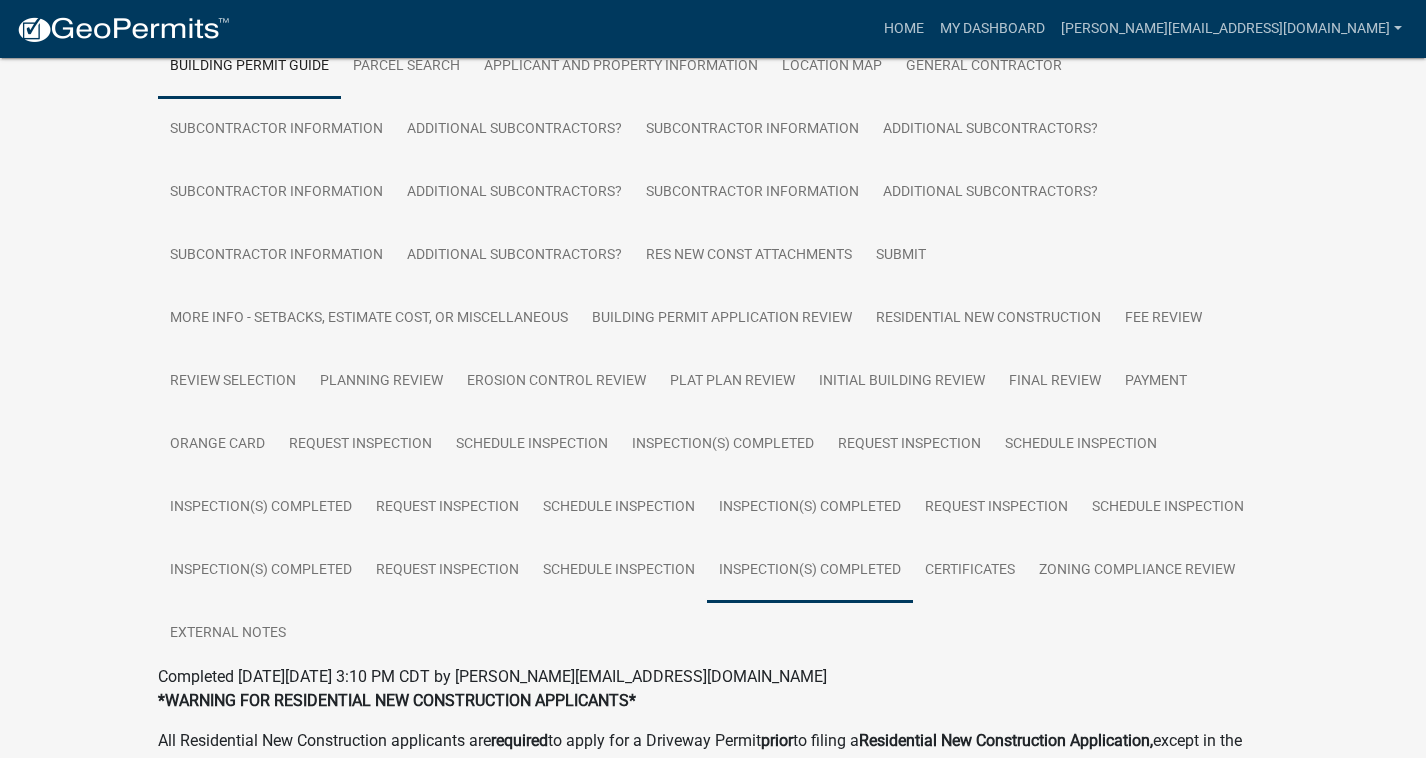 click on "Inspection(s) Completed" at bounding box center [810, 571] 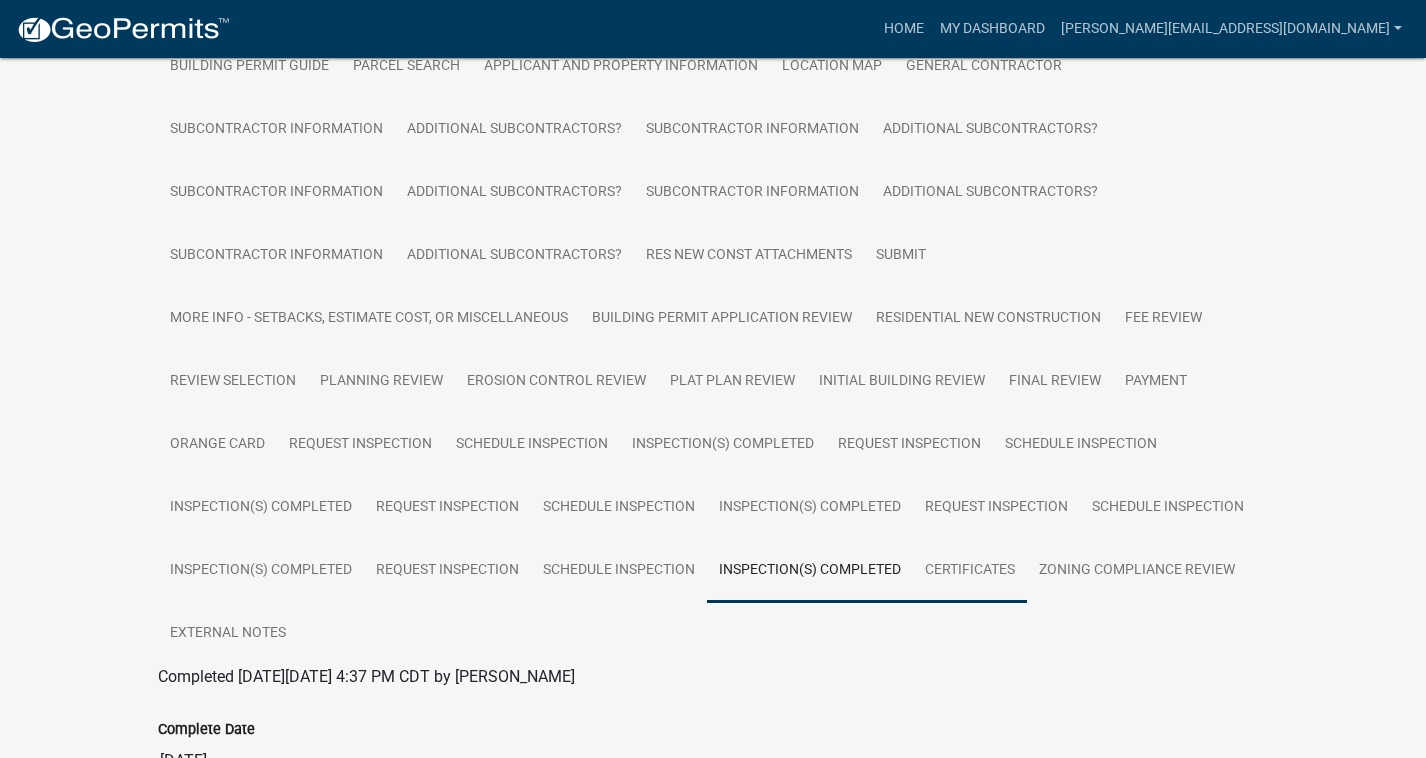 click on "Certificates" at bounding box center [970, 571] 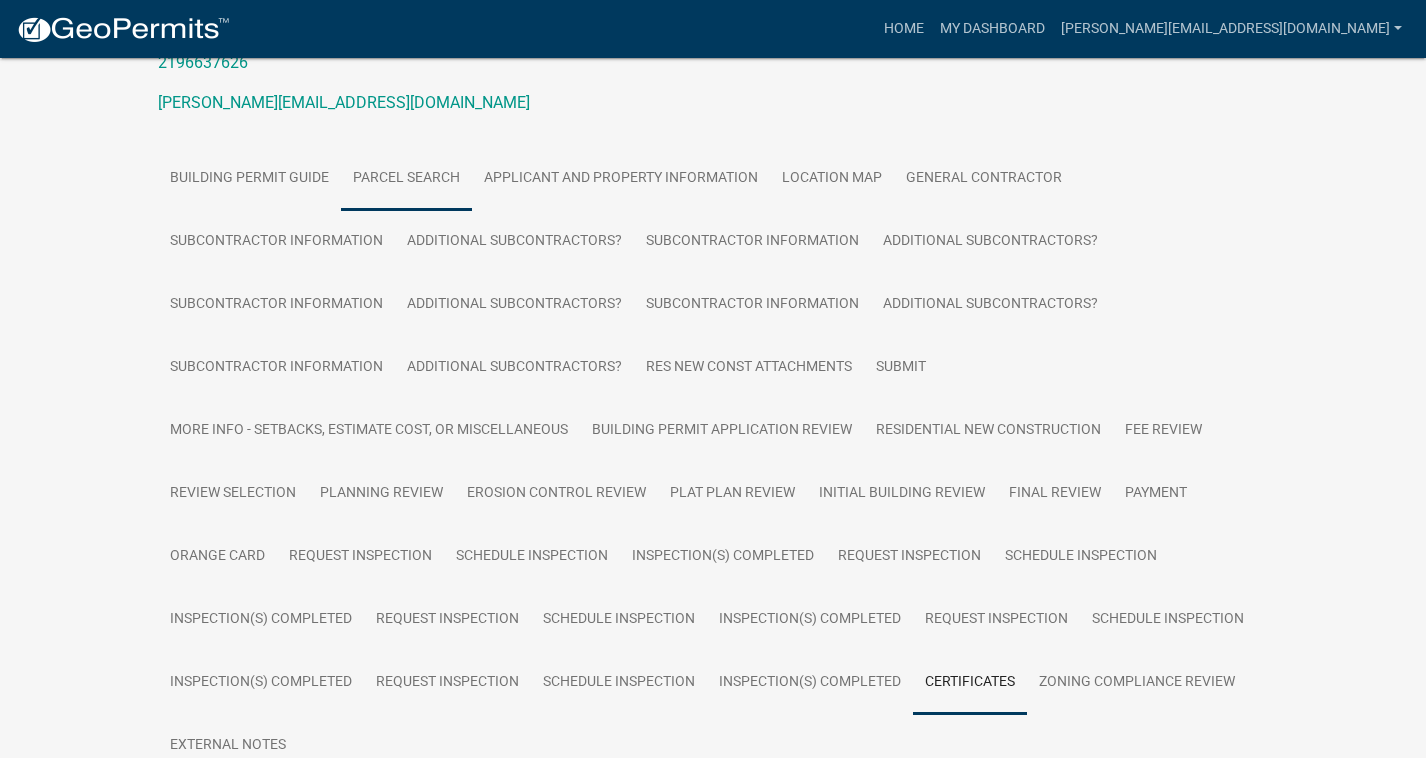 scroll, scrollTop: 286, scrollLeft: 0, axis: vertical 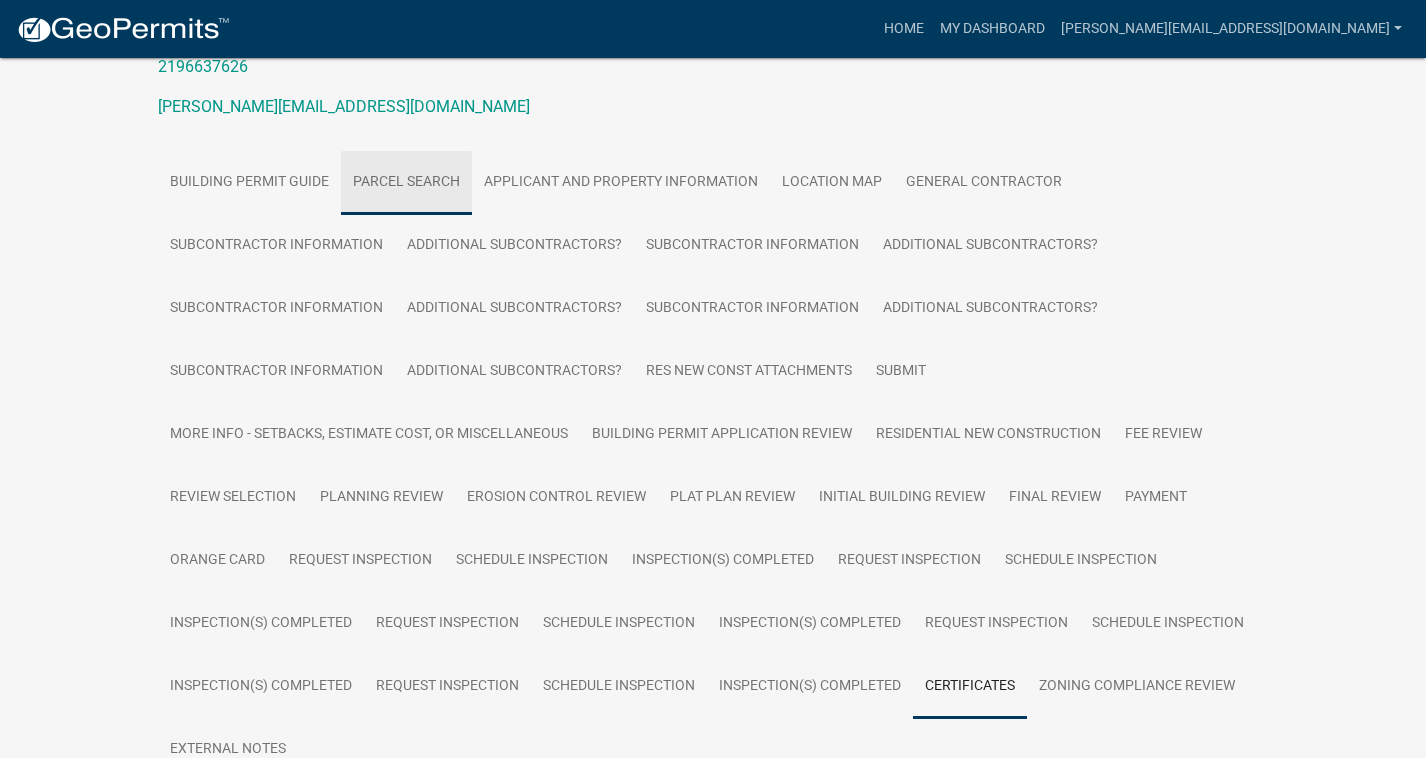 click on "Parcel search" at bounding box center [406, 183] 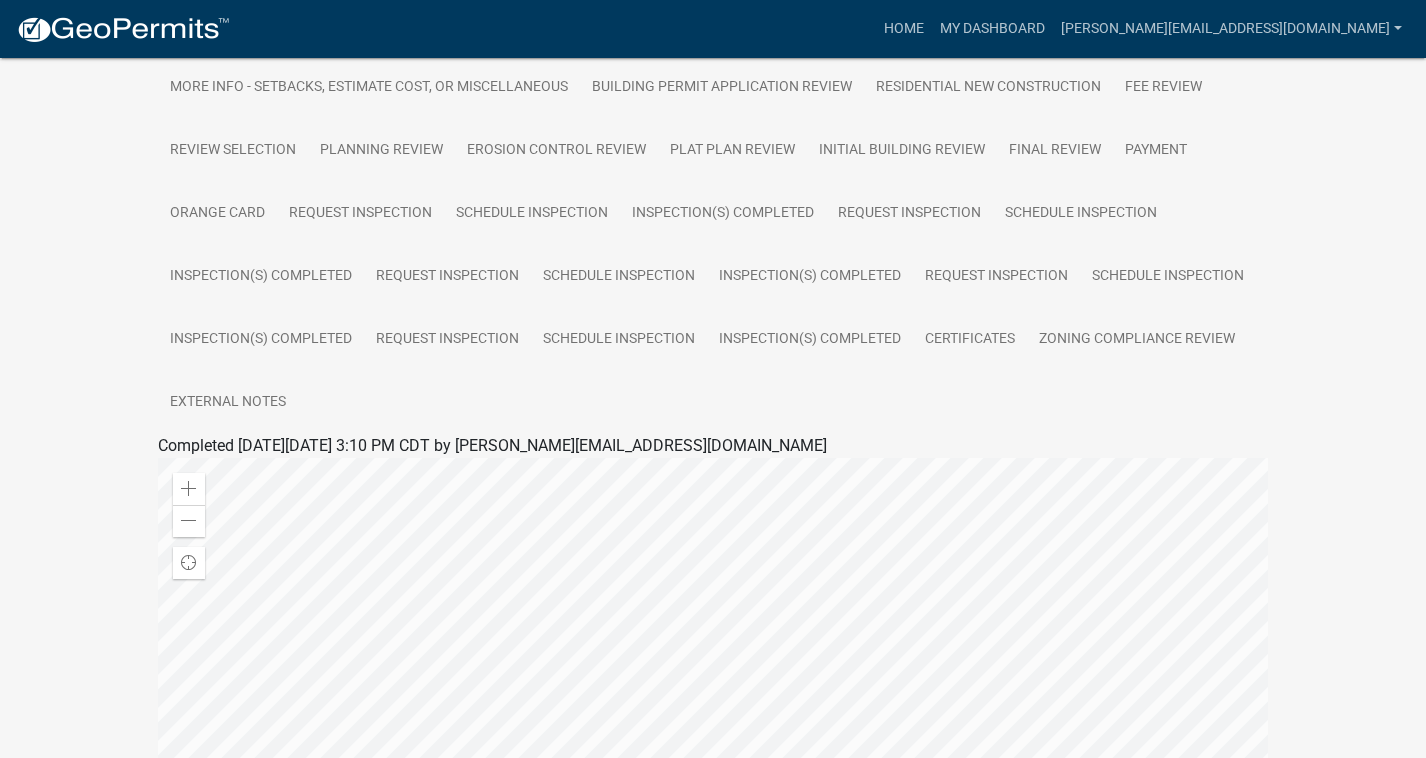 scroll, scrollTop: 625, scrollLeft: 0, axis: vertical 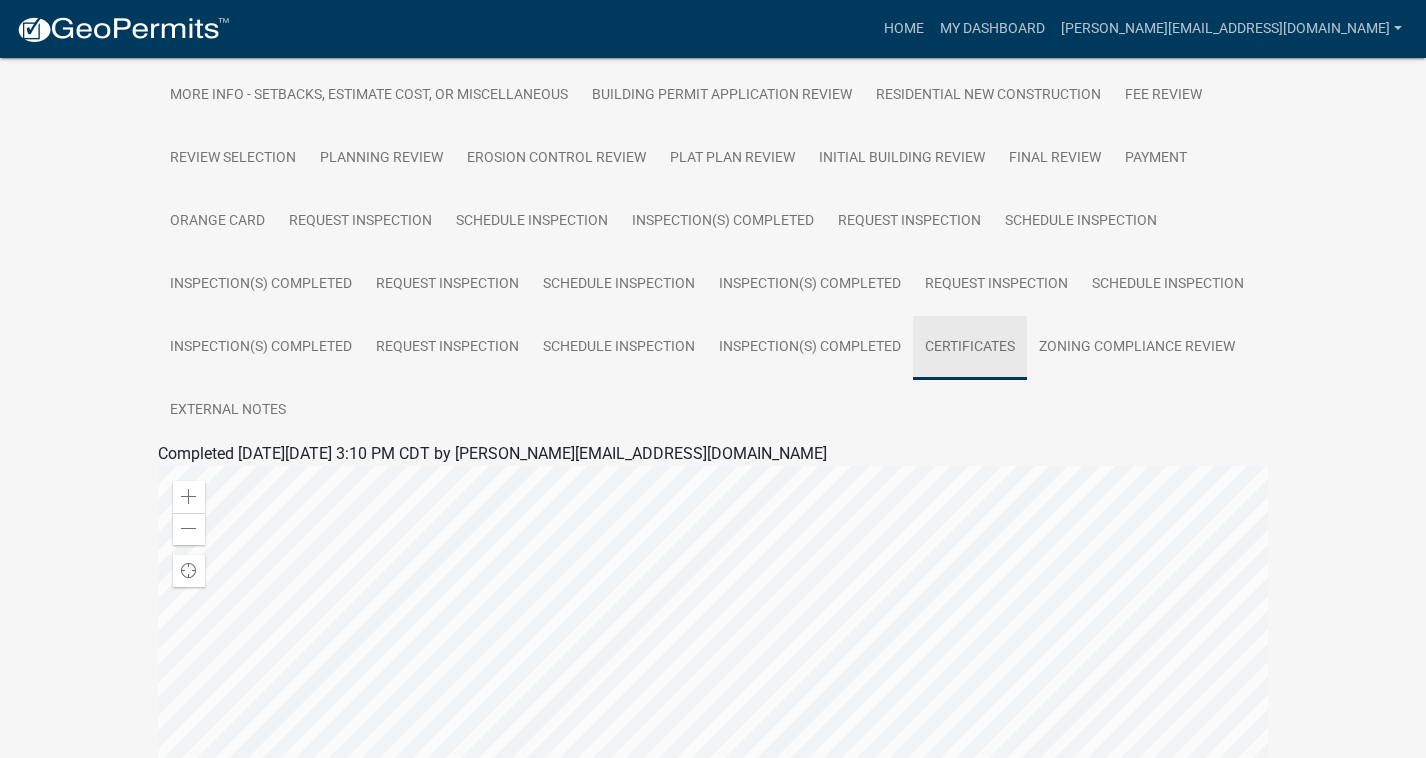click on "Certificates" at bounding box center (970, 348) 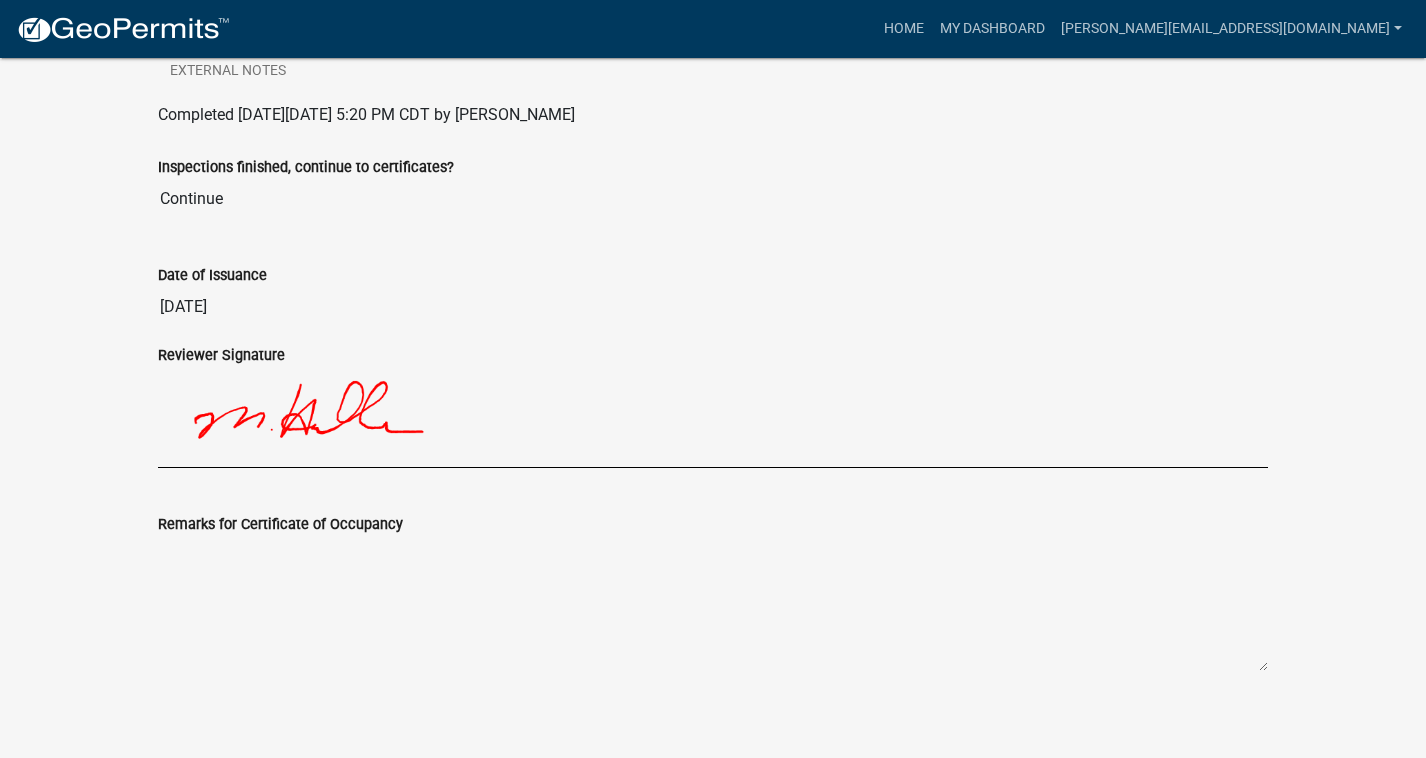 scroll, scrollTop: 965, scrollLeft: 0, axis: vertical 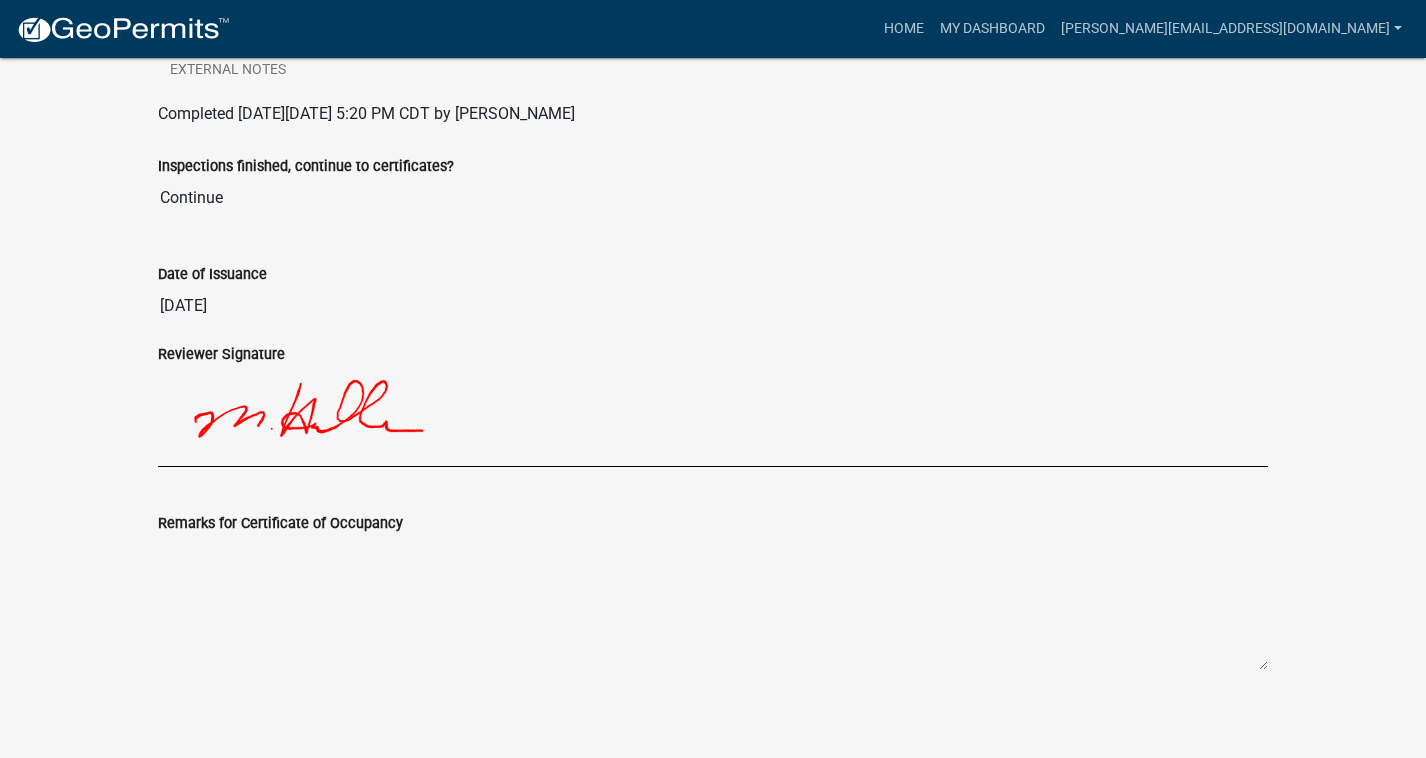 click on "Remarks for Certificate of Occupancy" 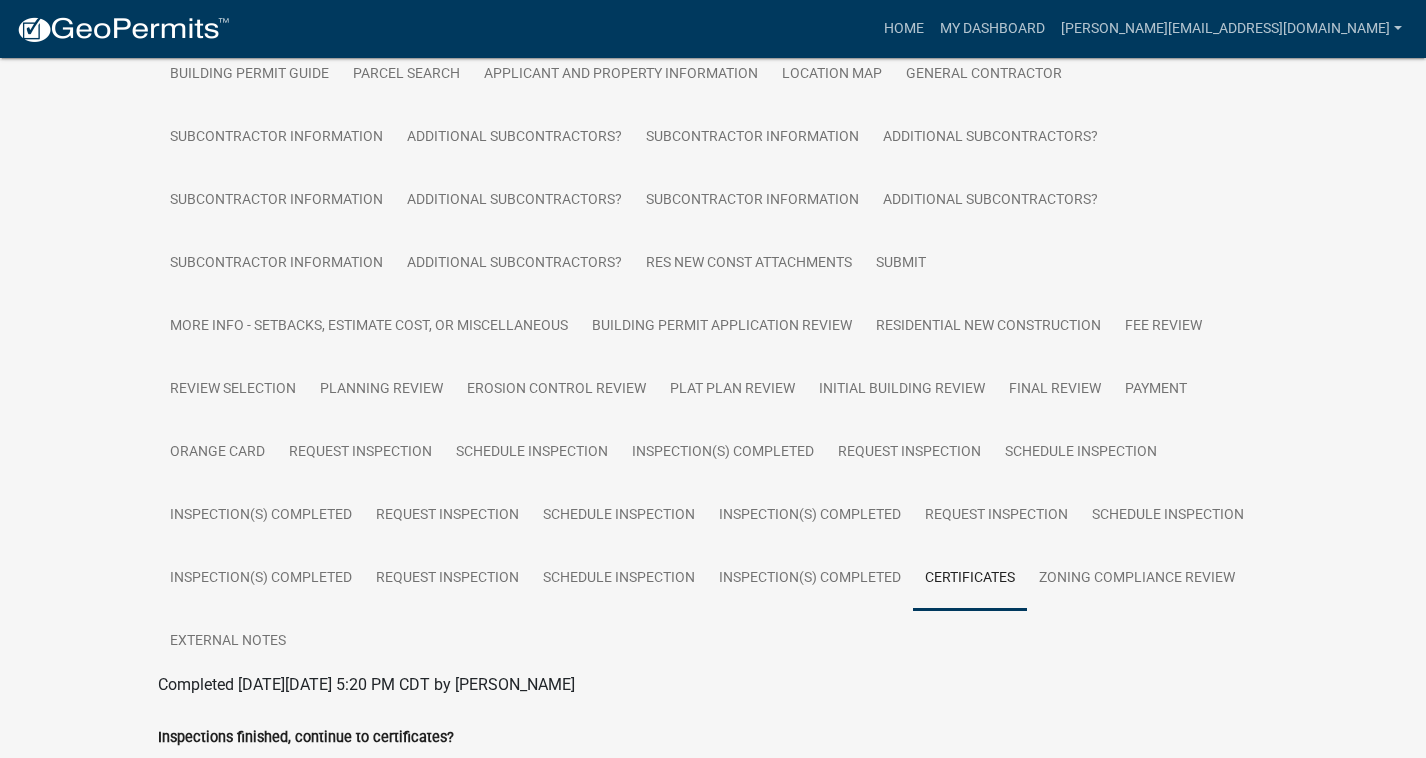 scroll, scrollTop: 396, scrollLeft: 0, axis: vertical 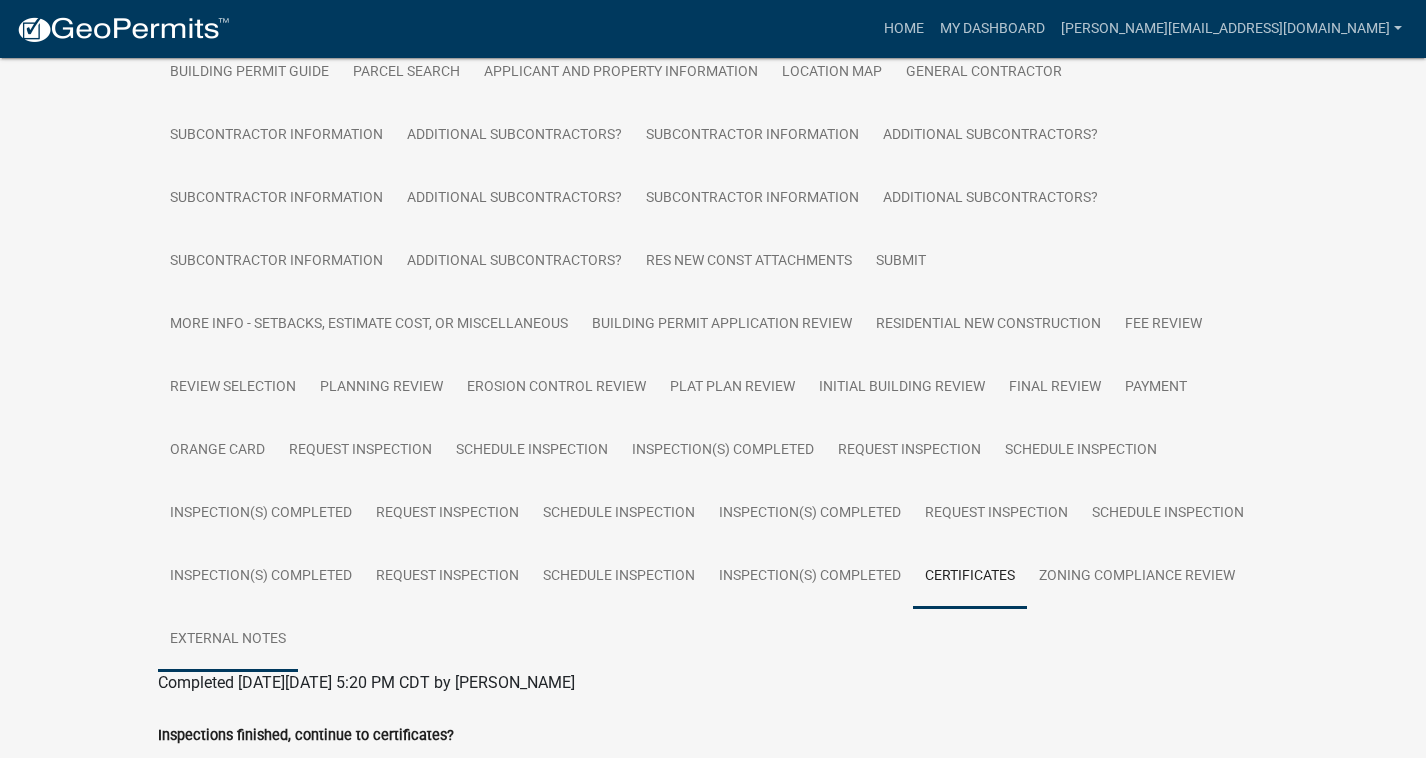 click on "External Notes" at bounding box center [228, 640] 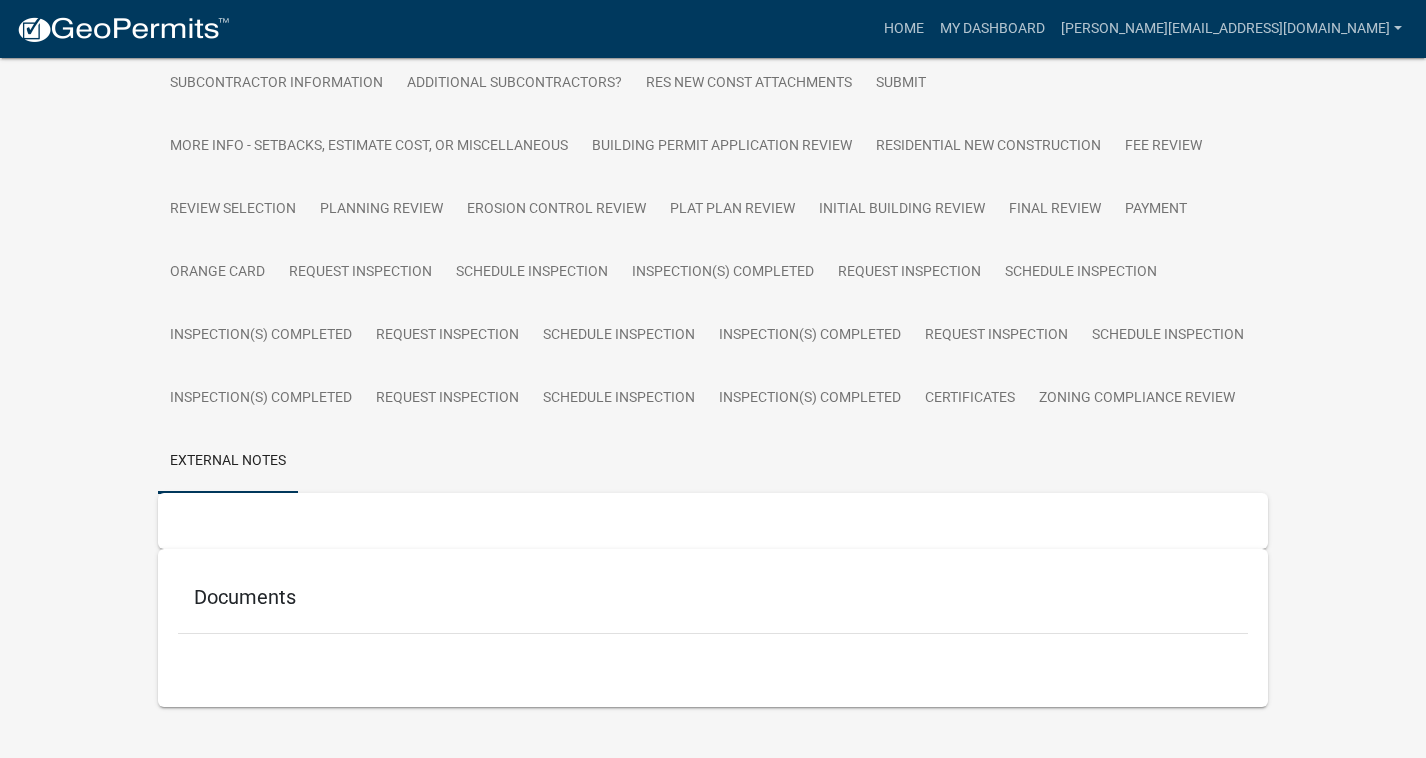 scroll, scrollTop: 606, scrollLeft: 0, axis: vertical 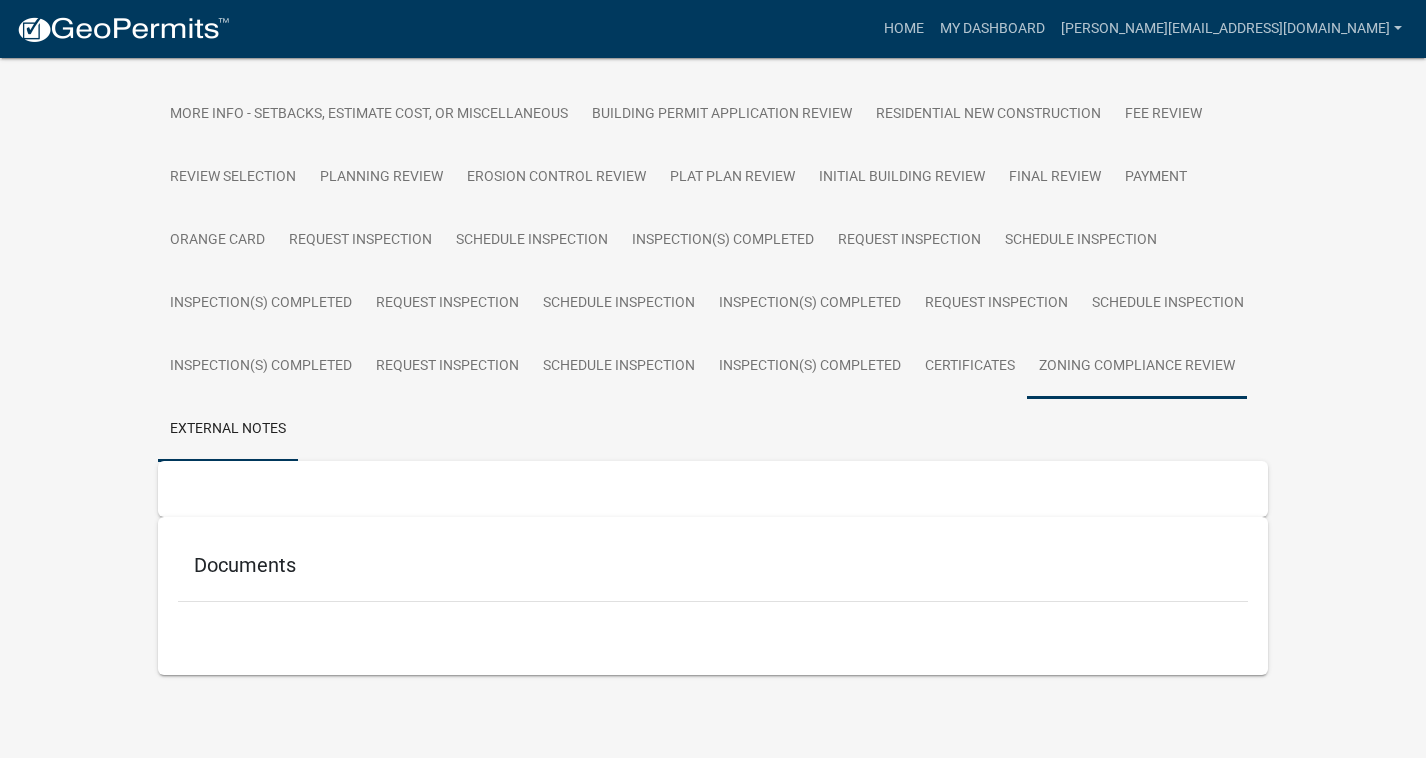 click on "Zoning Compliance Review" at bounding box center (1137, 367) 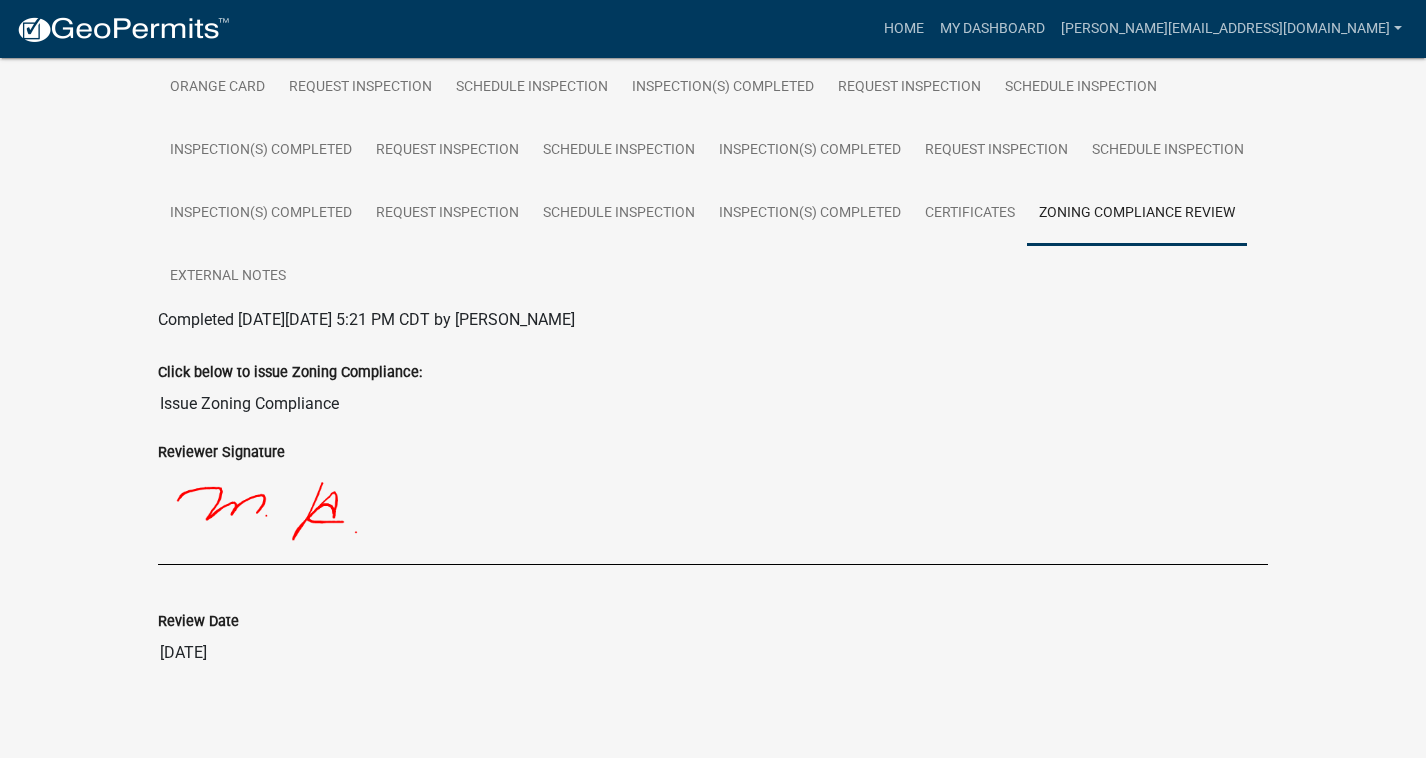scroll, scrollTop: 773, scrollLeft: 0, axis: vertical 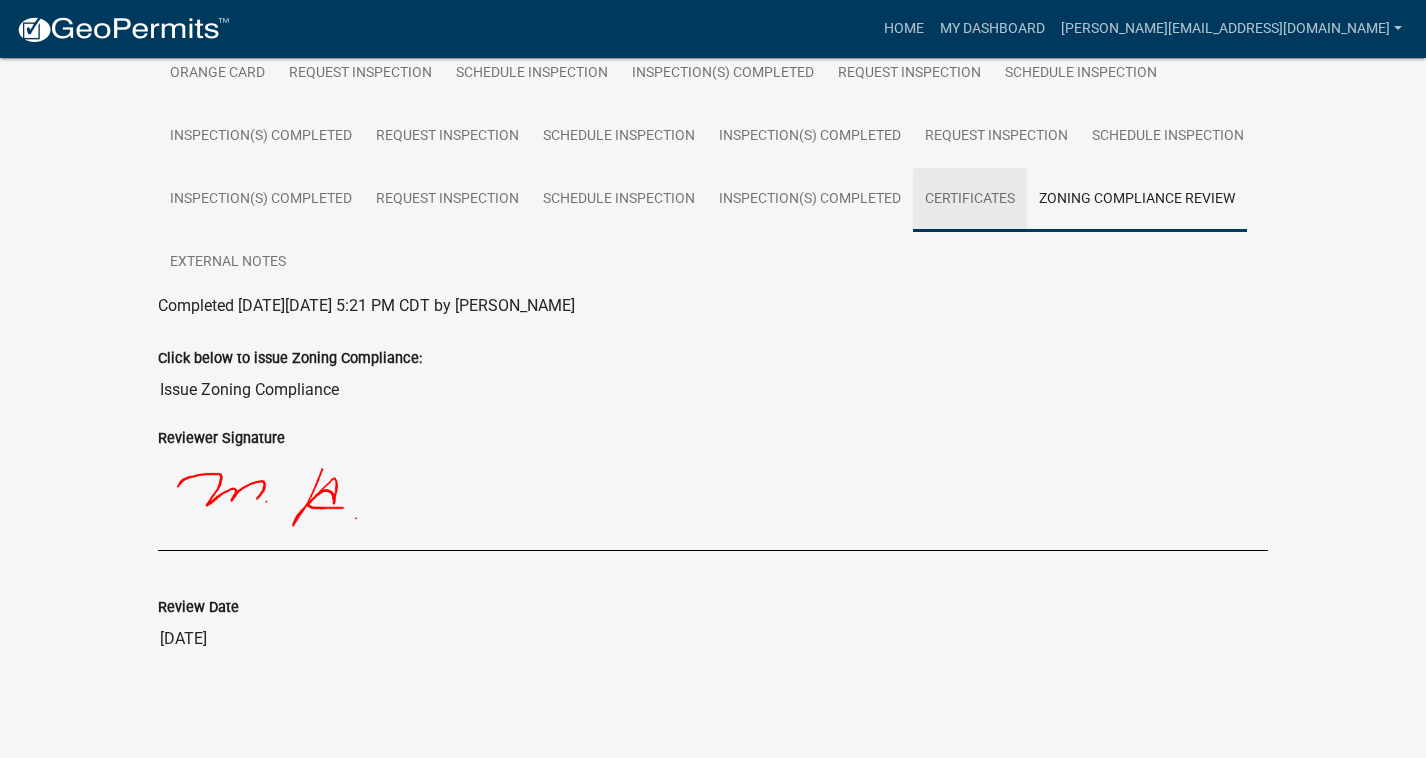 click on "Certificates" at bounding box center [970, 200] 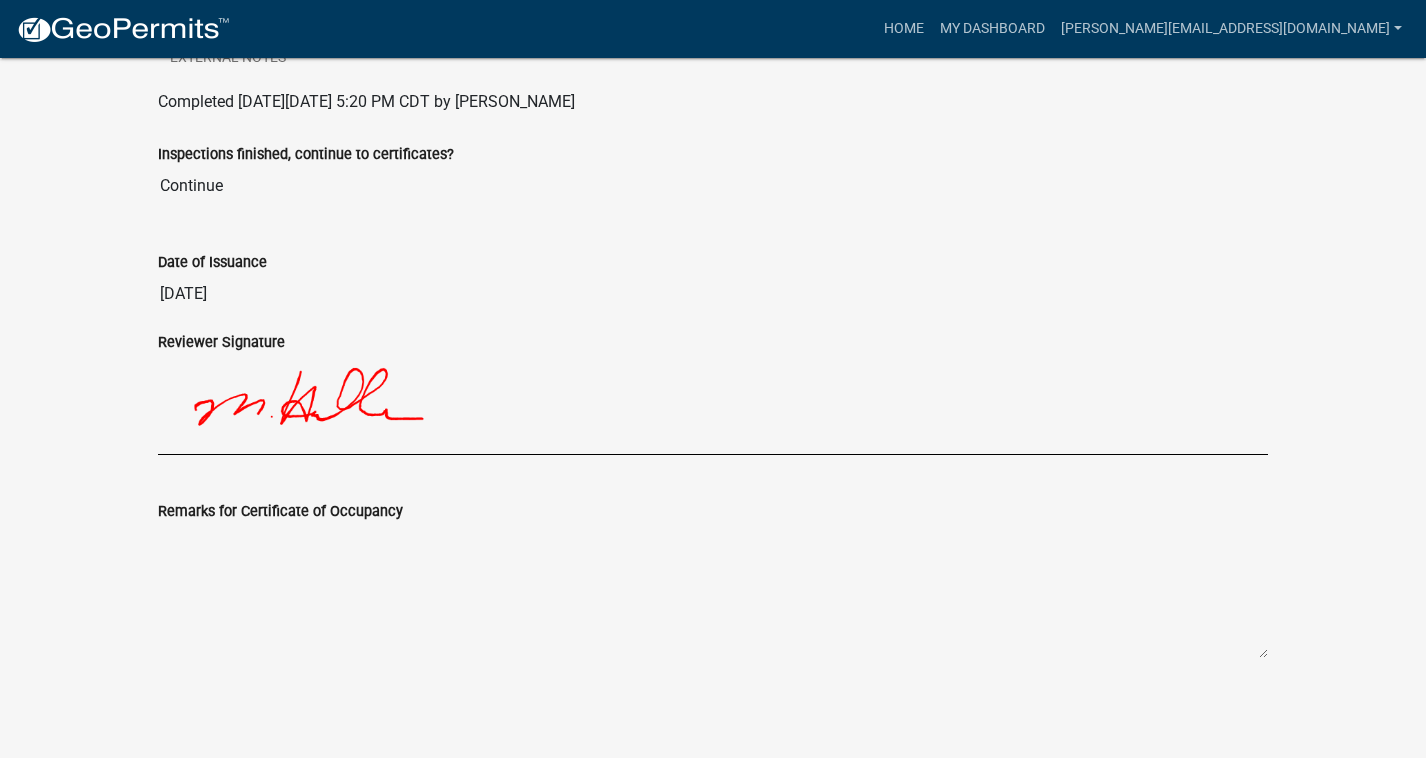 scroll, scrollTop: 0, scrollLeft: 0, axis: both 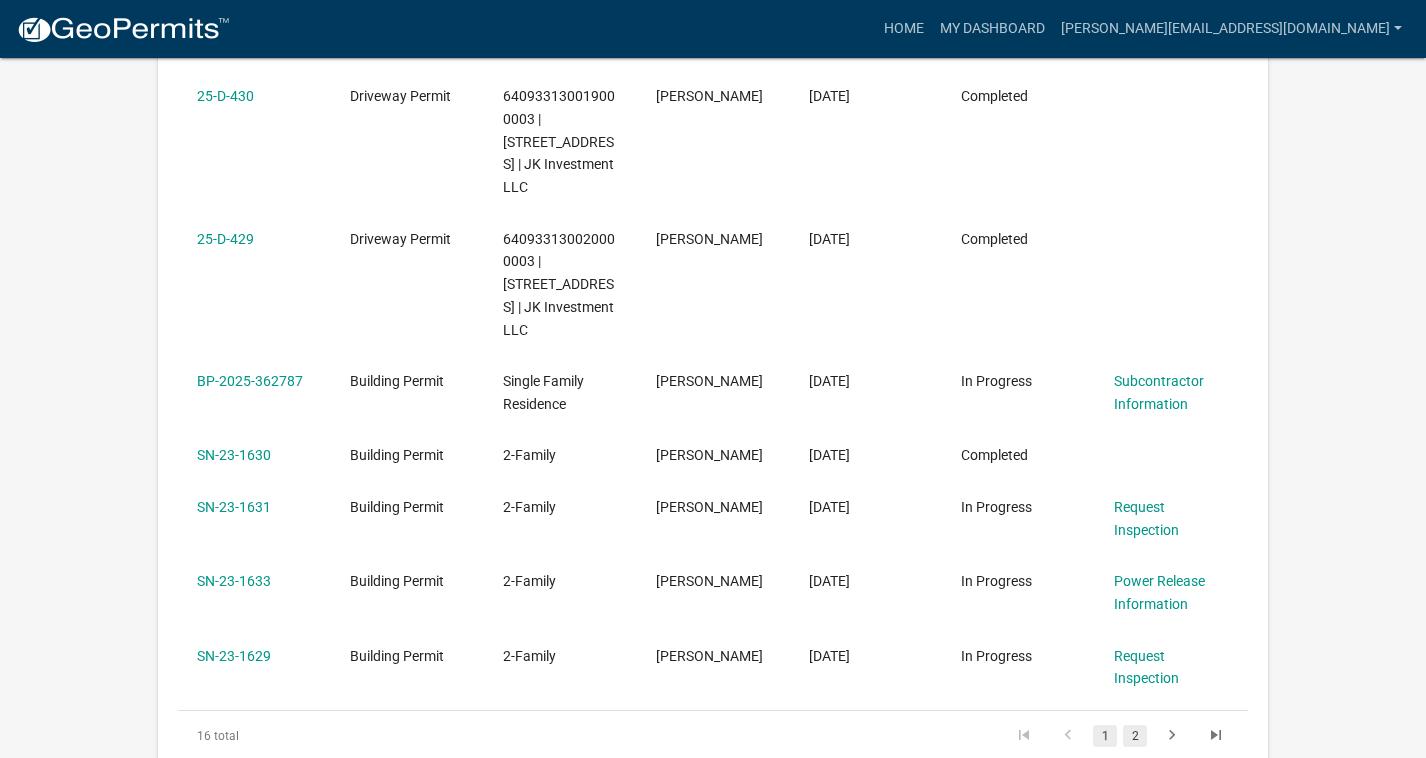 click on "2" 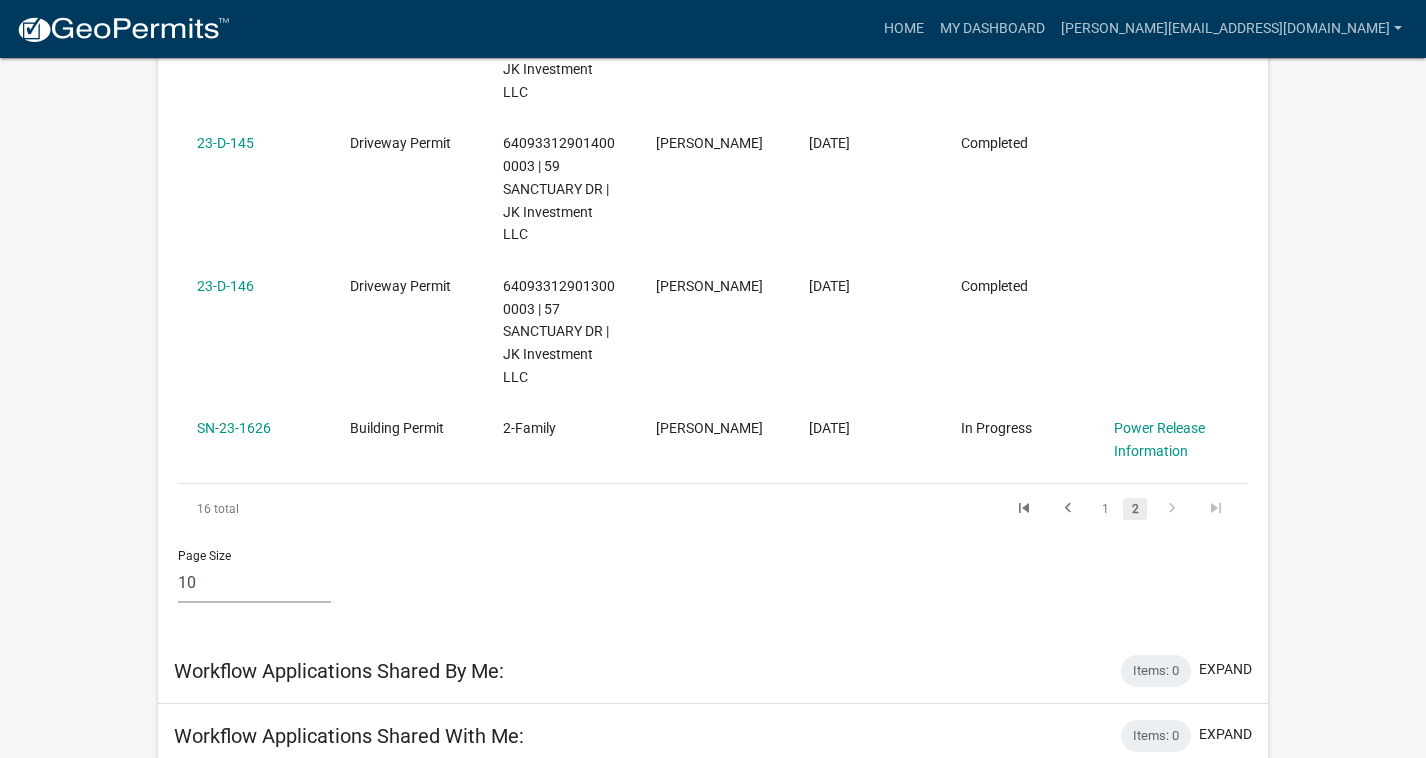 scroll, scrollTop: 809, scrollLeft: 0, axis: vertical 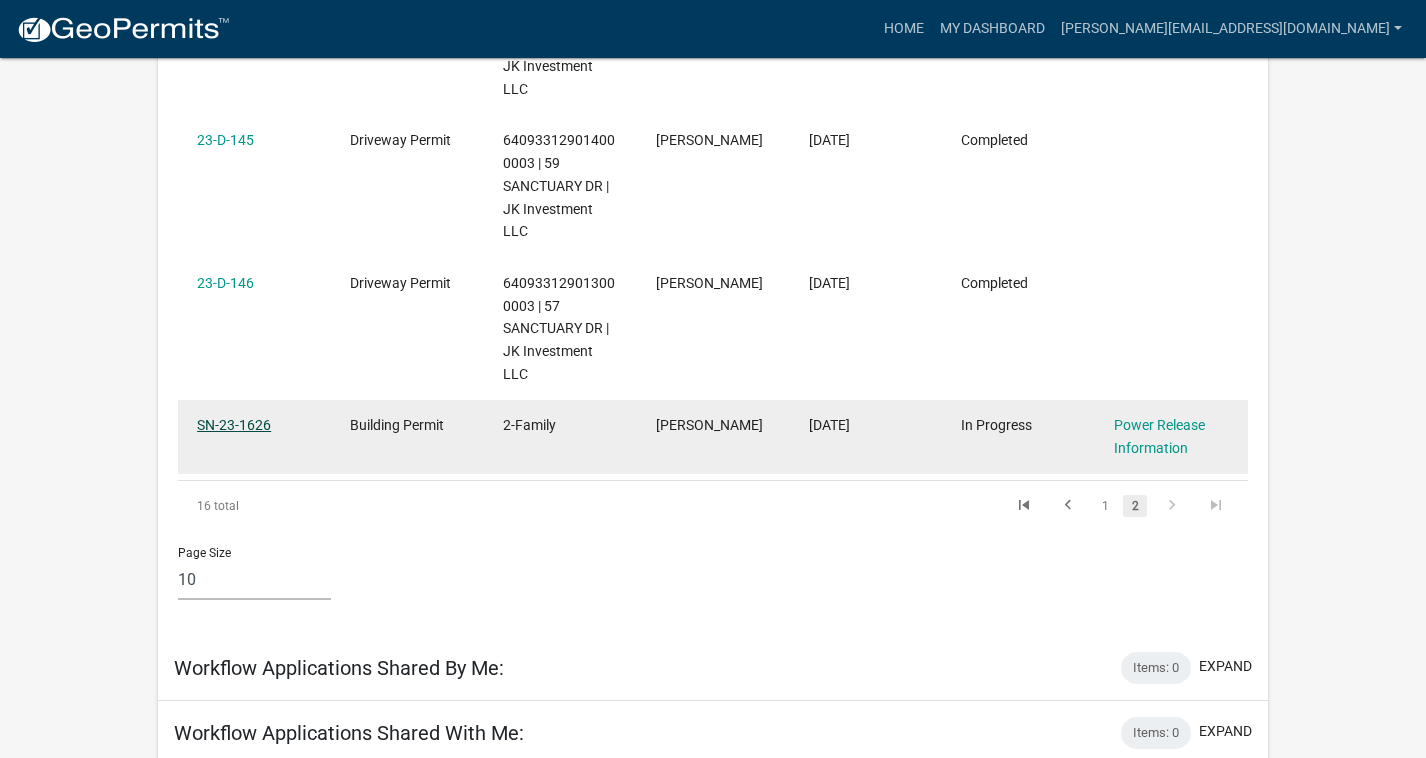 click on "SN-23-1626" 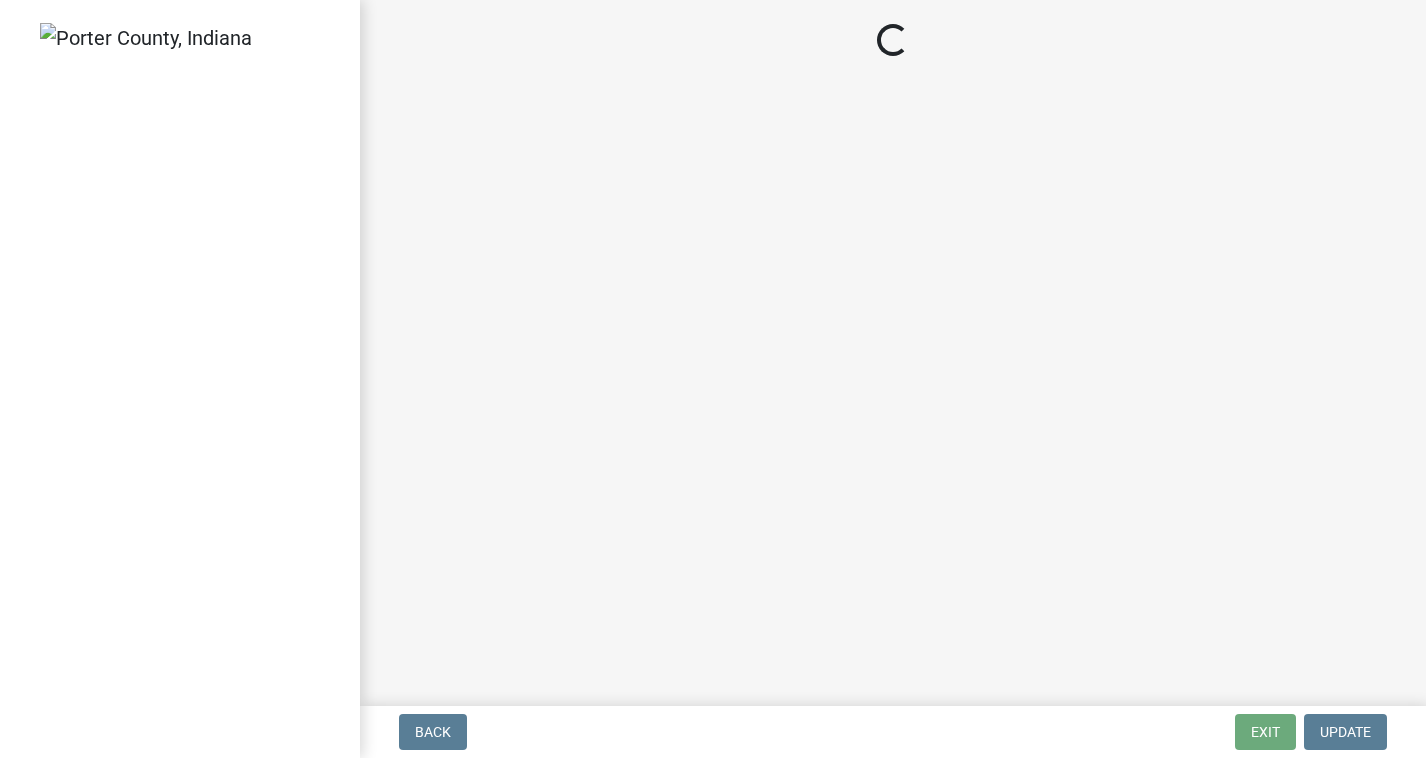 scroll, scrollTop: 0, scrollLeft: 0, axis: both 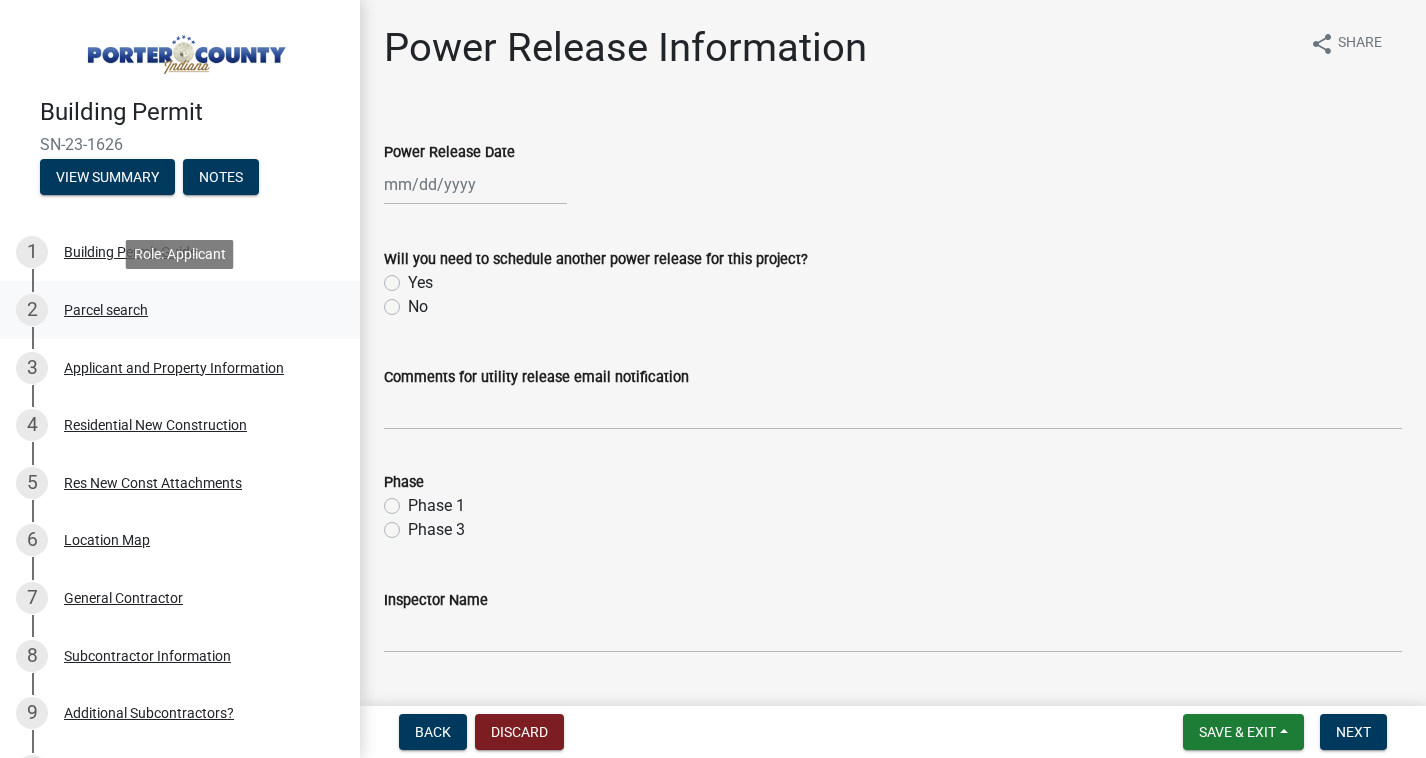 click on "Parcel search" at bounding box center (106, 310) 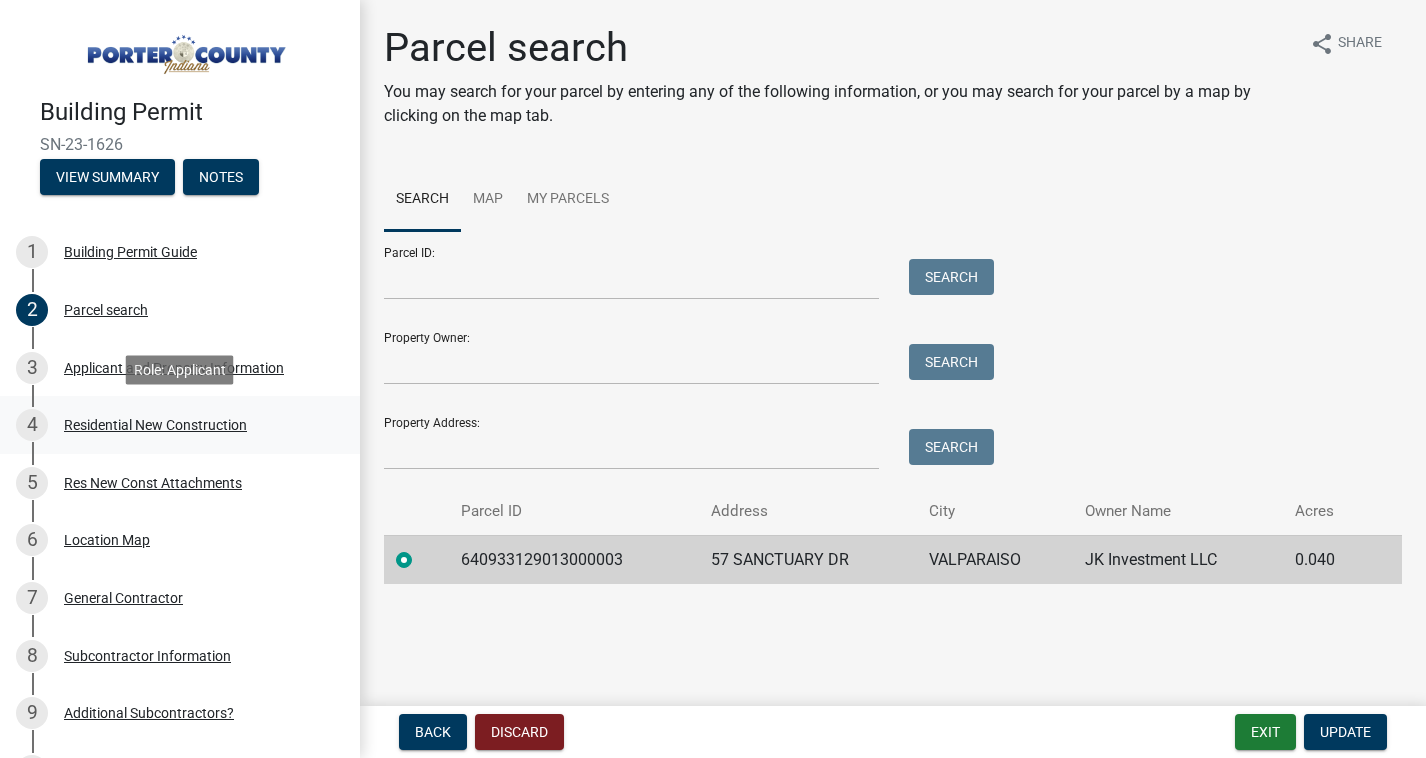 scroll, scrollTop: 6, scrollLeft: 0, axis: vertical 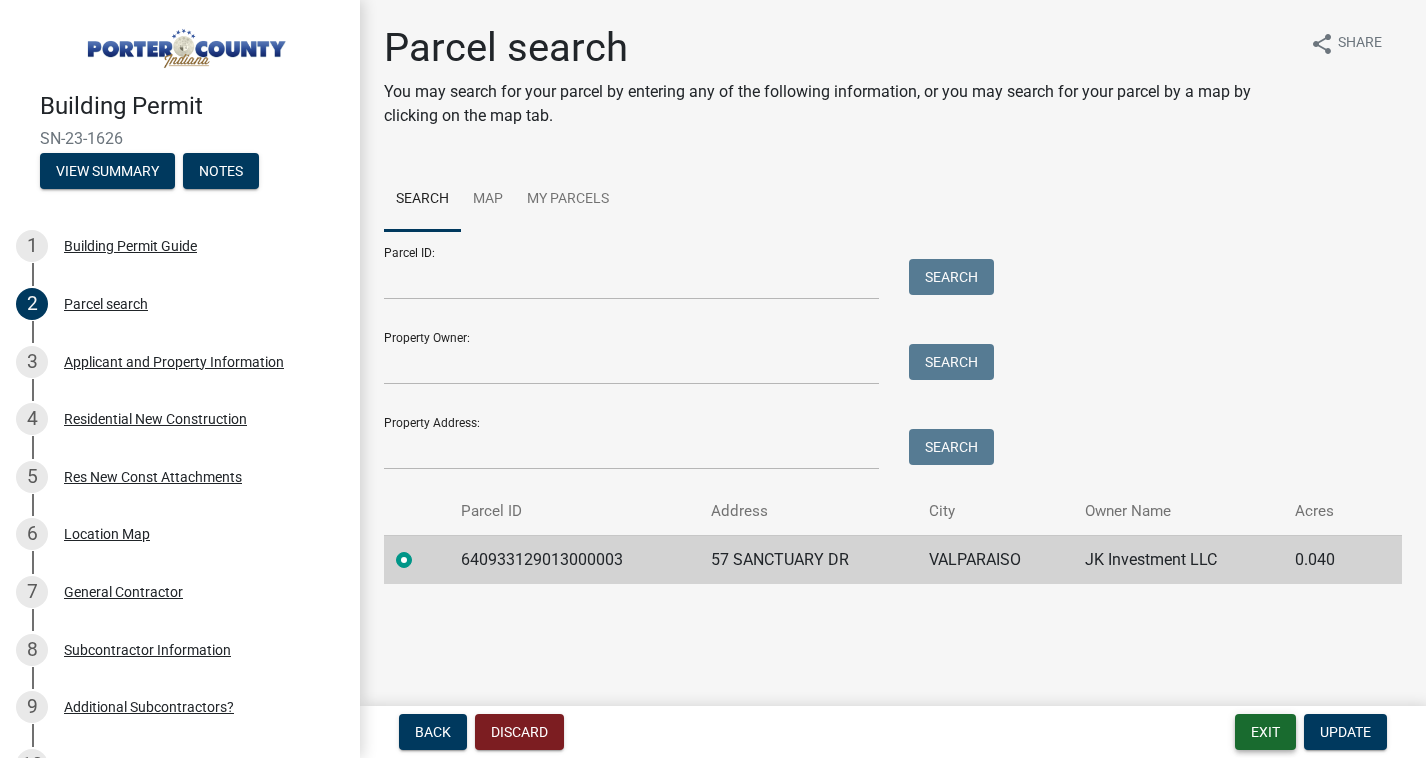 click on "Exit" at bounding box center (1265, 732) 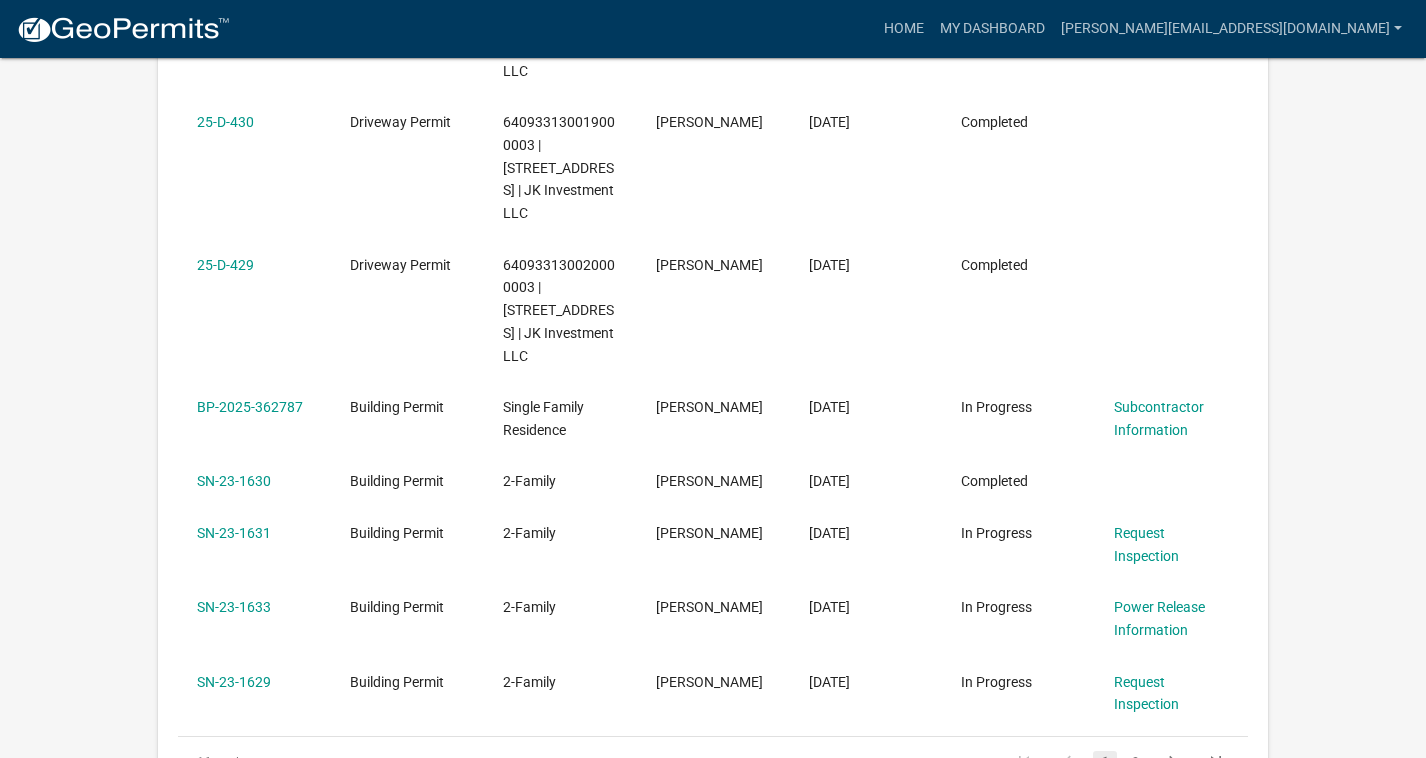scroll, scrollTop: 759, scrollLeft: 0, axis: vertical 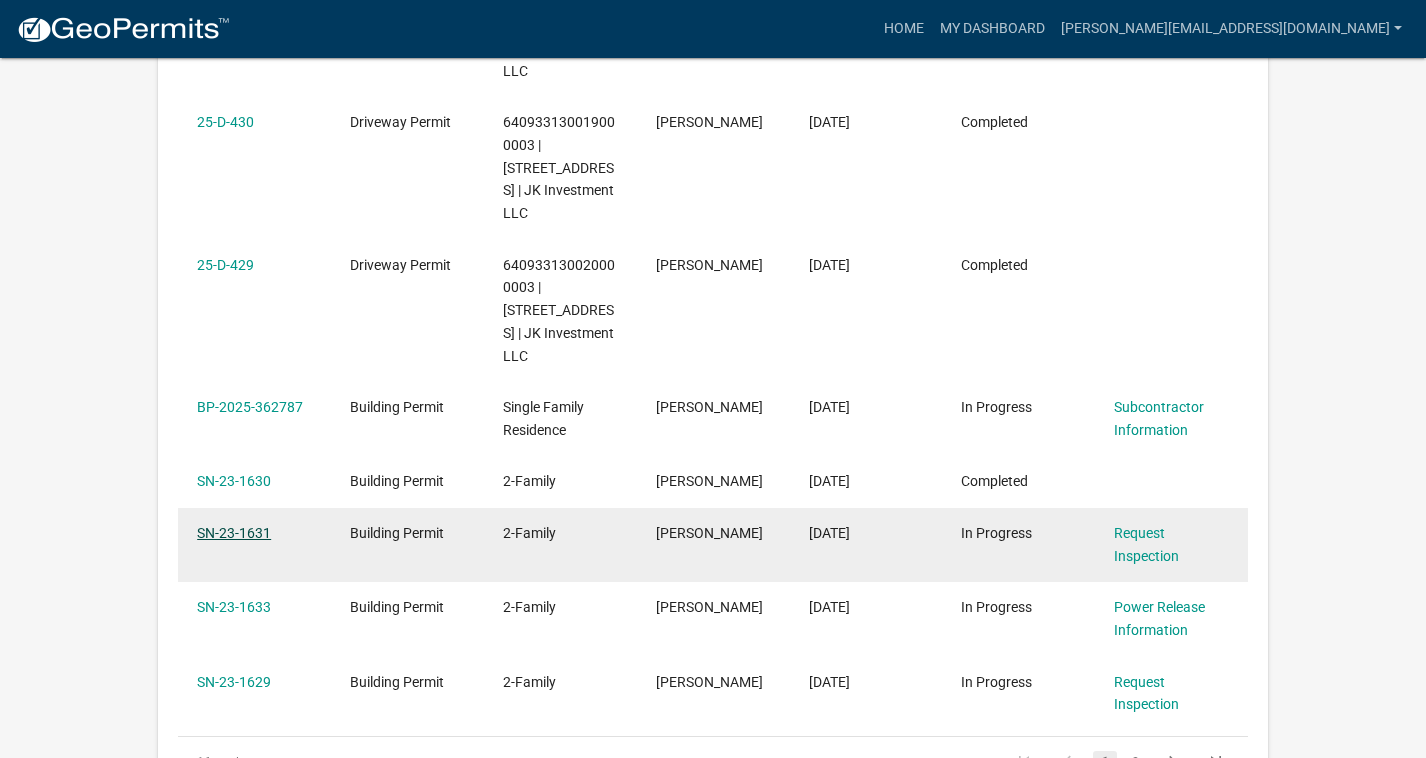 click on "SN-23-1631" 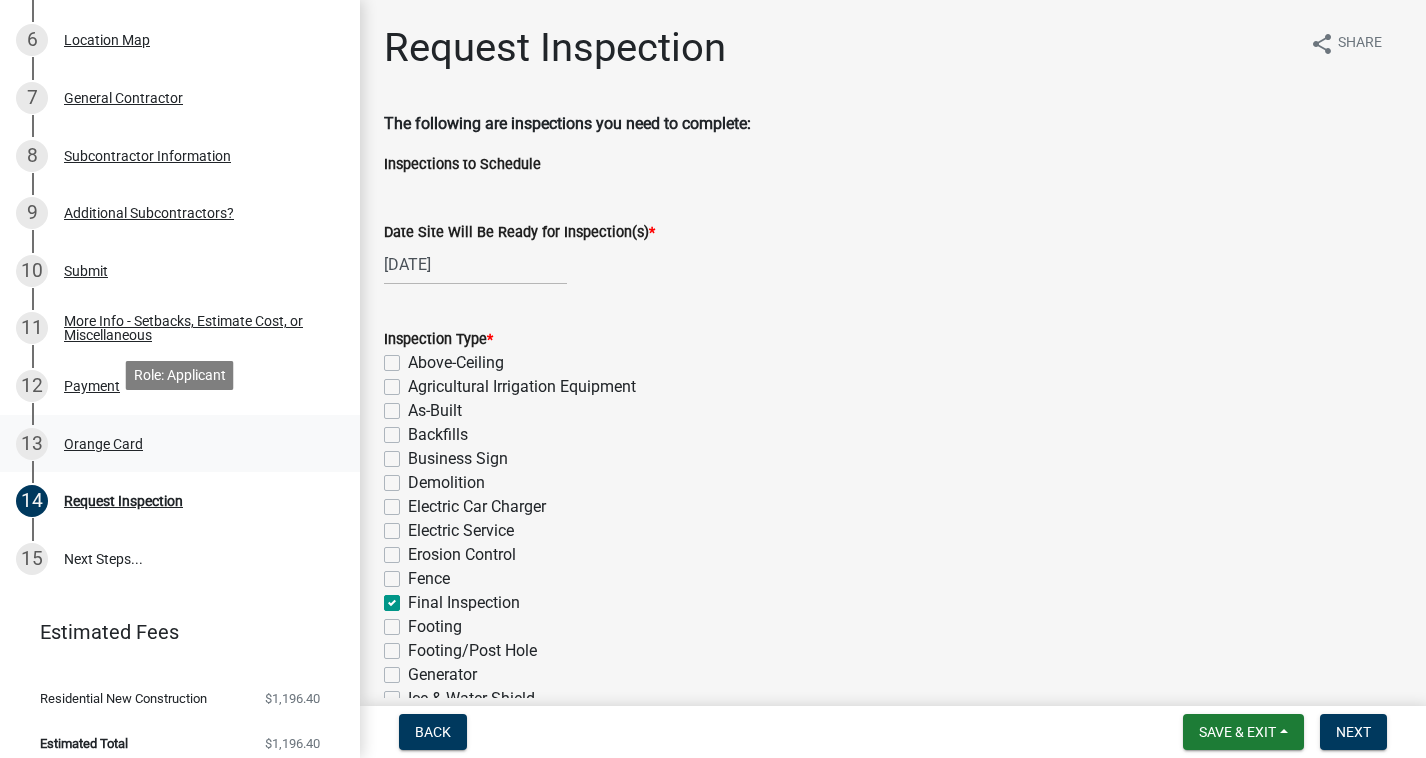 scroll, scrollTop: 515, scrollLeft: 0, axis: vertical 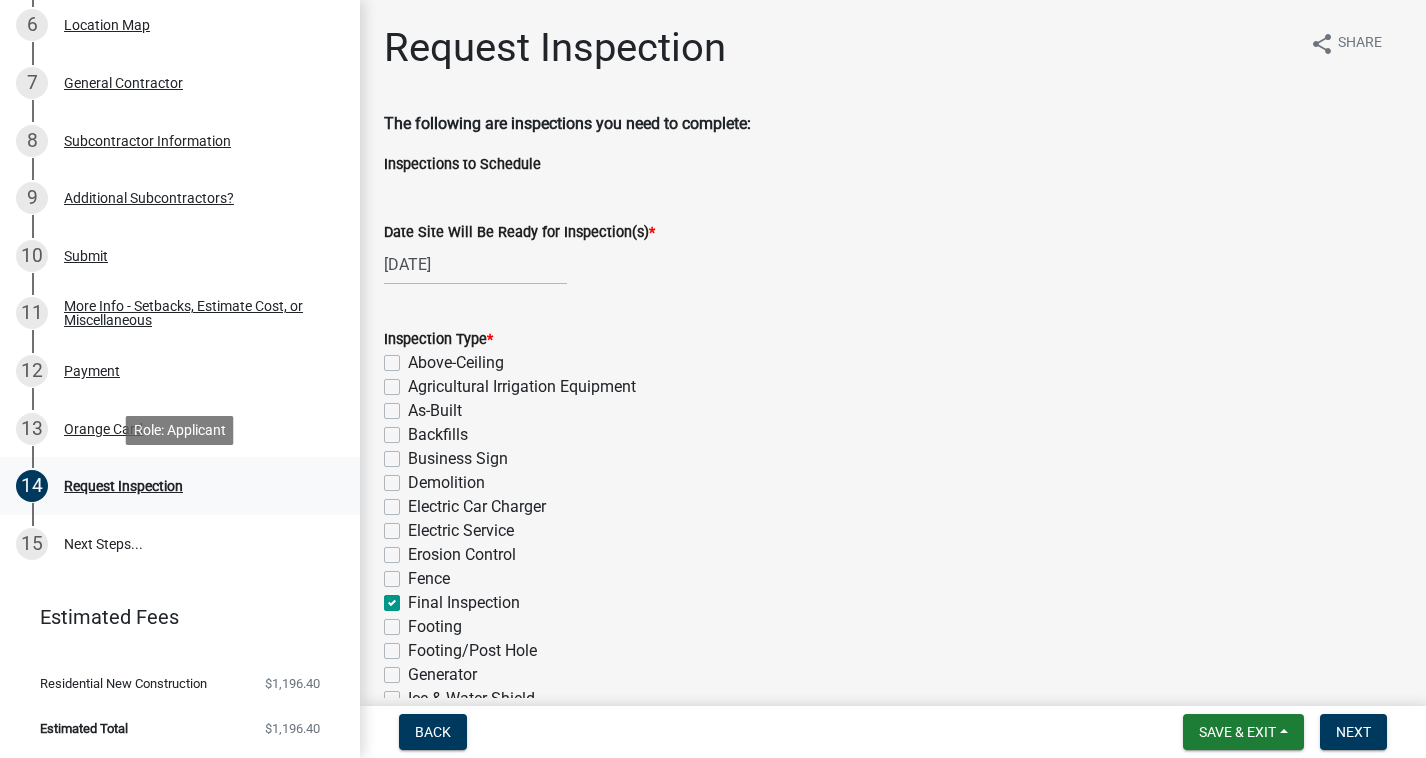 click on "Request Inspection" at bounding box center (123, 486) 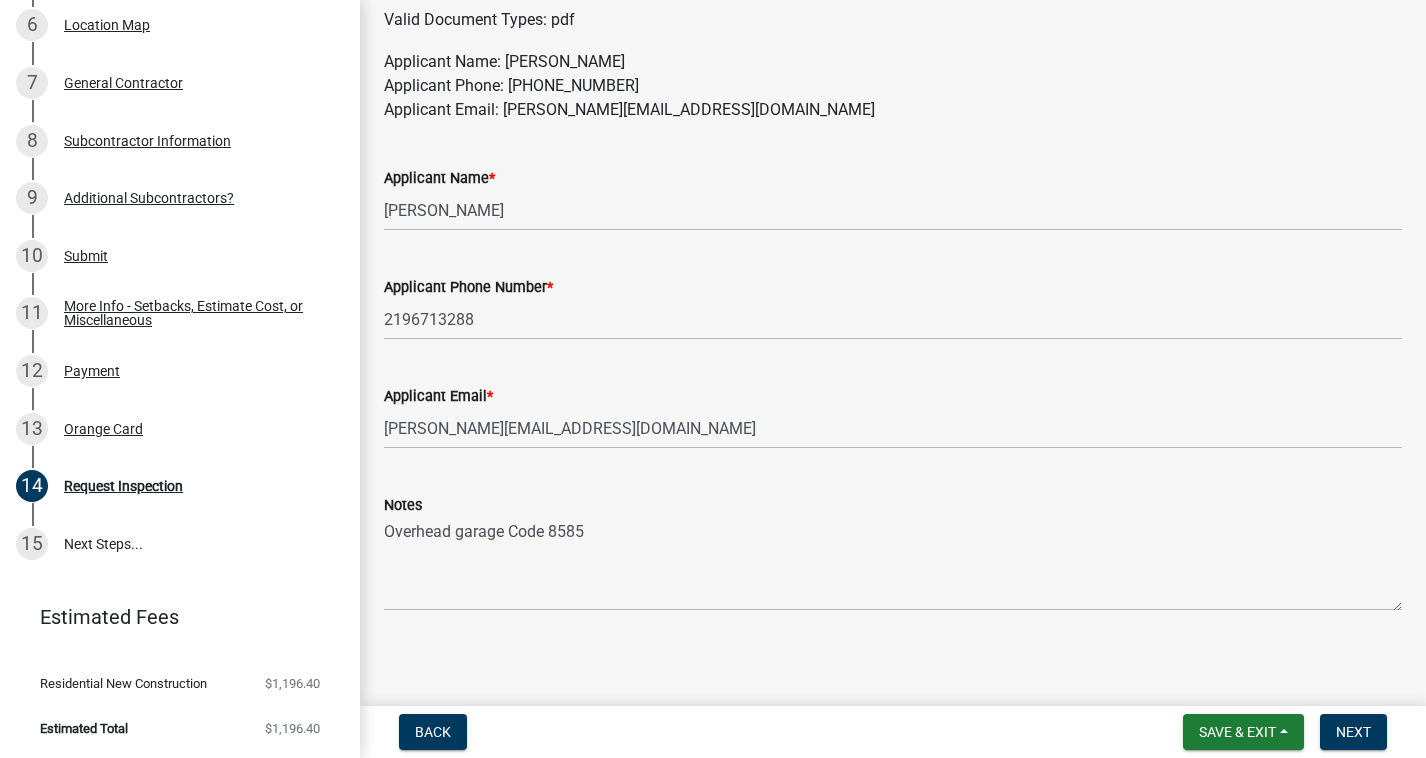 scroll, scrollTop: 1185, scrollLeft: 0, axis: vertical 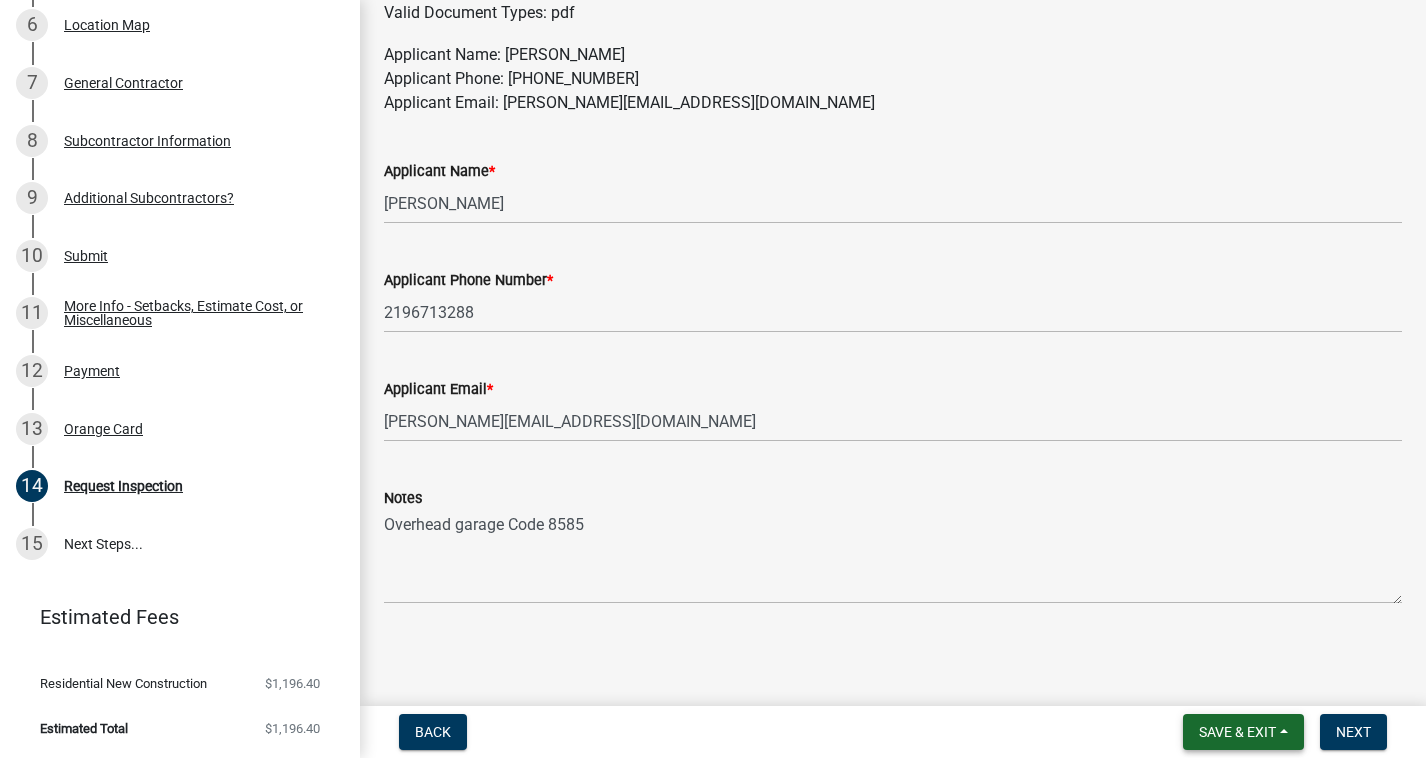 click on "Save & Exit" at bounding box center (1243, 732) 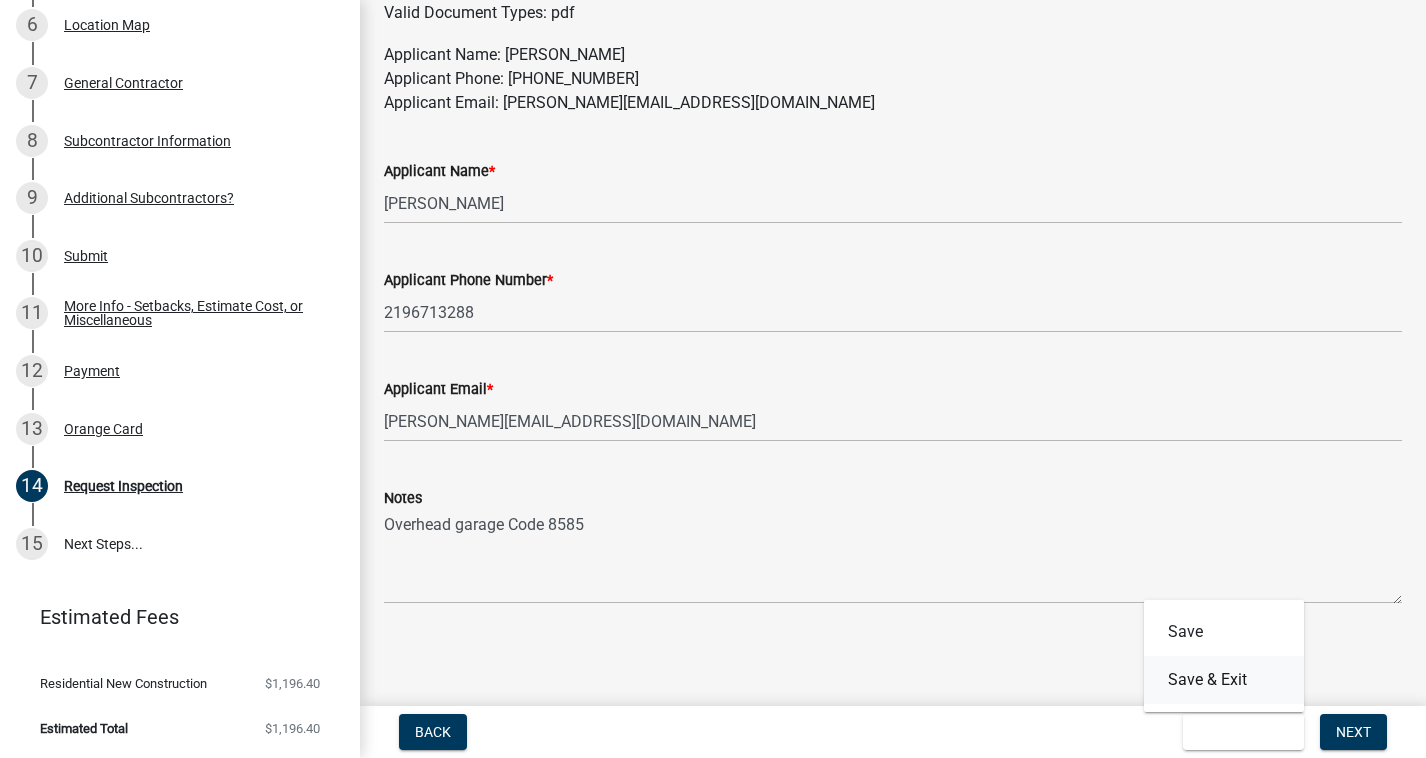 click on "Save & Exit" at bounding box center [1224, 680] 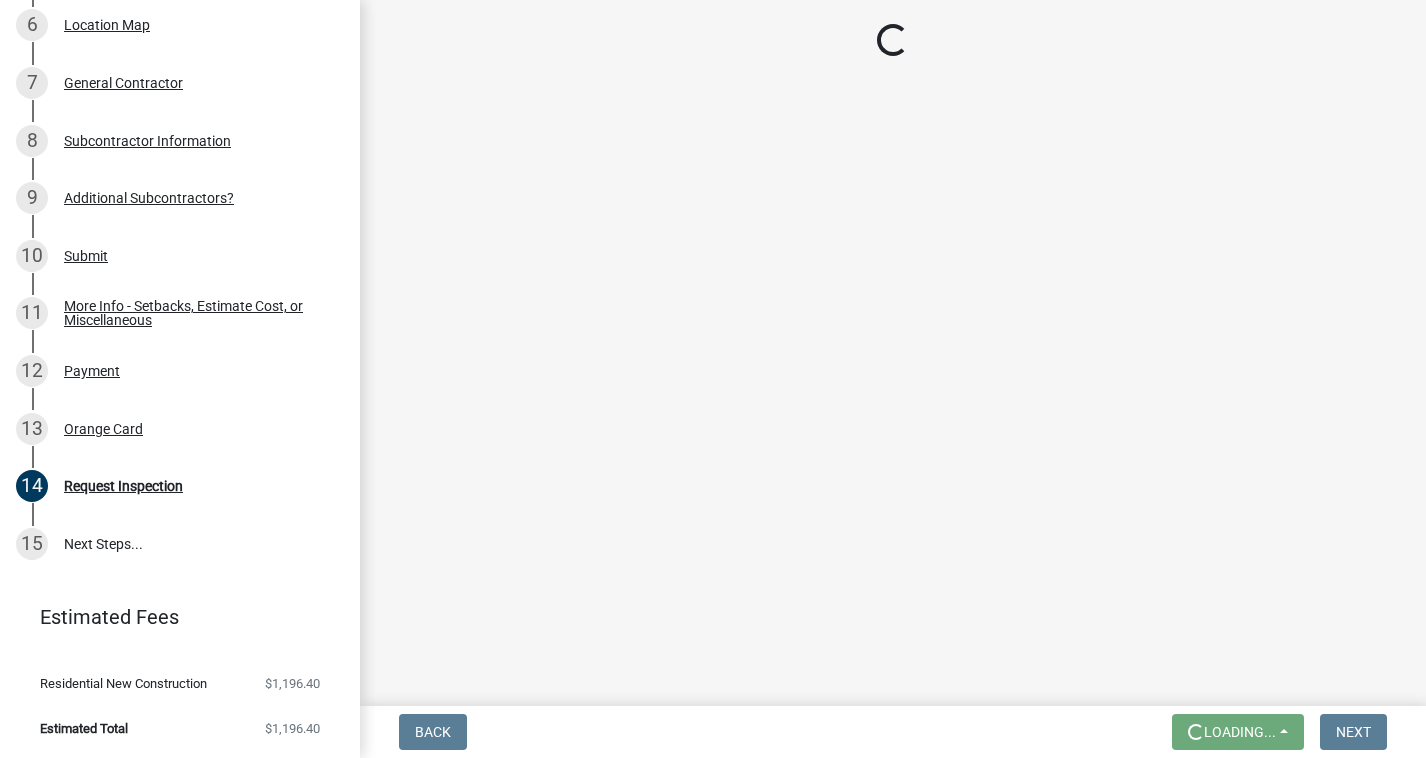 scroll, scrollTop: 0, scrollLeft: 0, axis: both 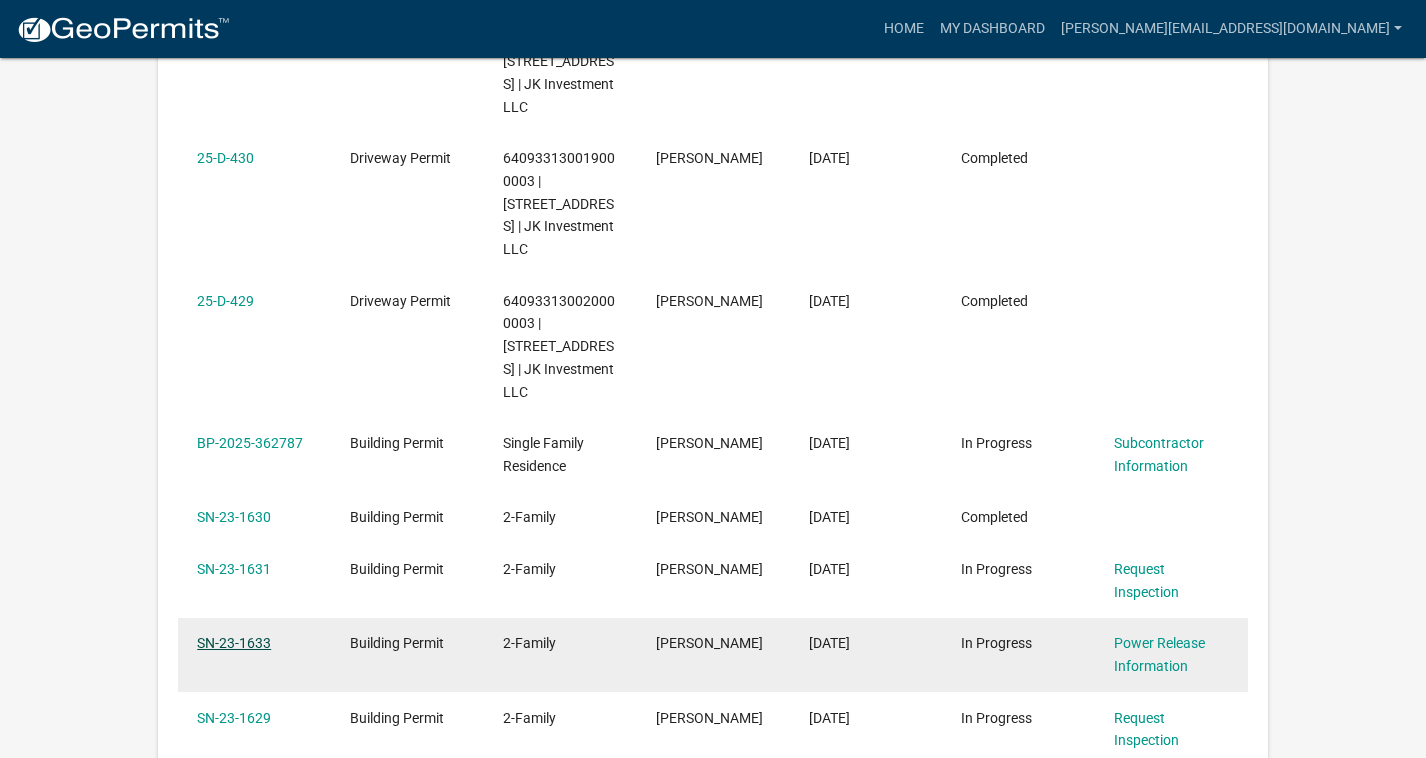 click on "SN-23-1633" 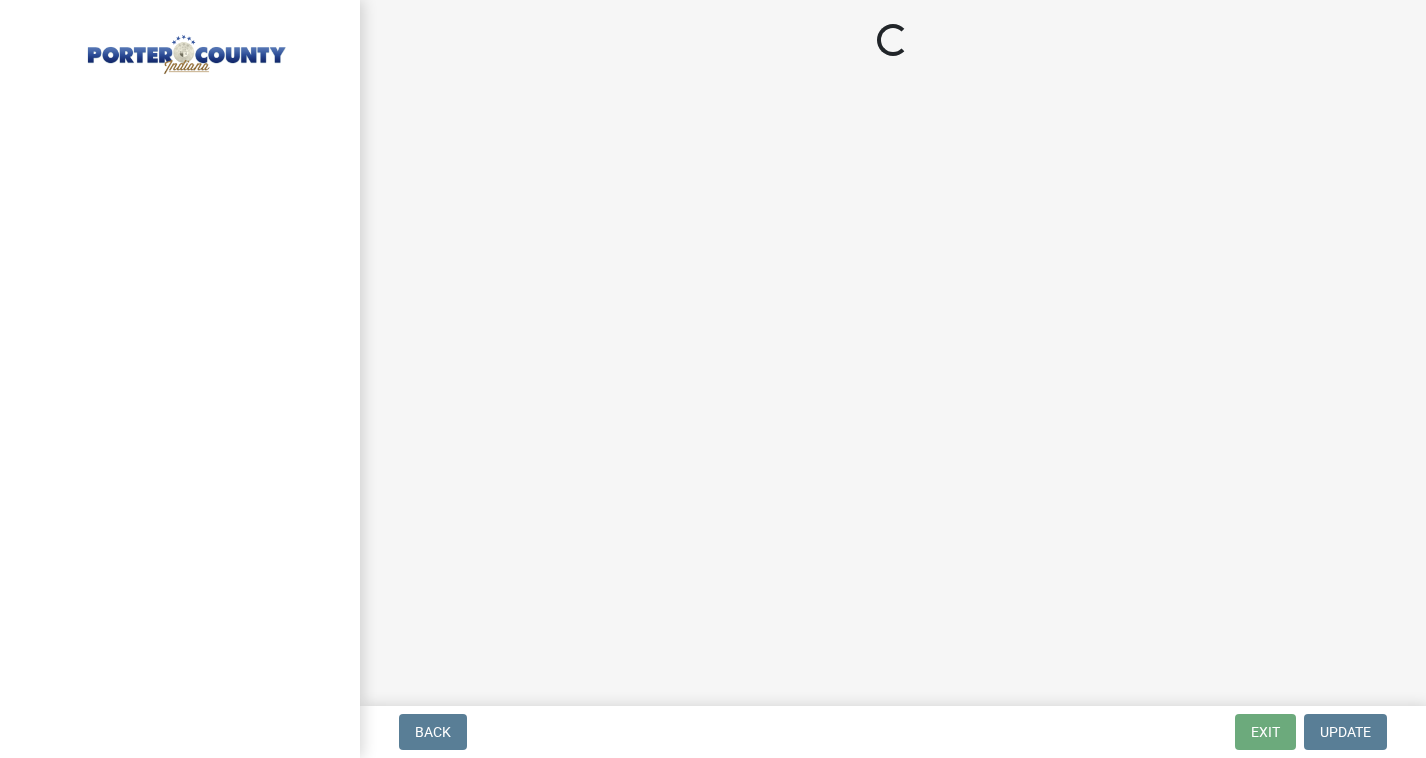 scroll, scrollTop: 0, scrollLeft: 0, axis: both 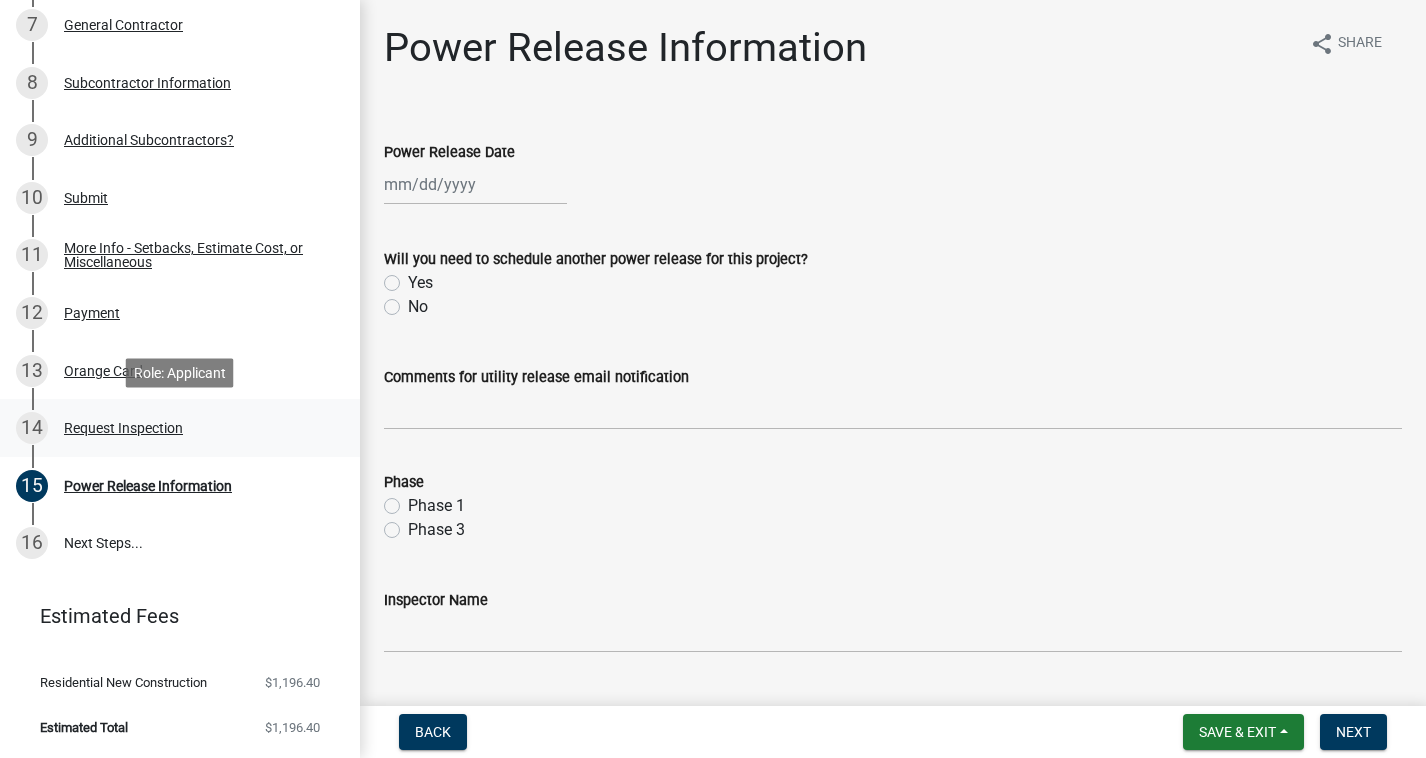 click on "Request Inspection" at bounding box center (123, 428) 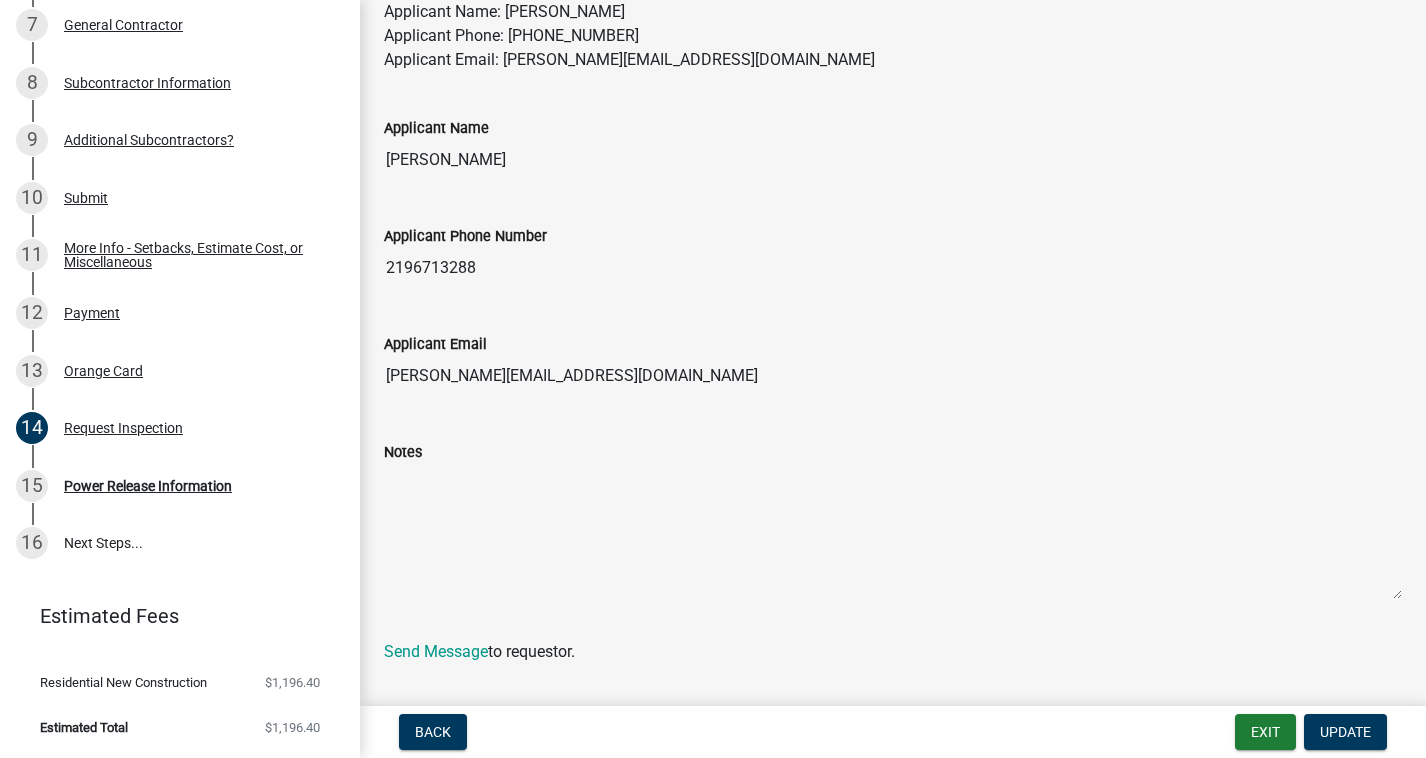 scroll, scrollTop: 548, scrollLeft: 0, axis: vertical 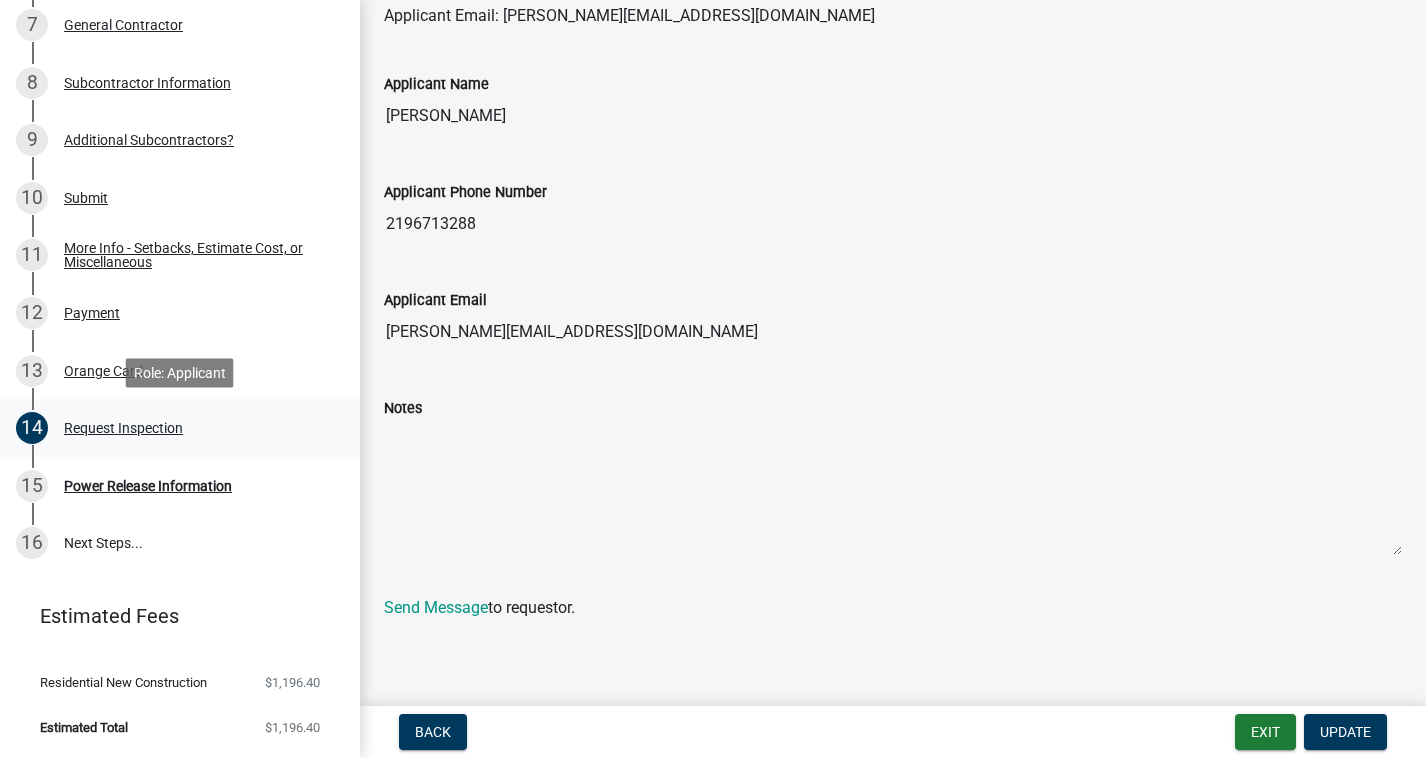 click on "Request Inspection" at bounding box center (123, 428) 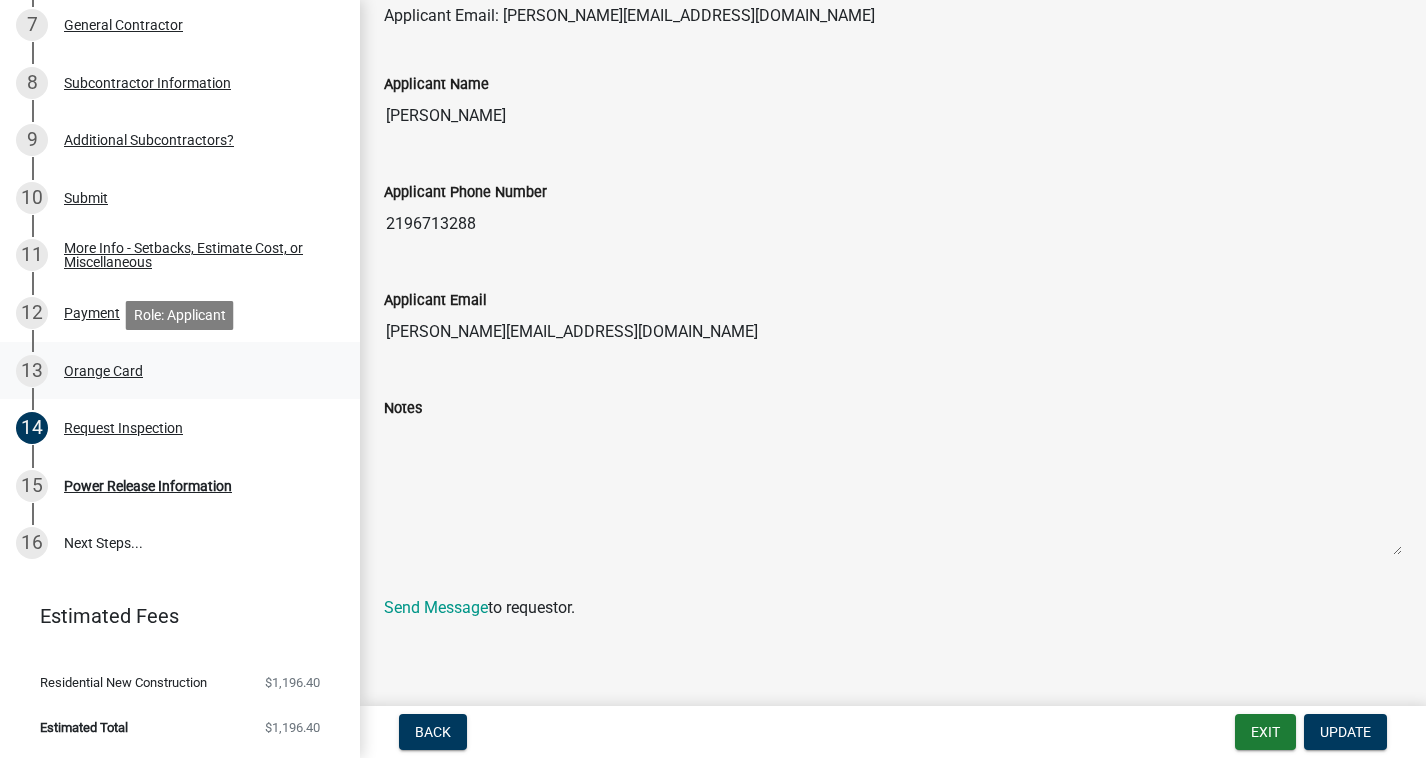 click on "Orange Card" at bounding box center (103, 371) 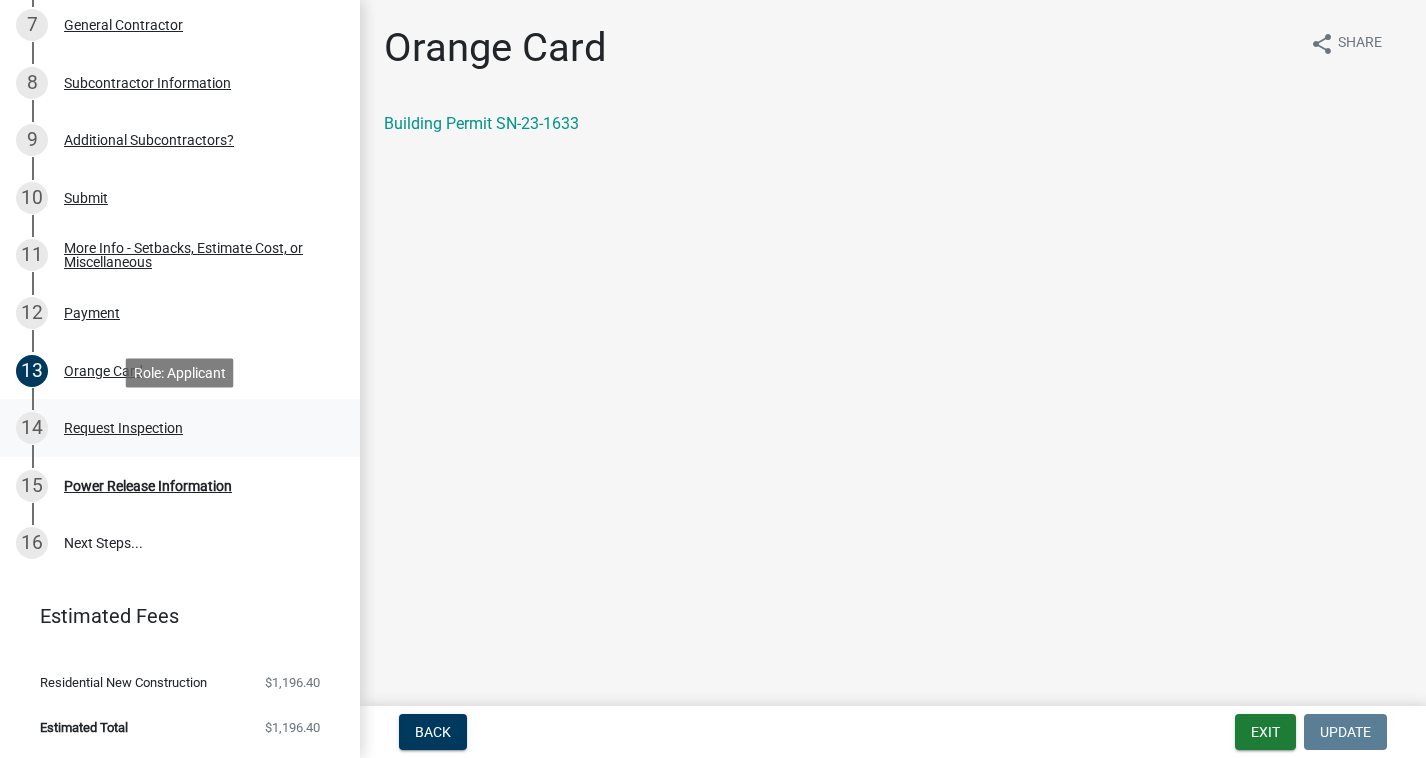 click on "Request Inspection" at bounding box center [123, 428] 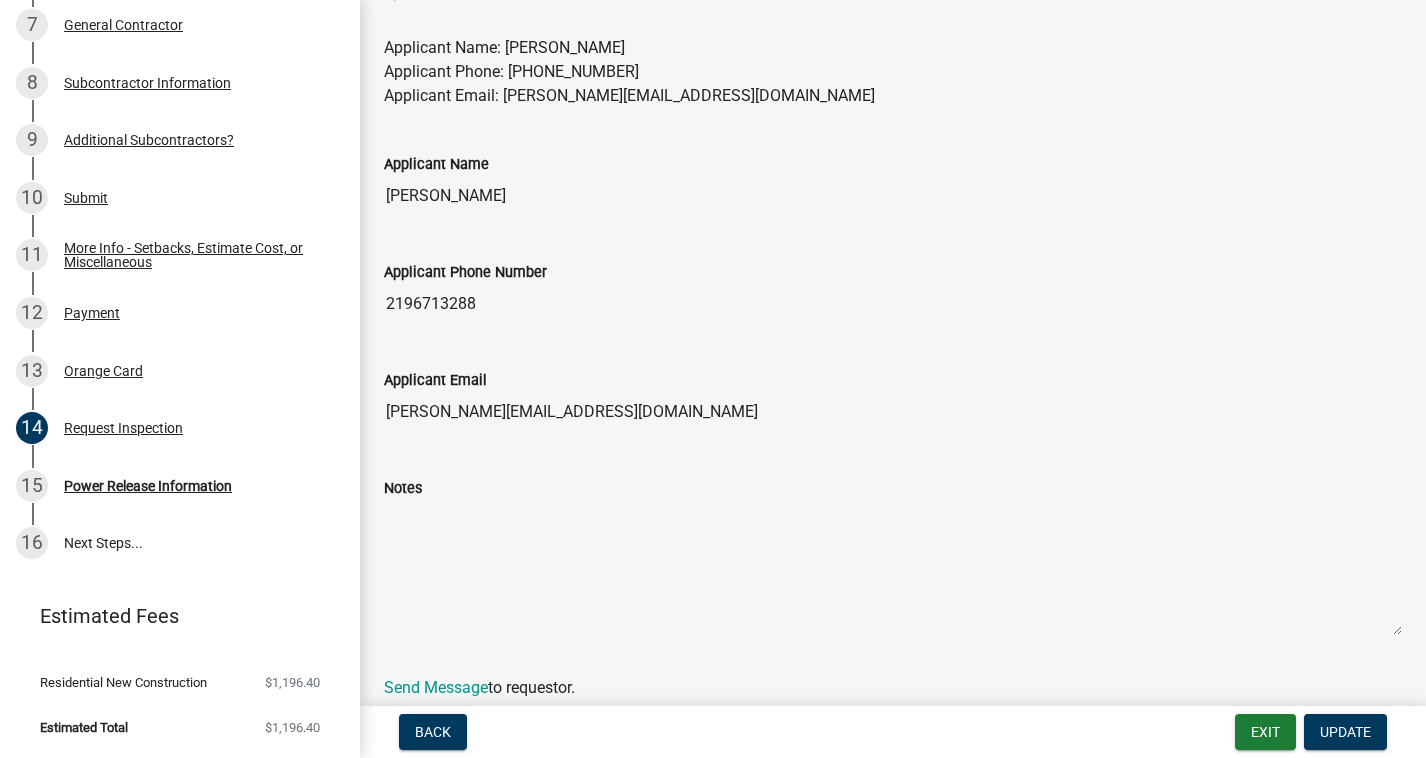 scroll, scrollTop: 548, scrollLeft: 0, axis: vertical 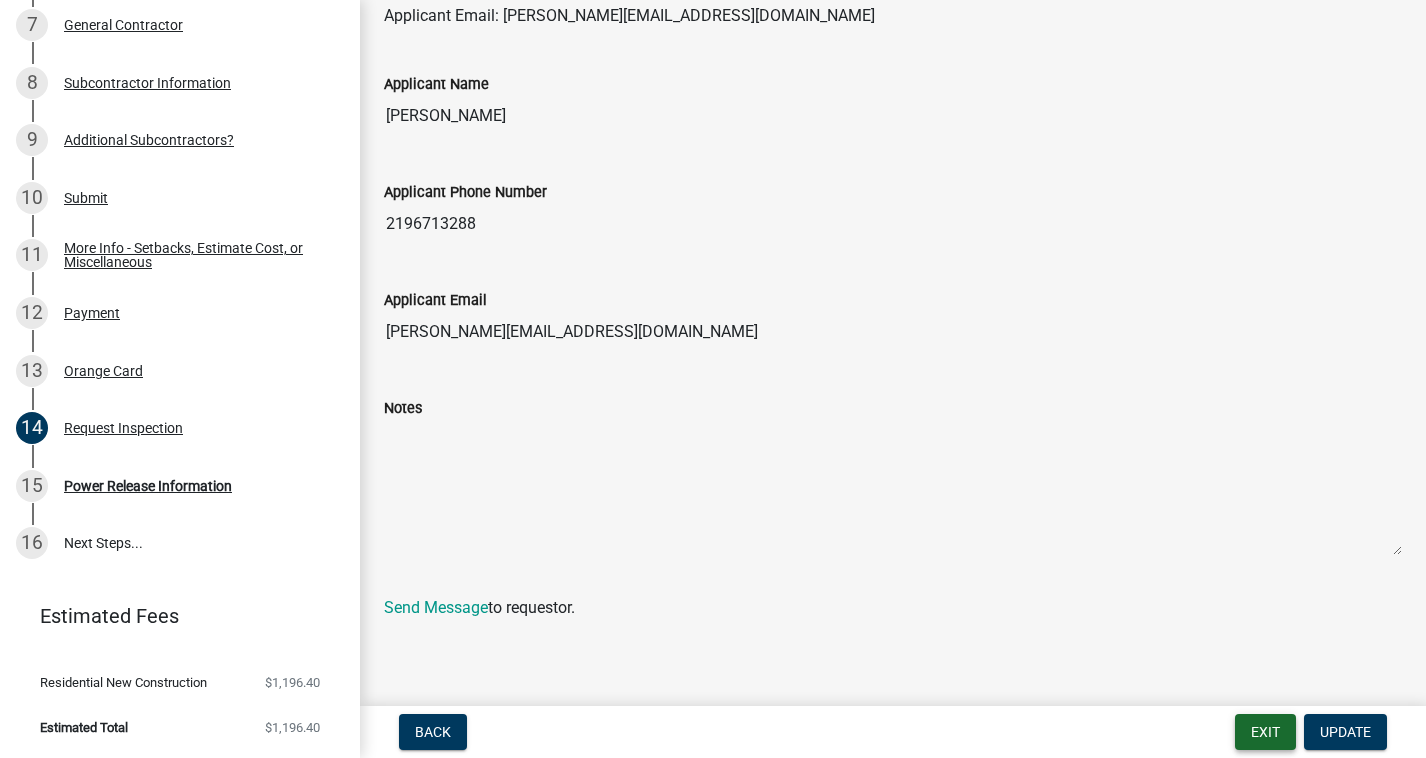 click on "Exit" at bounding box center [1265, 732] 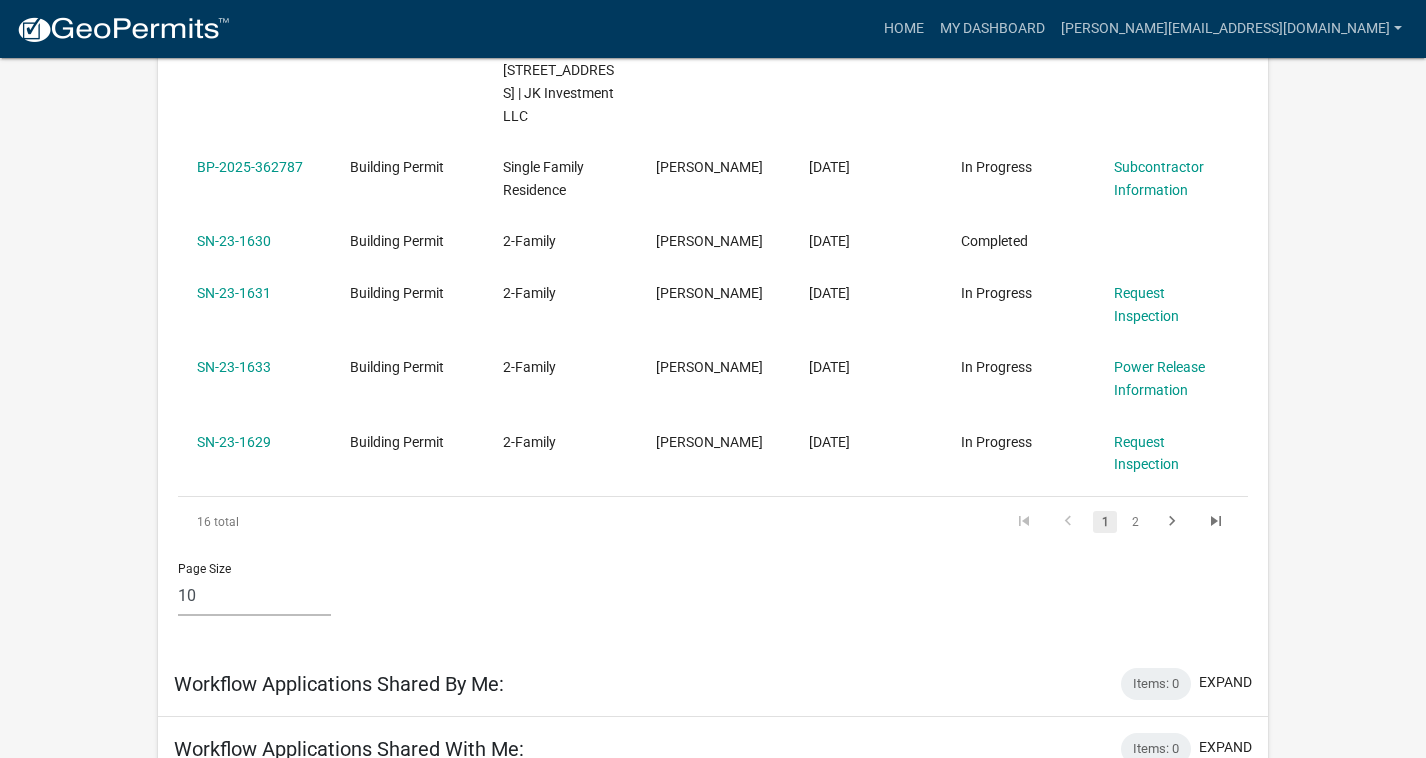 scroll, scrollTop: 1004, scrollLeft: 0, axis: vertical 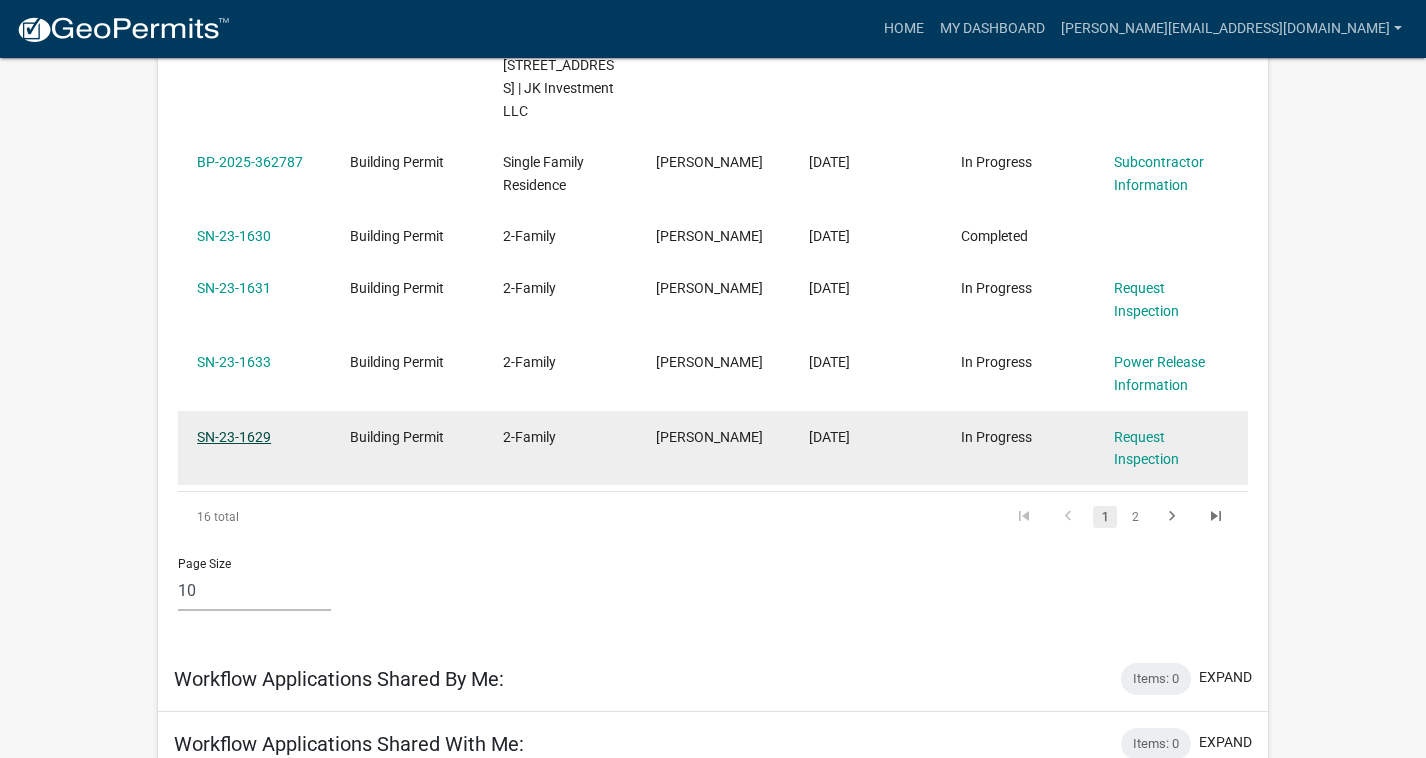 click on "SN-23-1629" 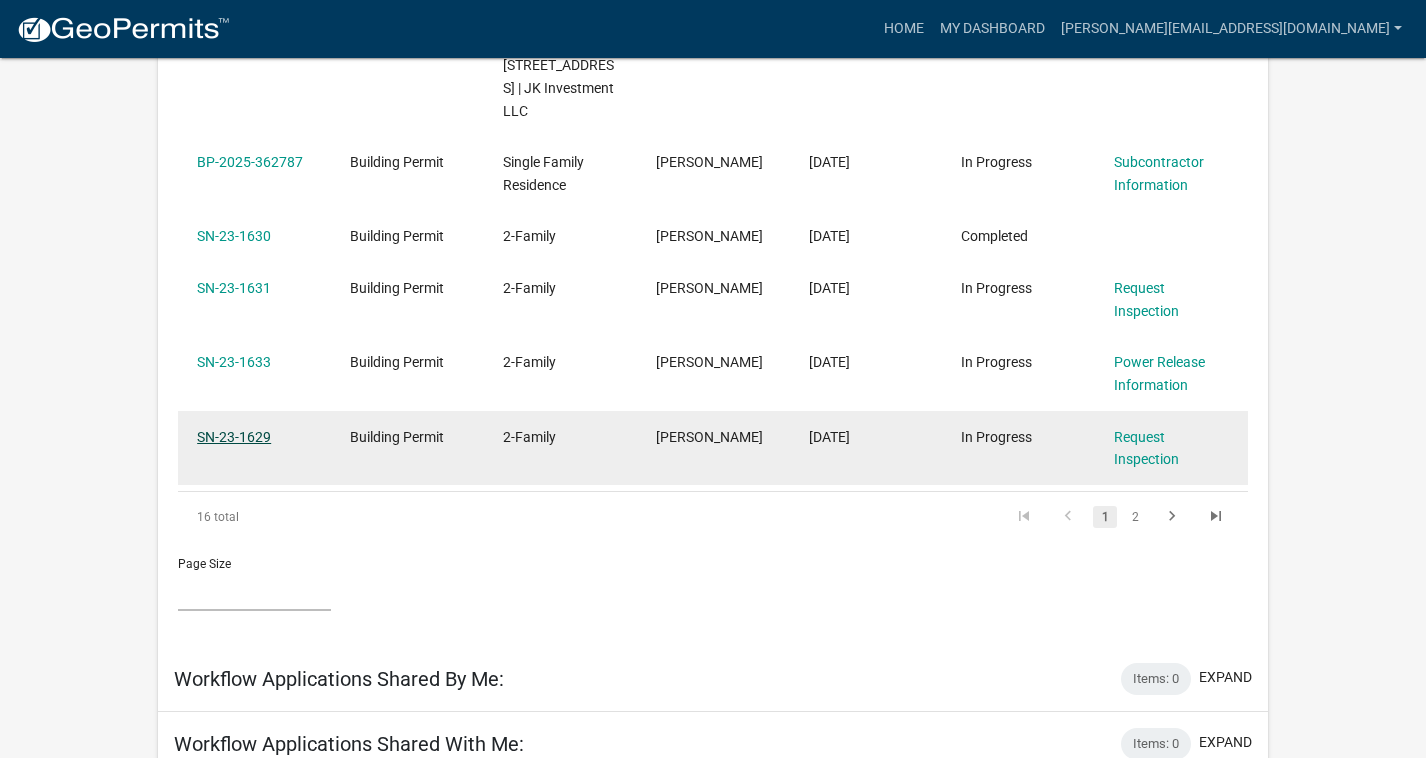 scroll, scrollTop: 0, scrollLeft: 0, axis: both 